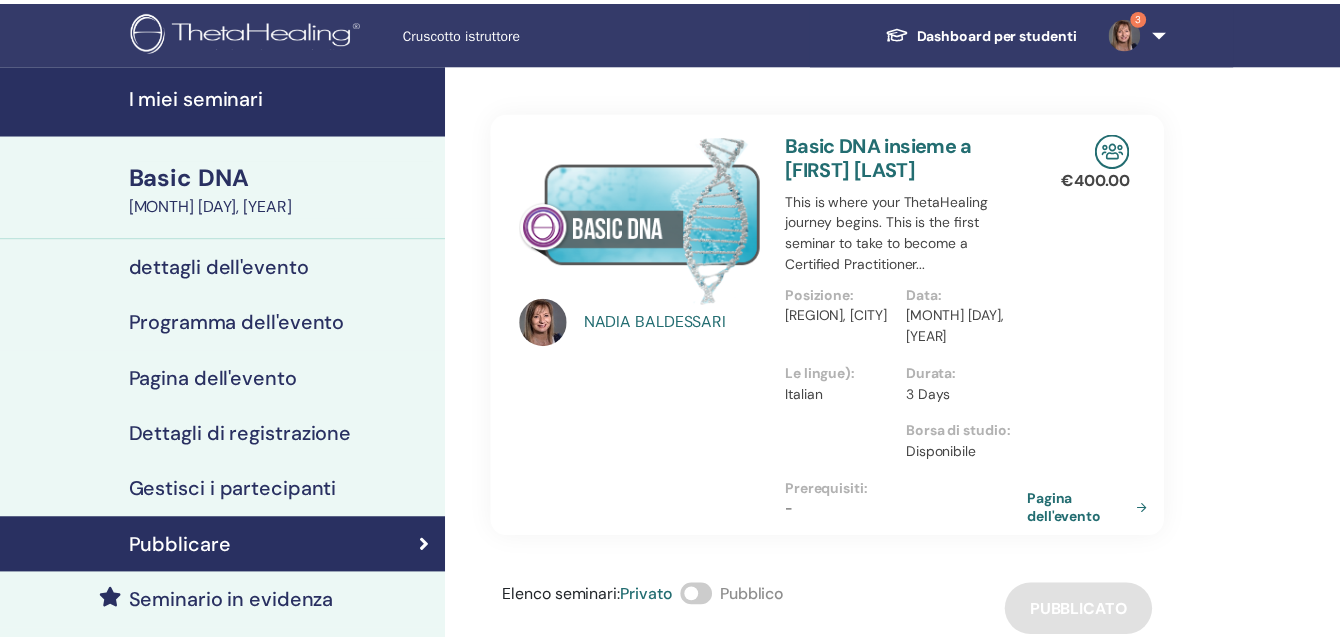 scroll, scrollTop: 0, scrollLeft: 0, axis: both 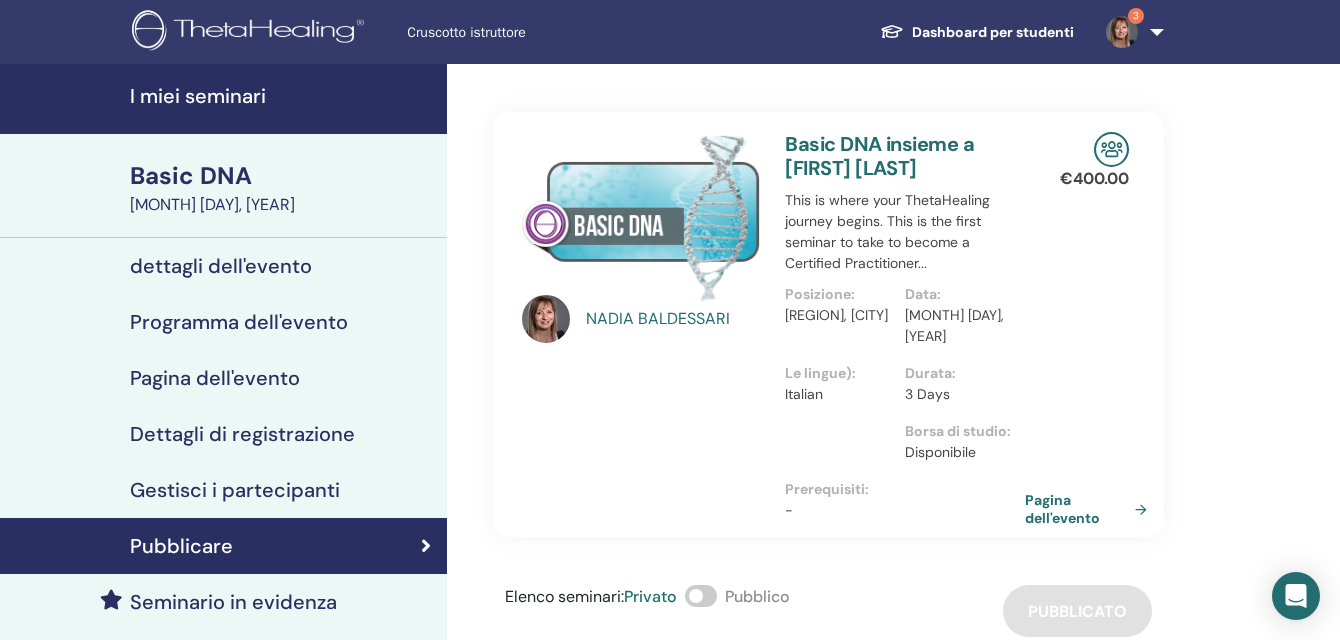 click on "I miei seminari" at bounding box center (282, 96) 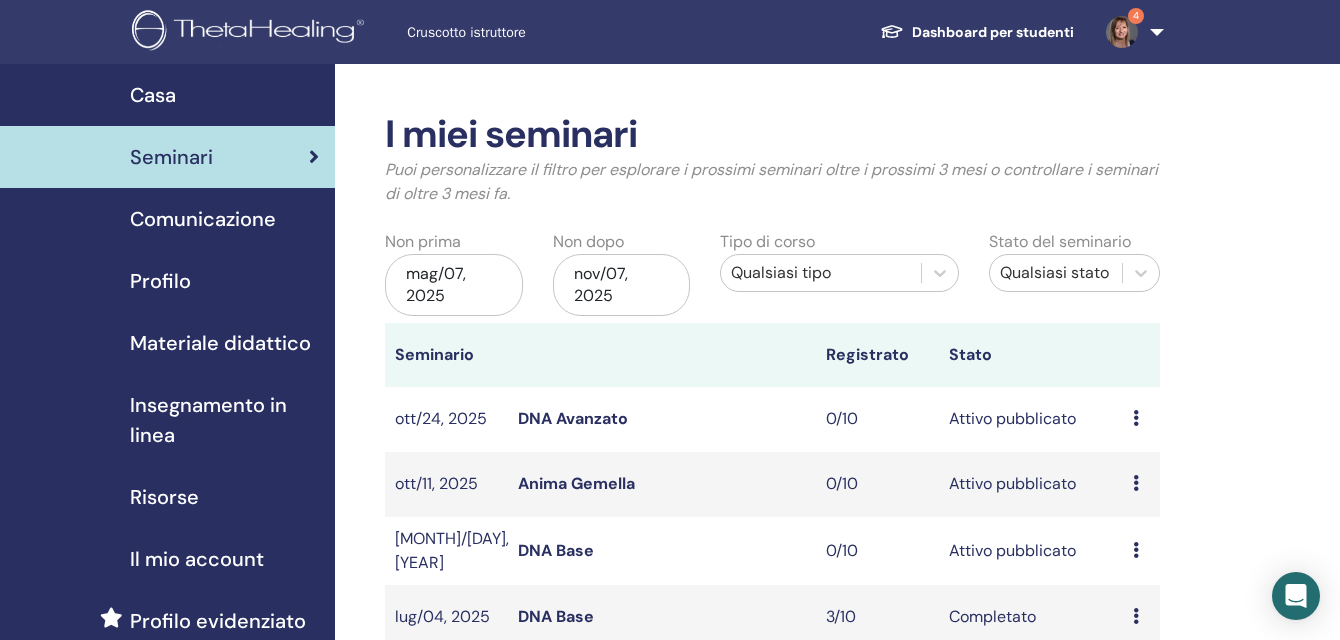 scroll, scrollTop: 200, scrollLeft: 0, axis: vertical 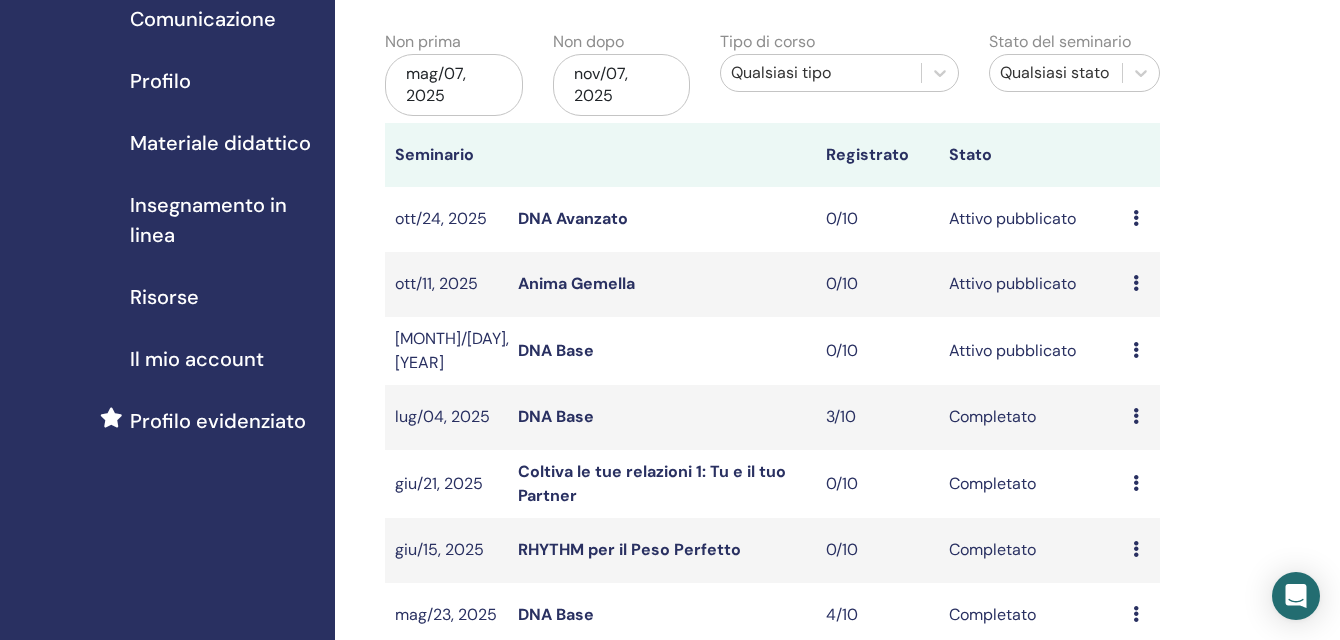 click on "mag/07, 2025" at bounding box center [454, 85] 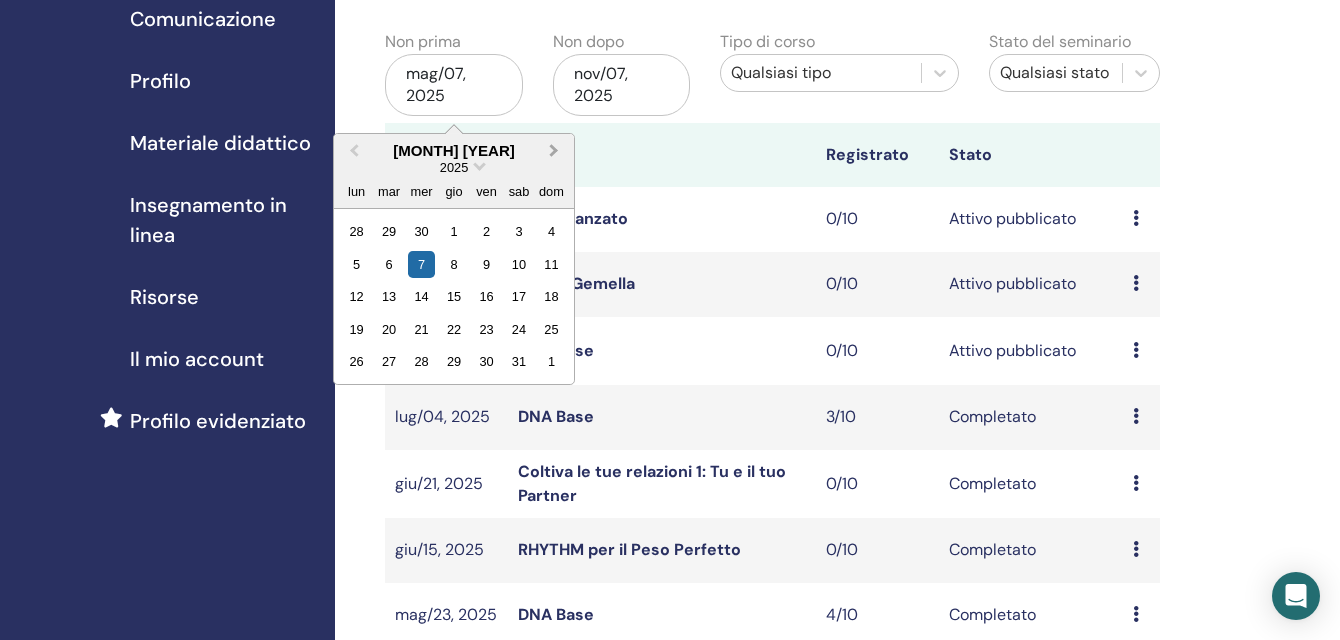 click on "Next Month" at bounding box center (554, 150) 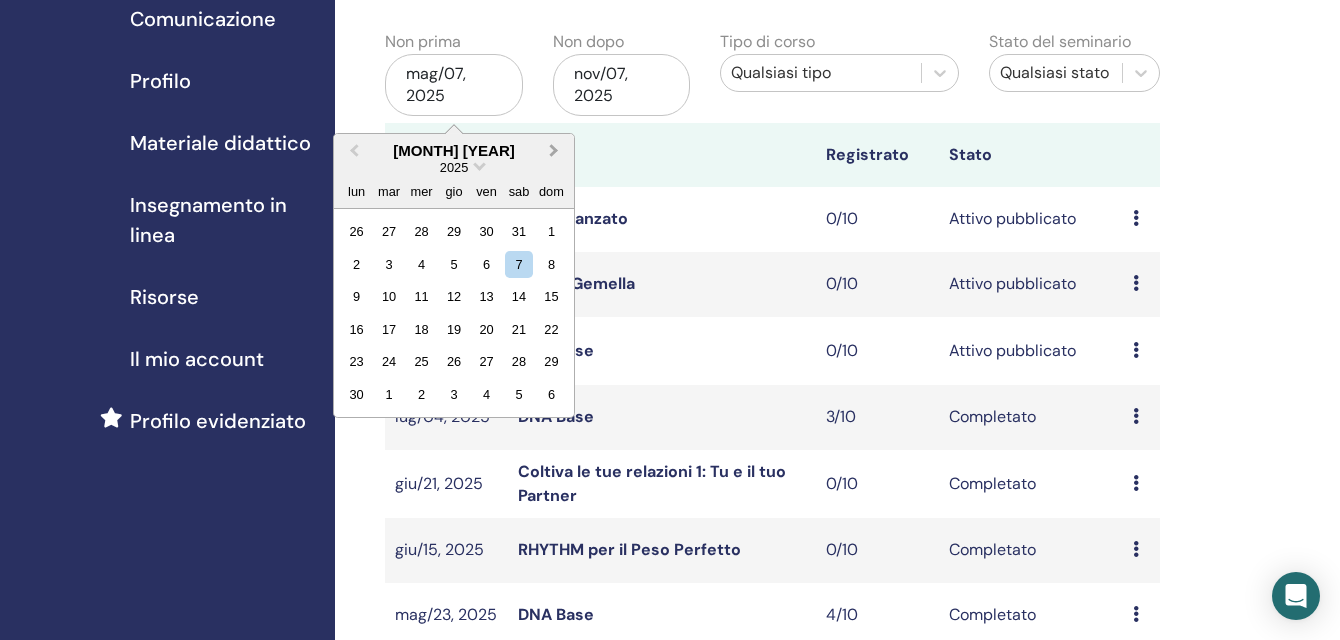 click on "Next Month" at bounding box center [554, 150] 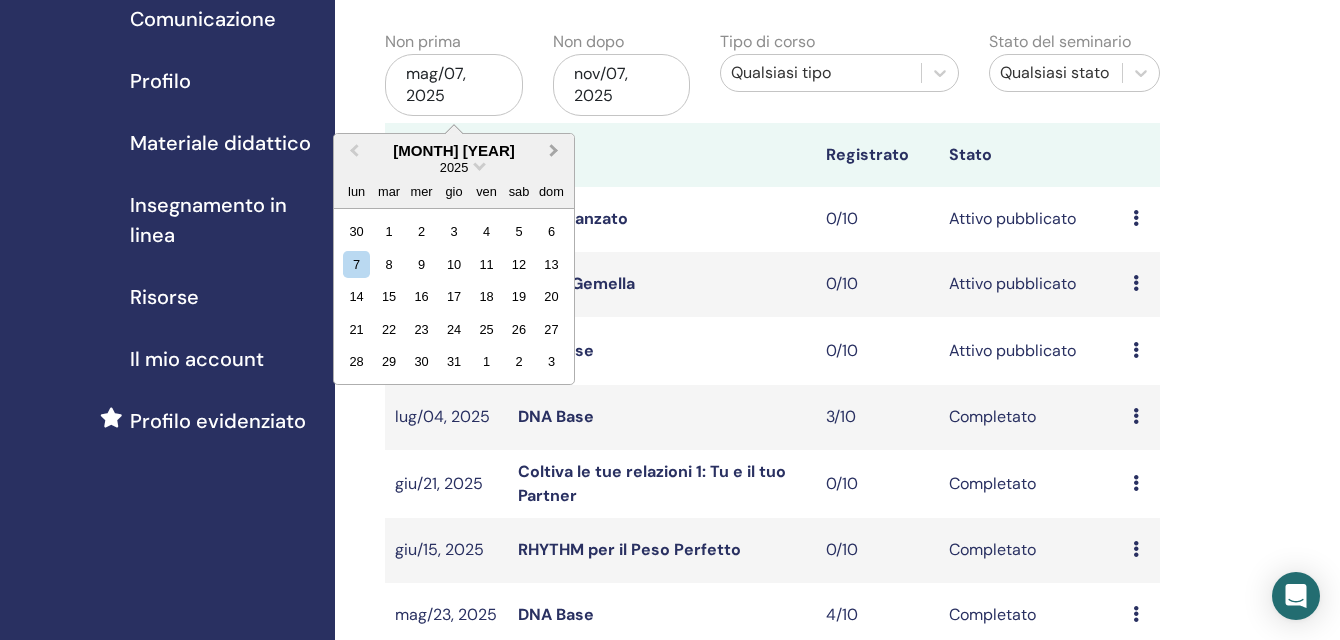 click on "Next Month" at bounding box center (554, 150) 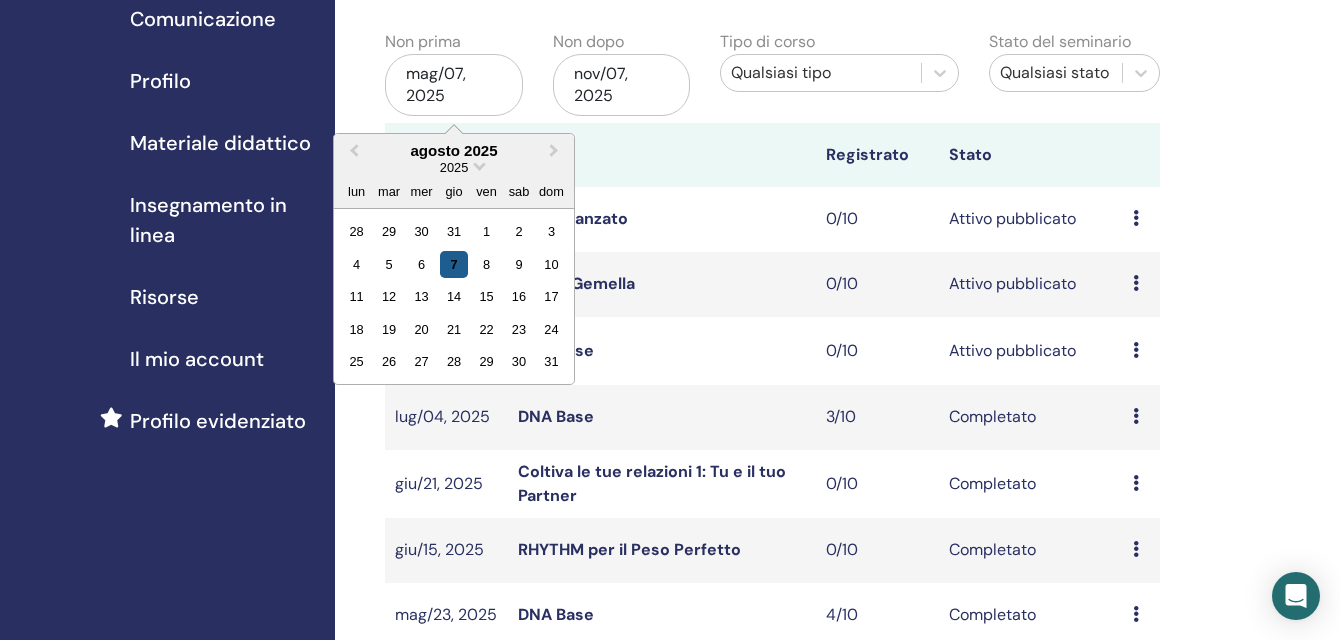 click on "7" at bounding box center (453, 264) 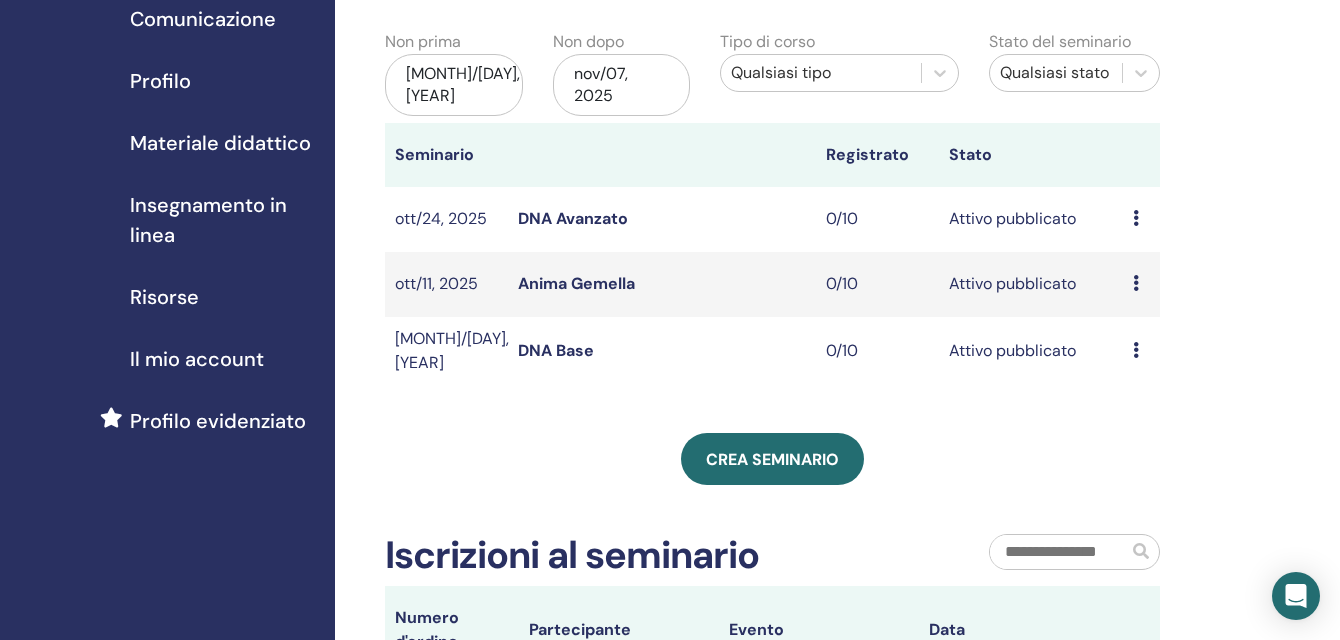click on "nov/07, 2025" at bounding box center [622, 85] 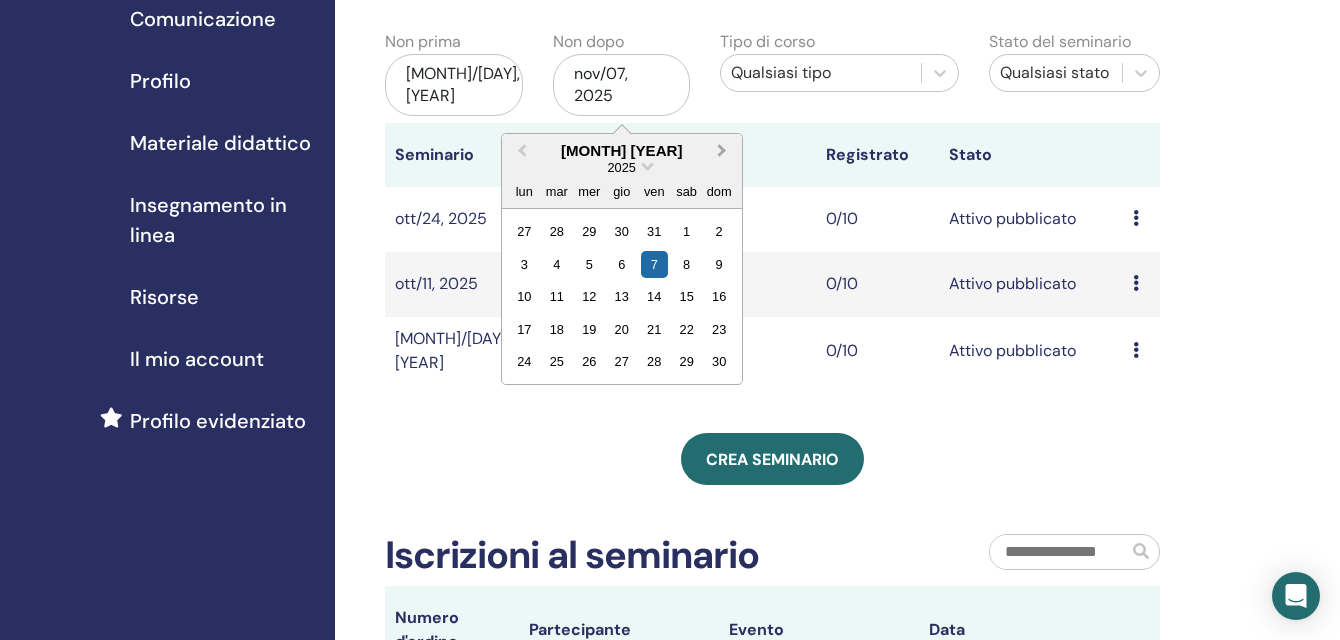 click on "Next Month" at bounding box center (722, 150) 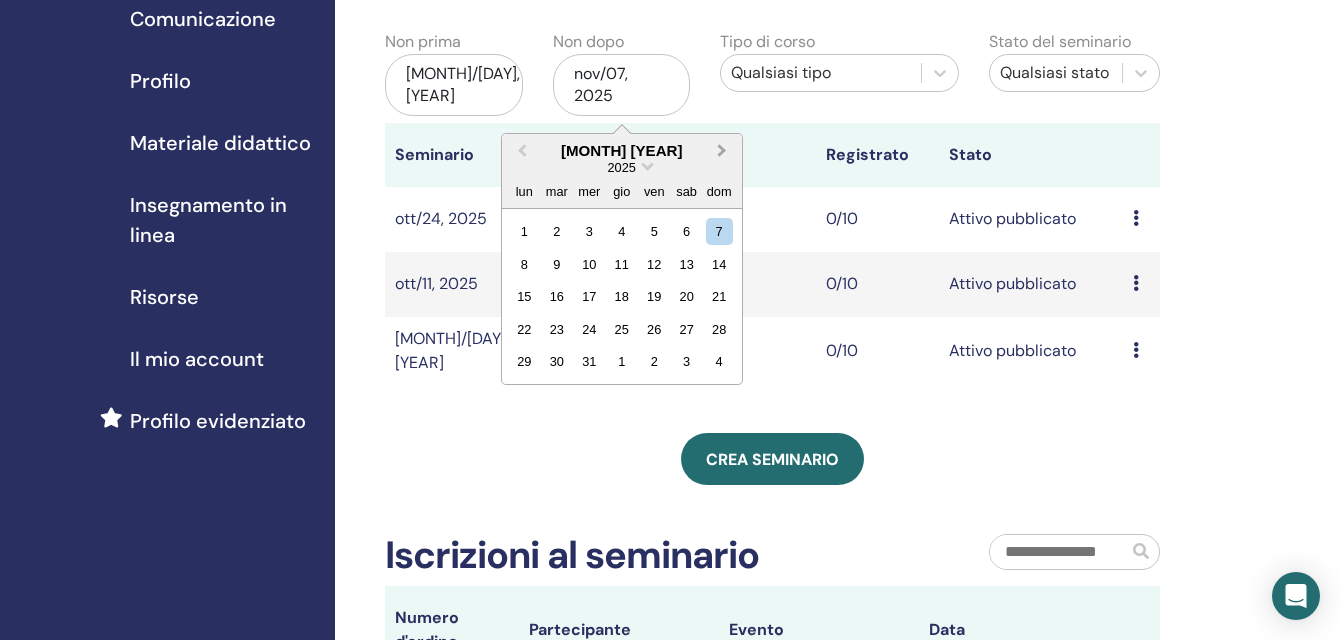 click on "Next Month" at bounding box center (722, 150) 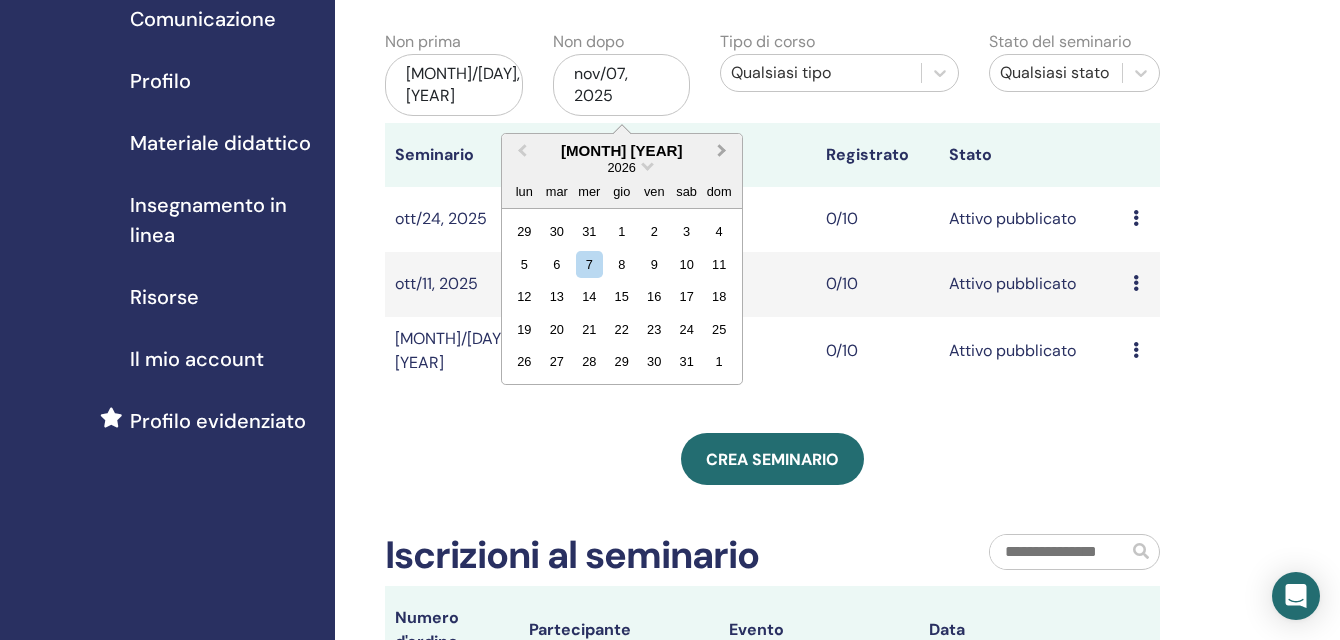 click on "Next Month" at bounding box center (722, 150) 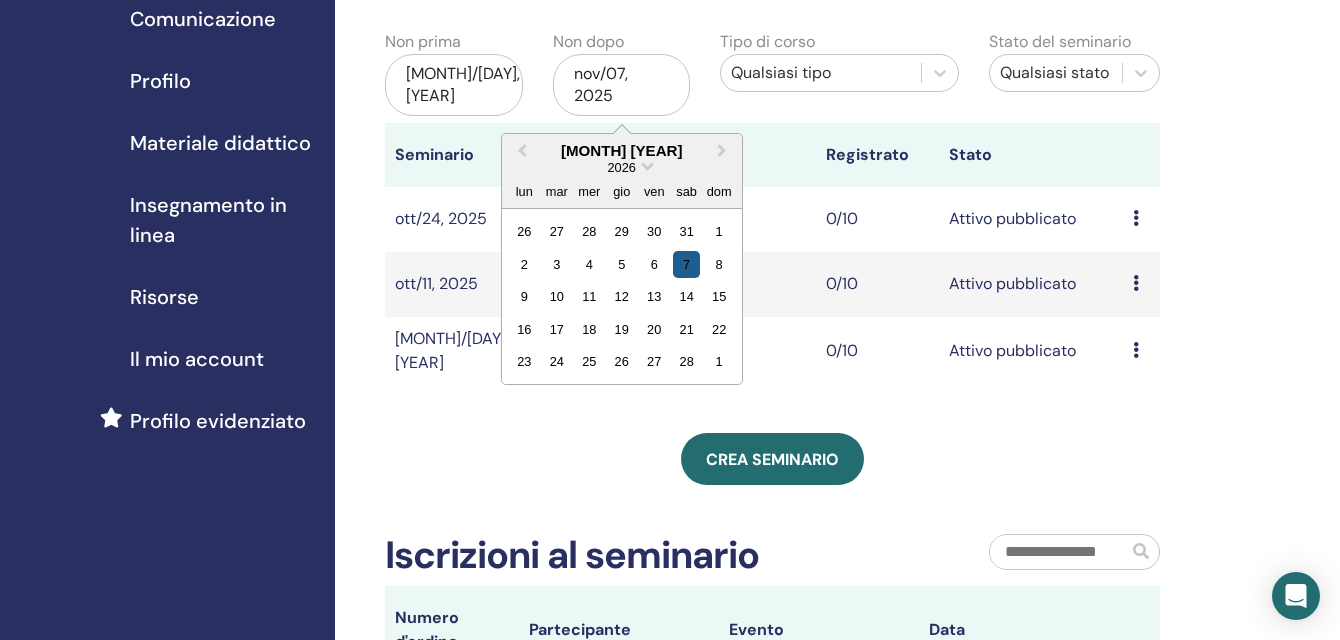 click on "7" at bounding box center [686, 264] 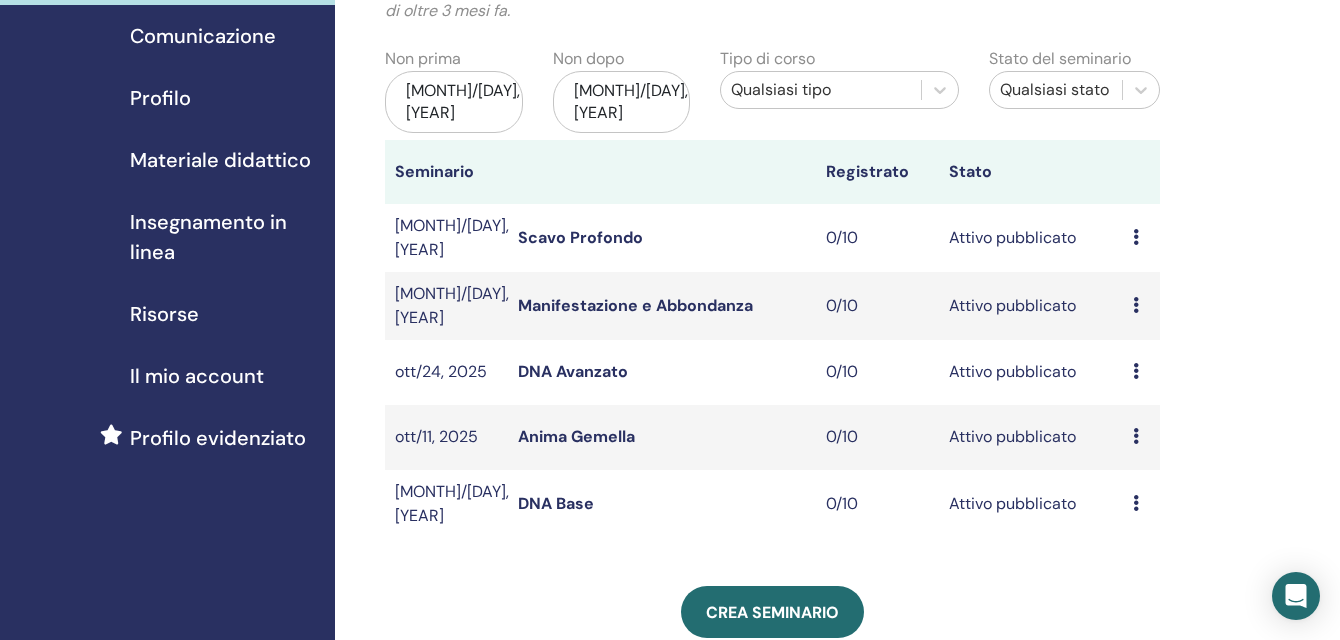 scroll, scrollTop: 400, scrollLeft: 0, axis: vertical 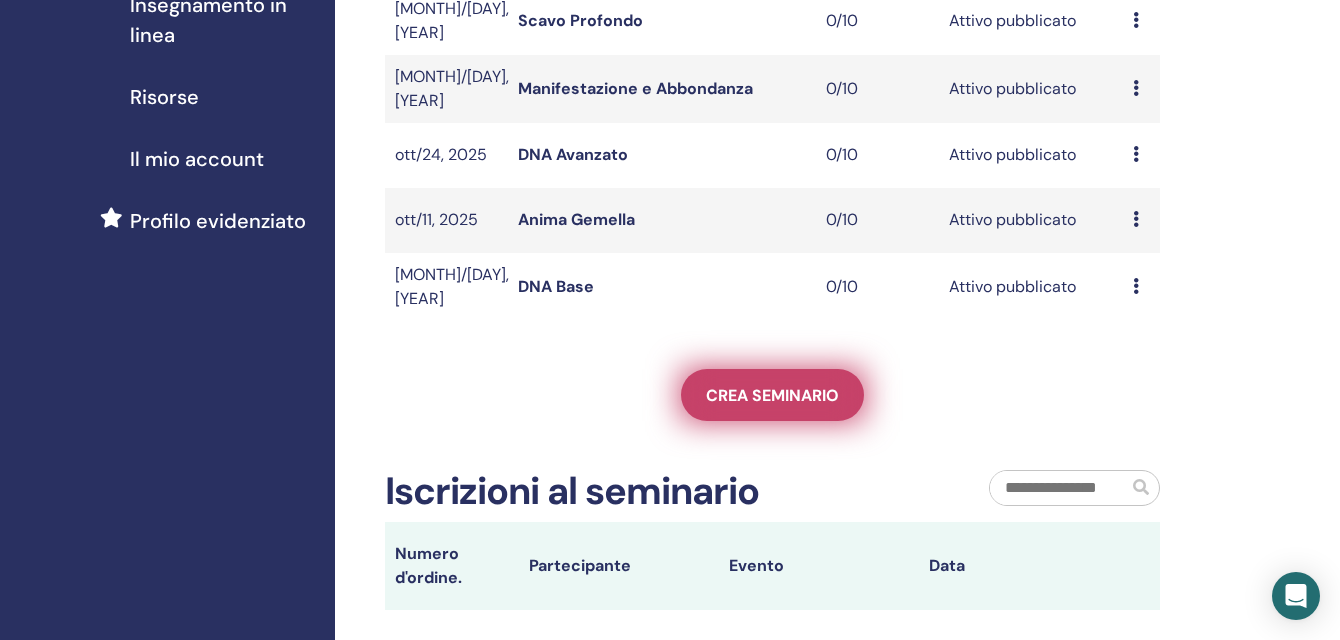 click on "Crea seminario" at bounding box center [772, 395] 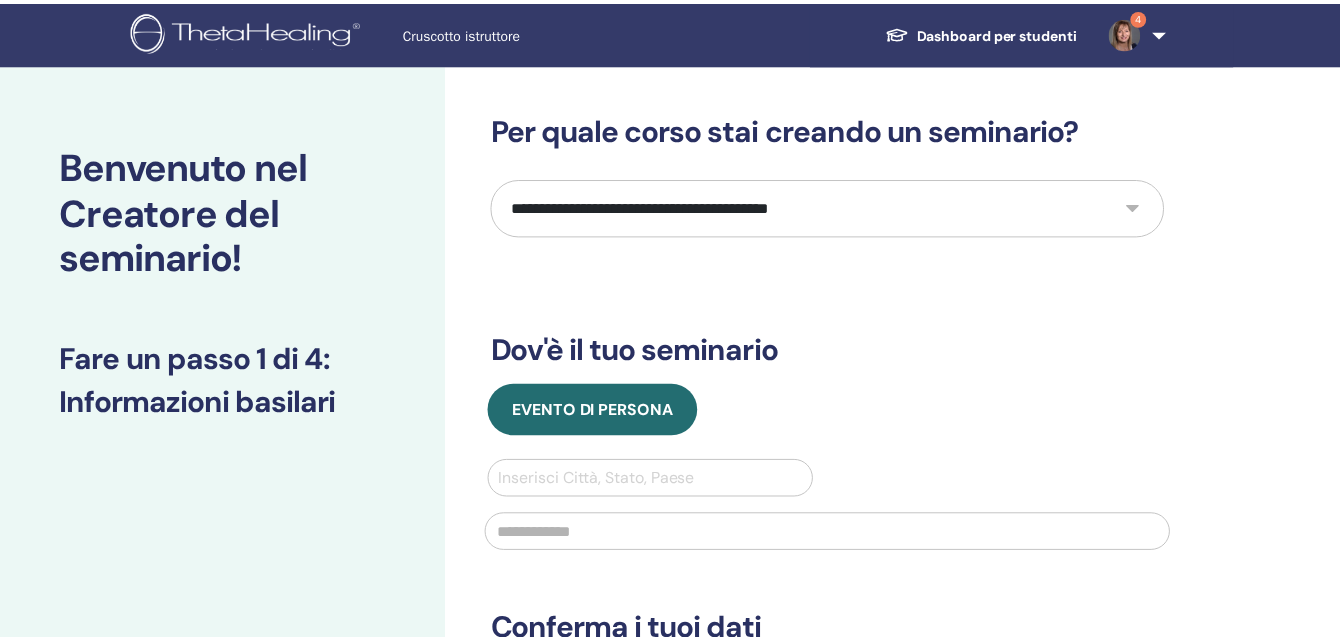 scroll, scrollTop: 0, scrollLeft: 0, axis: both 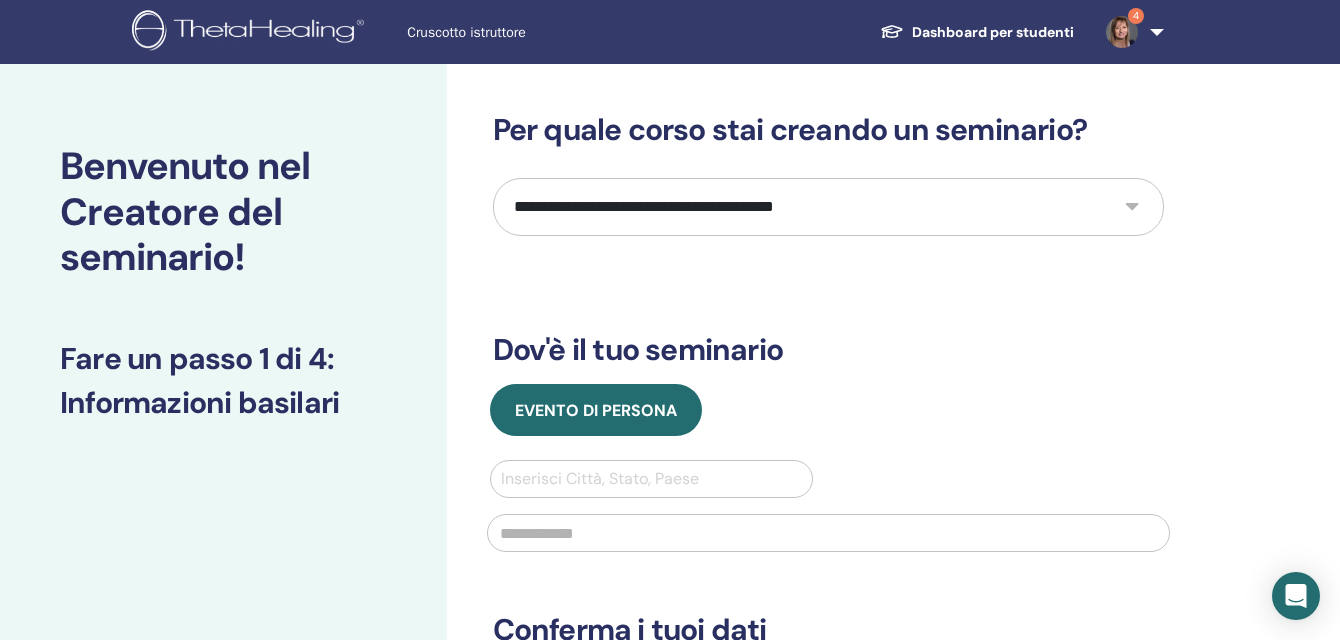 click on "**********" at bounding box center (828, 207) 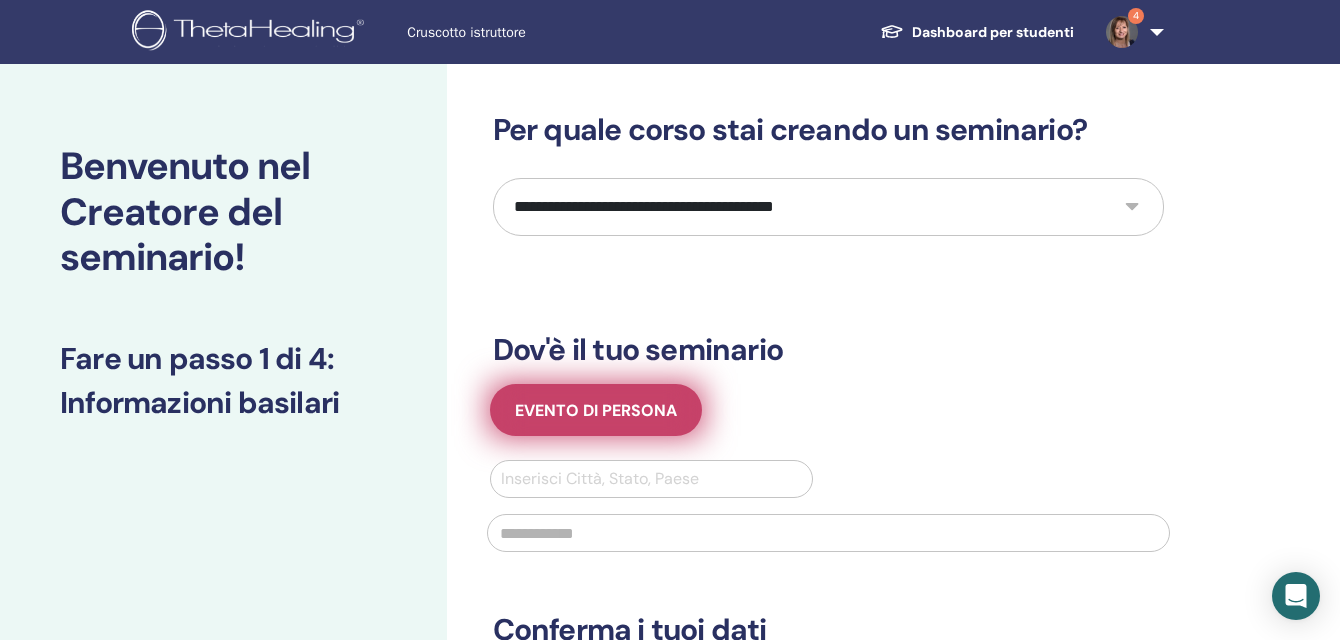 click on "Evento di persona" at bounding box center (596, 410) 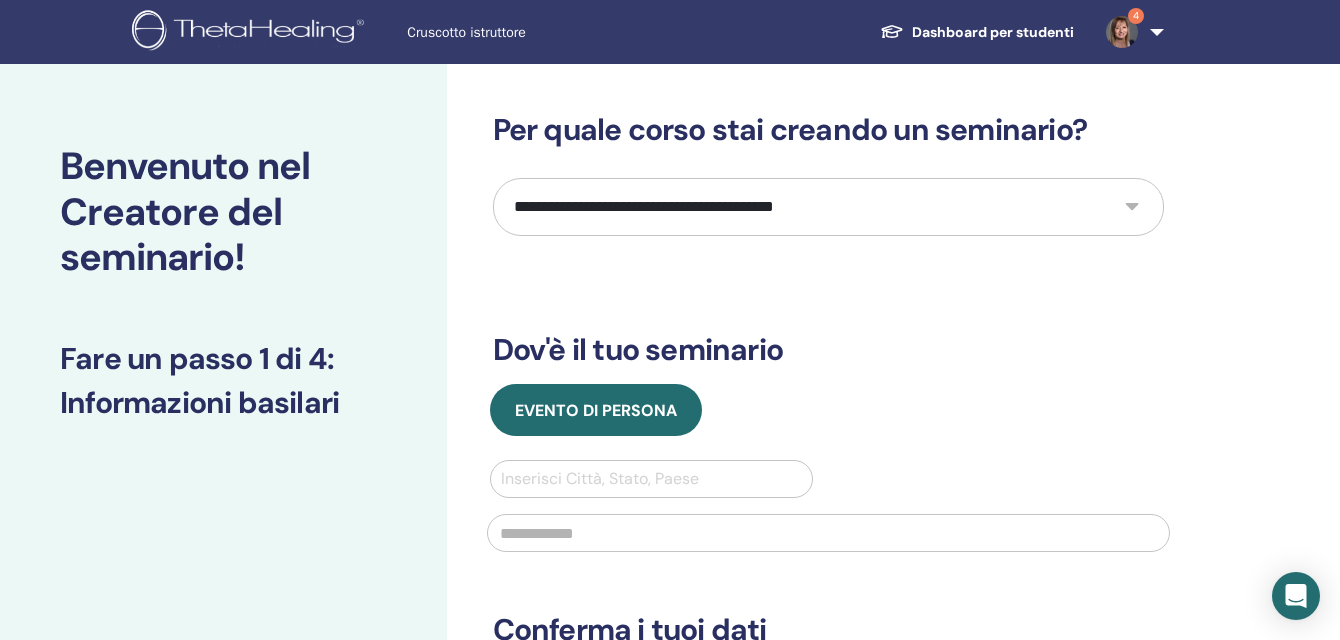 click at bounding box center [652, 479] 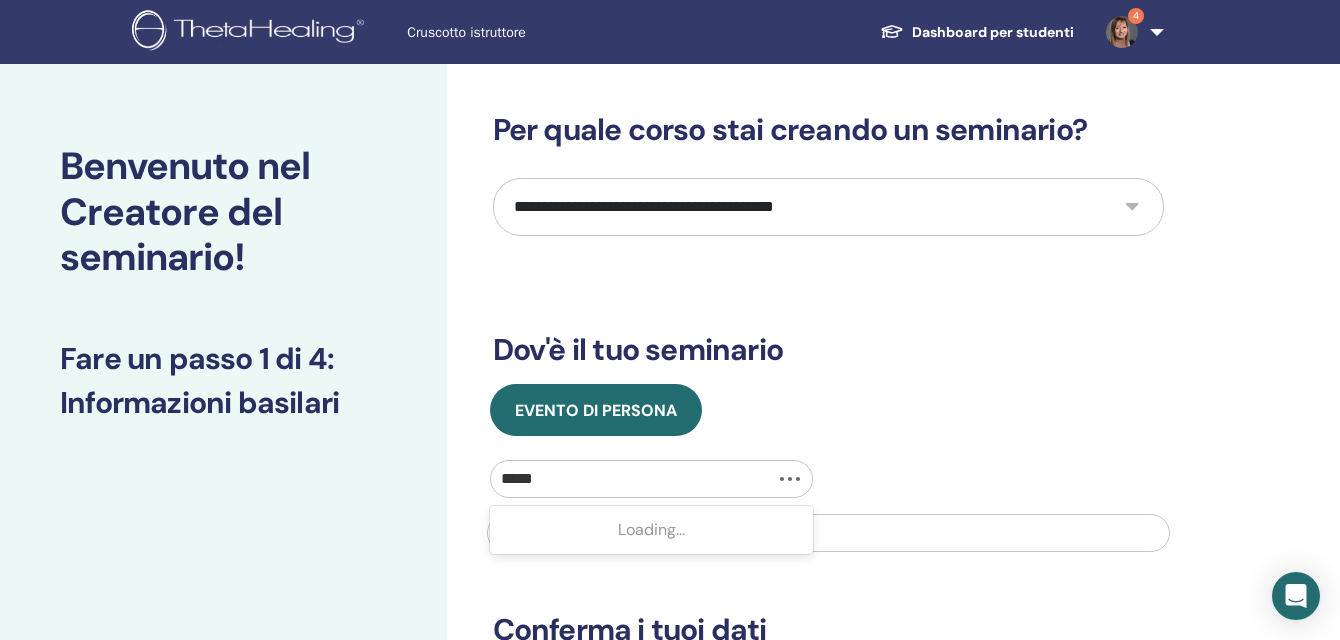 type on "******" 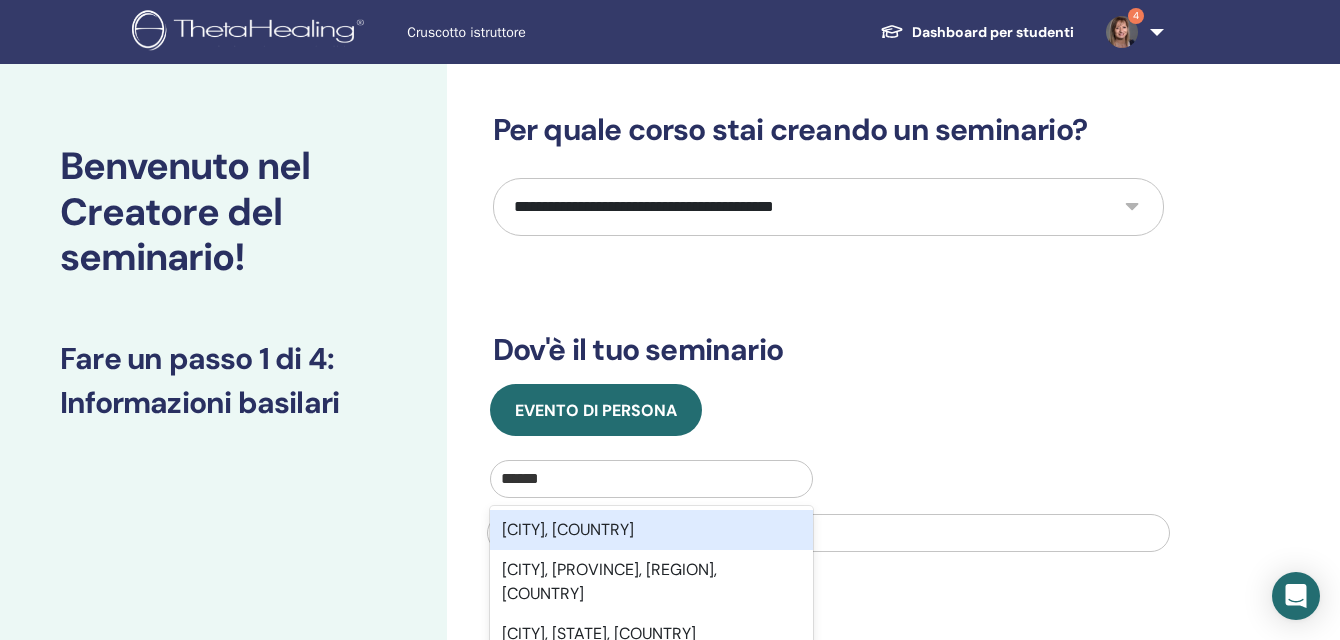 click on "Trento, ITA" at bounding box center (652, 530) 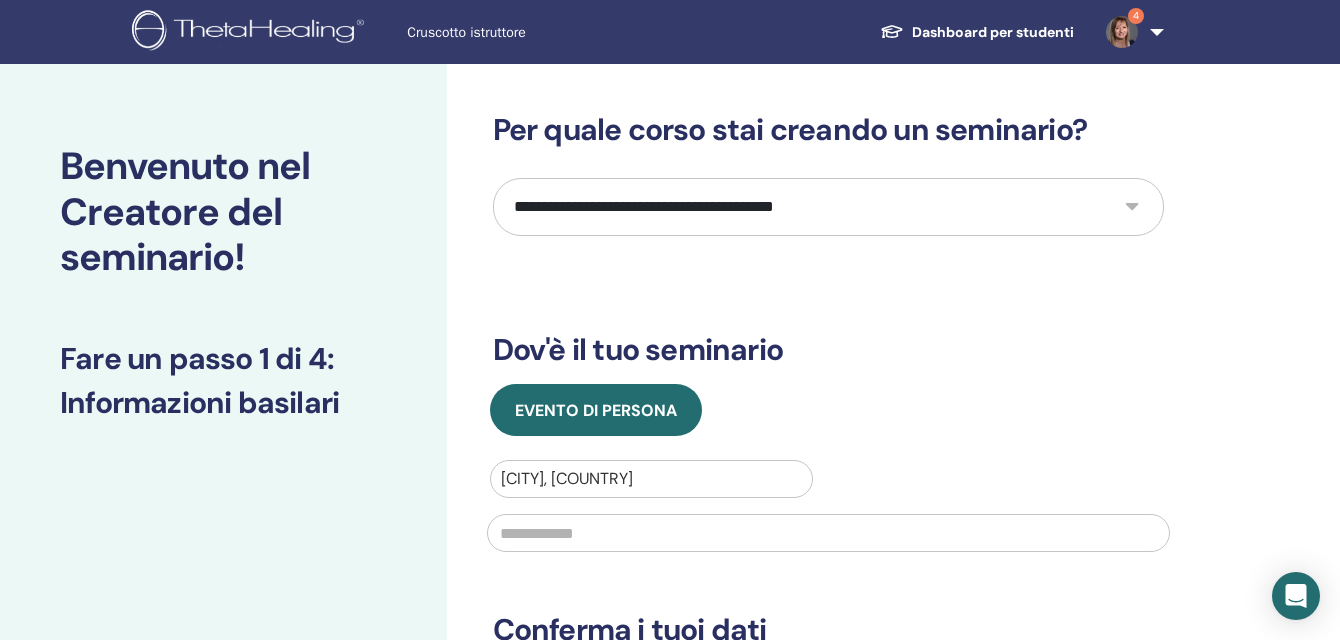 click at bounding box center (828, 533) 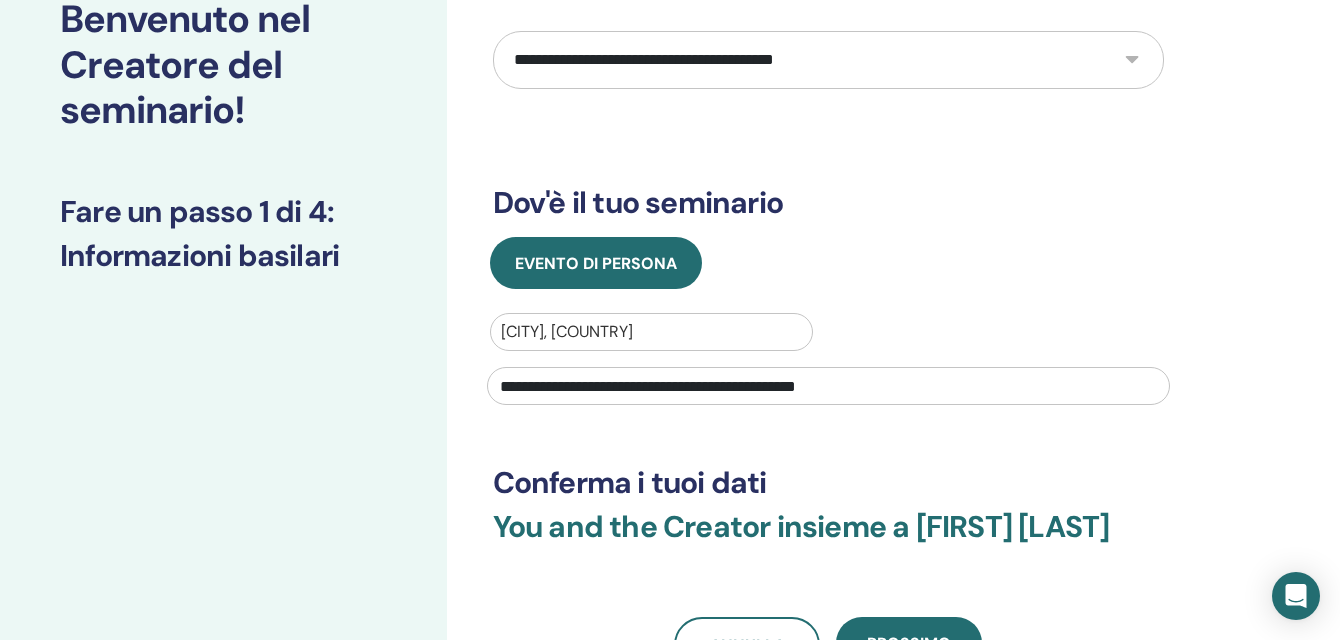 scroll, scrollTop: 500, scrollLeft: 0, axis: vertical 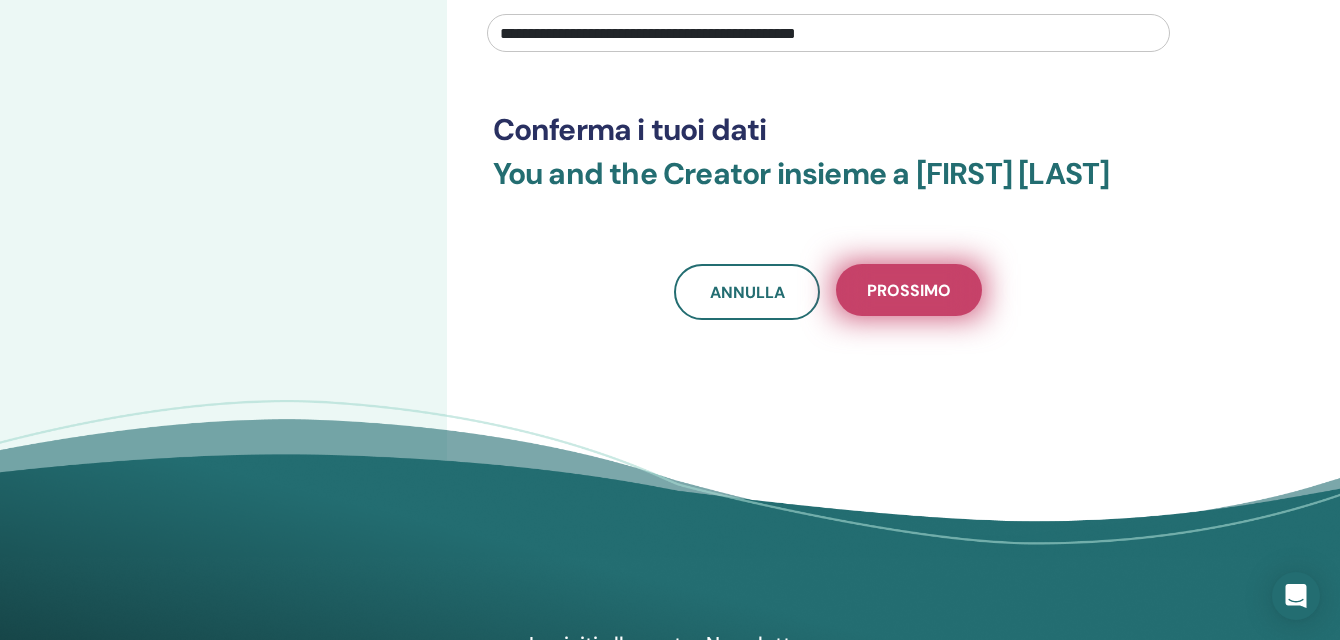 type on "**********" 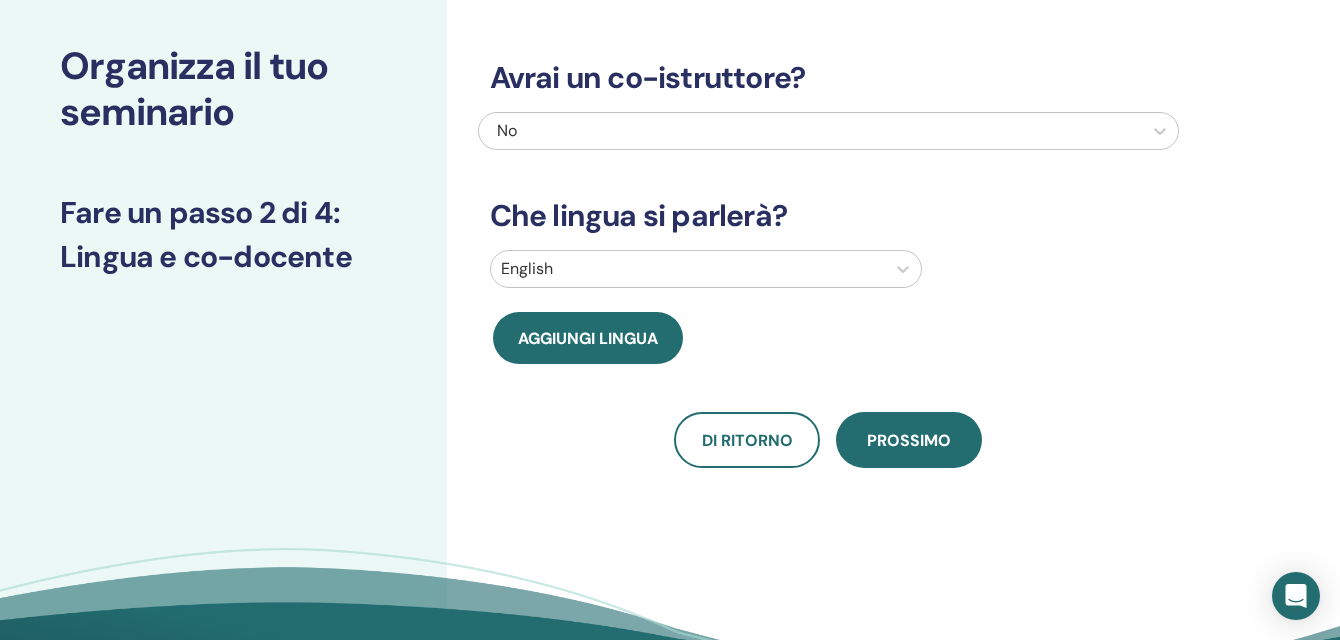 scroll, scrollTop: 0, scrollLeft: 0, axis: both 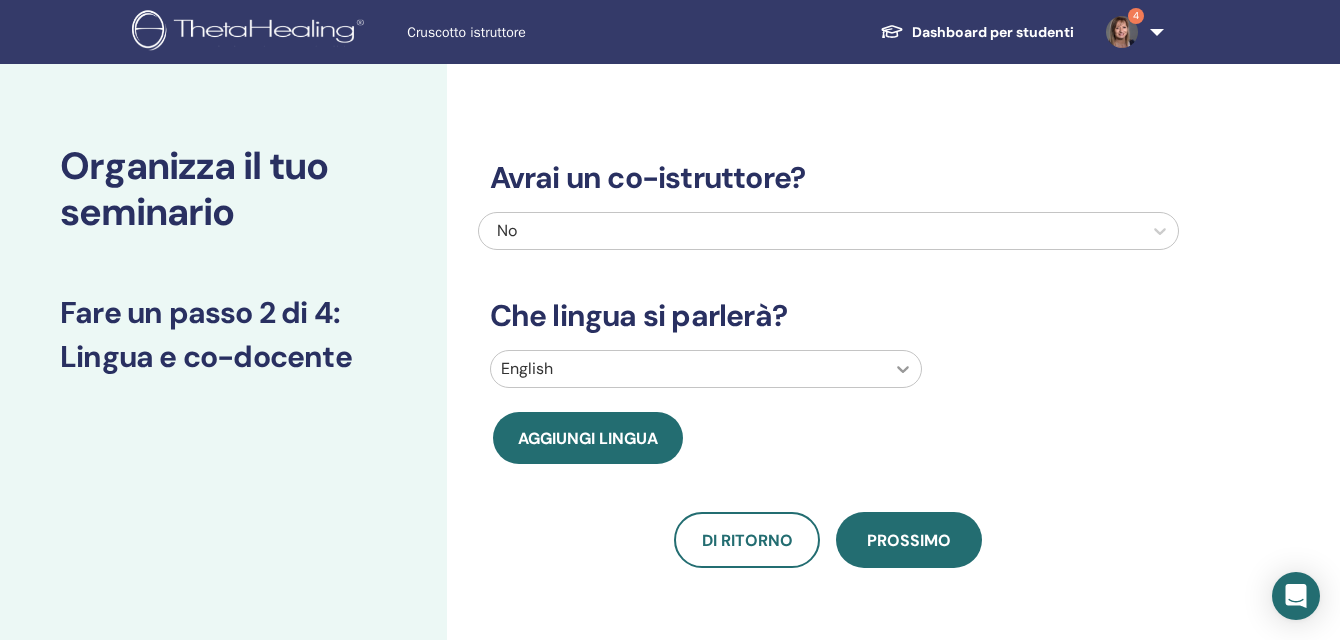 click 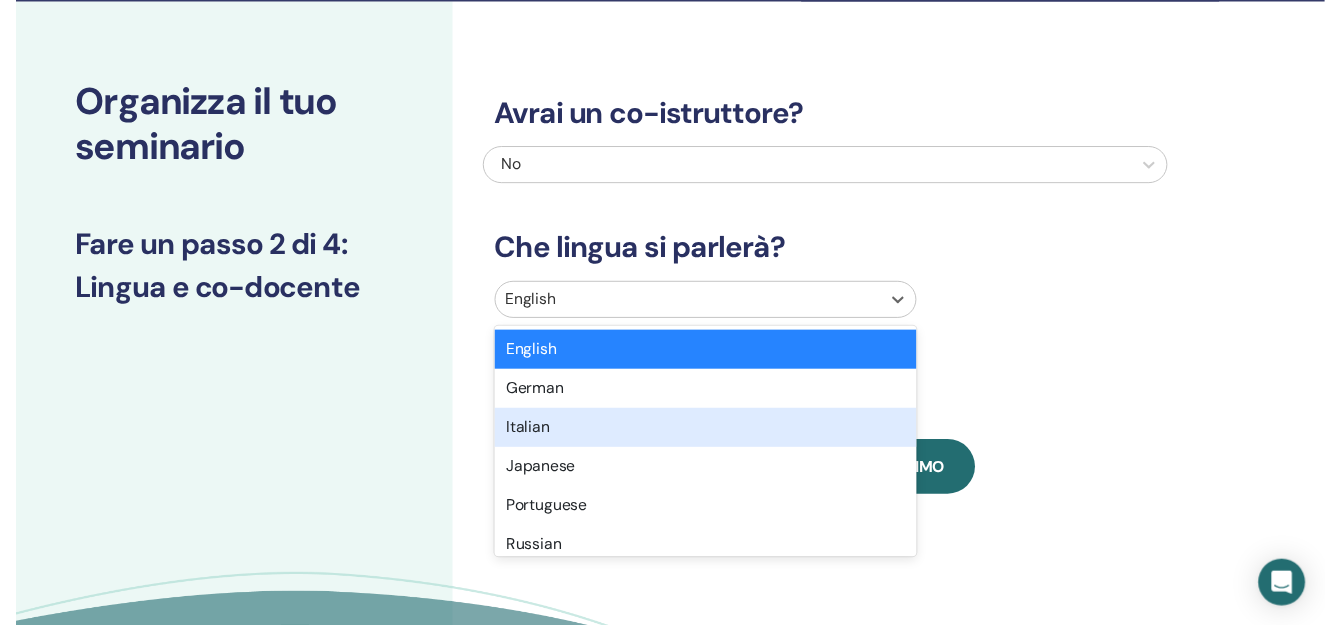scroll, scrollTop: 64, scrollLeft: 0, axis: vertical 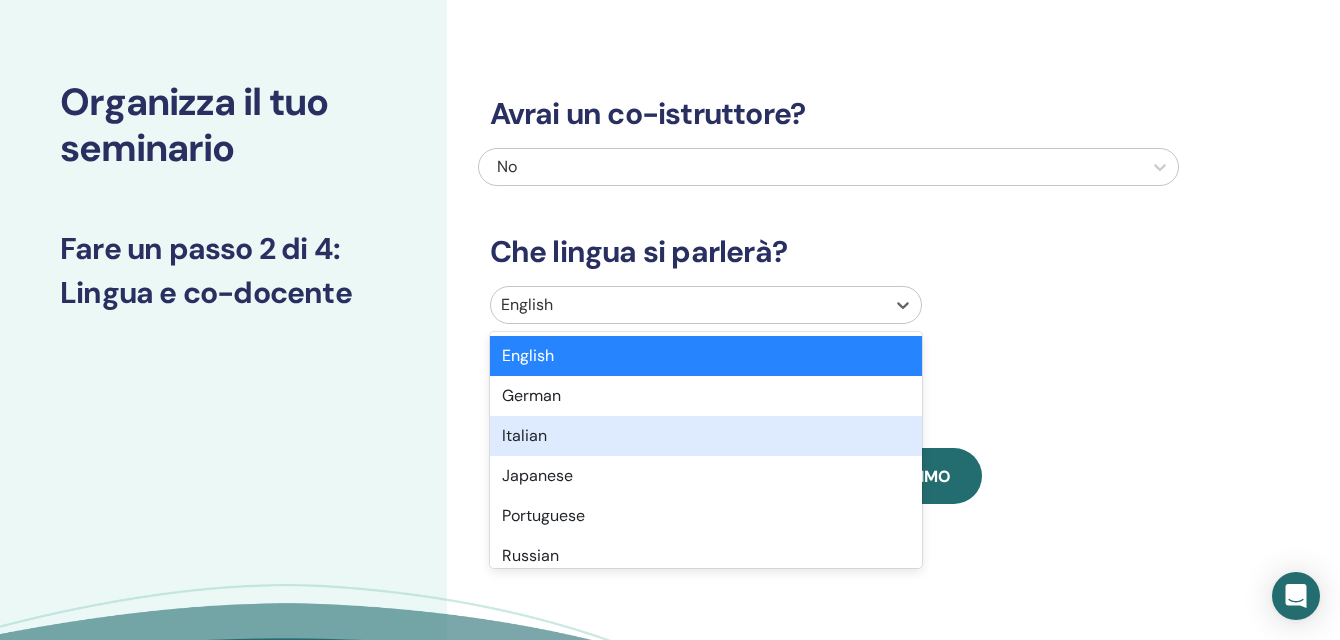 drag, startPoint x: 597, startPoint y: 430, endPoint x: 654, endPoint y: 429, distance: 57.00877 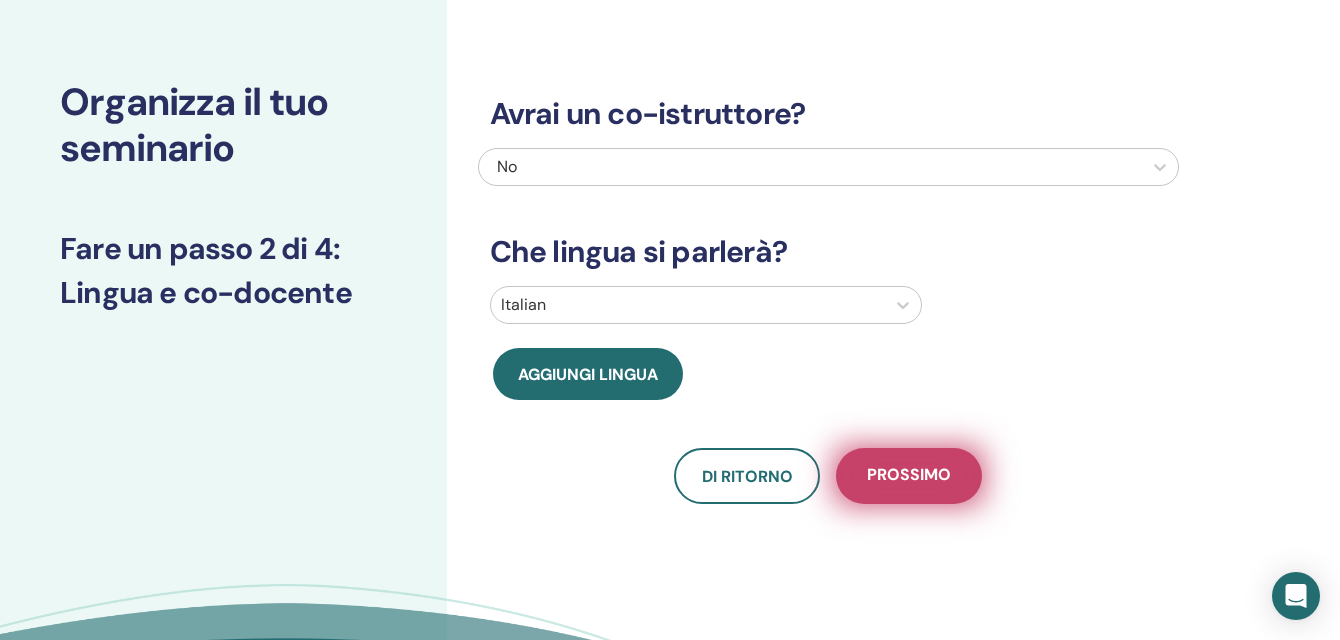 click on "Prossimo" at bounding box center (909, 476) 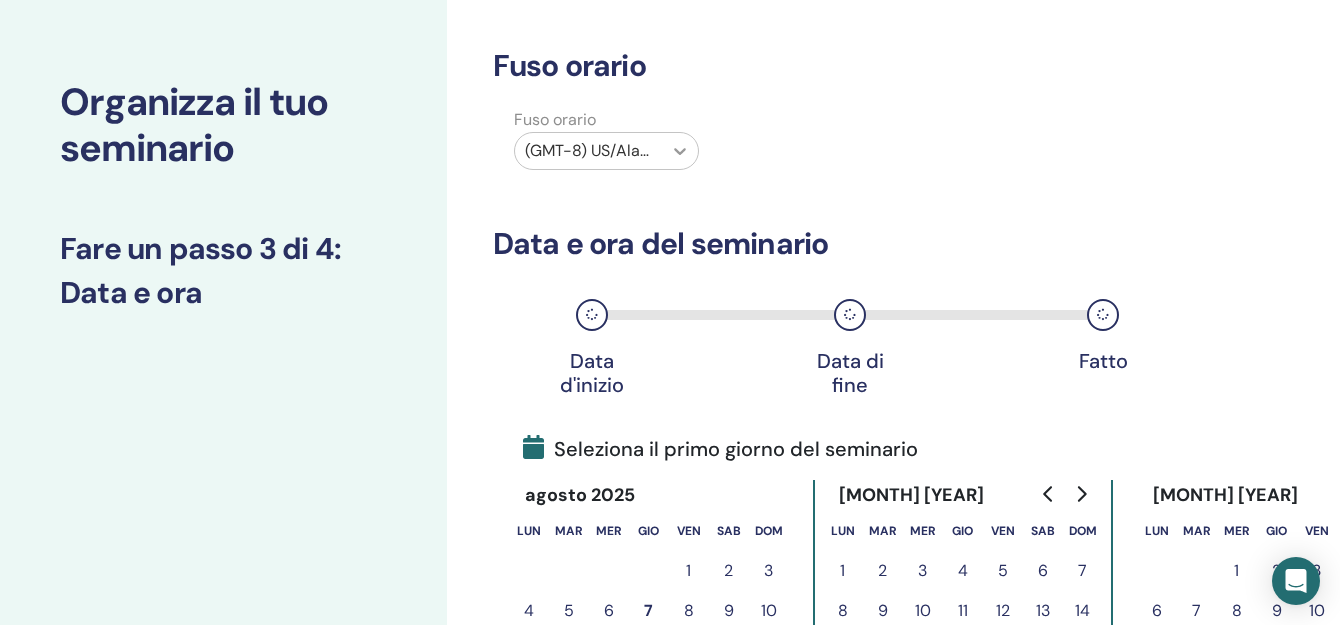 click 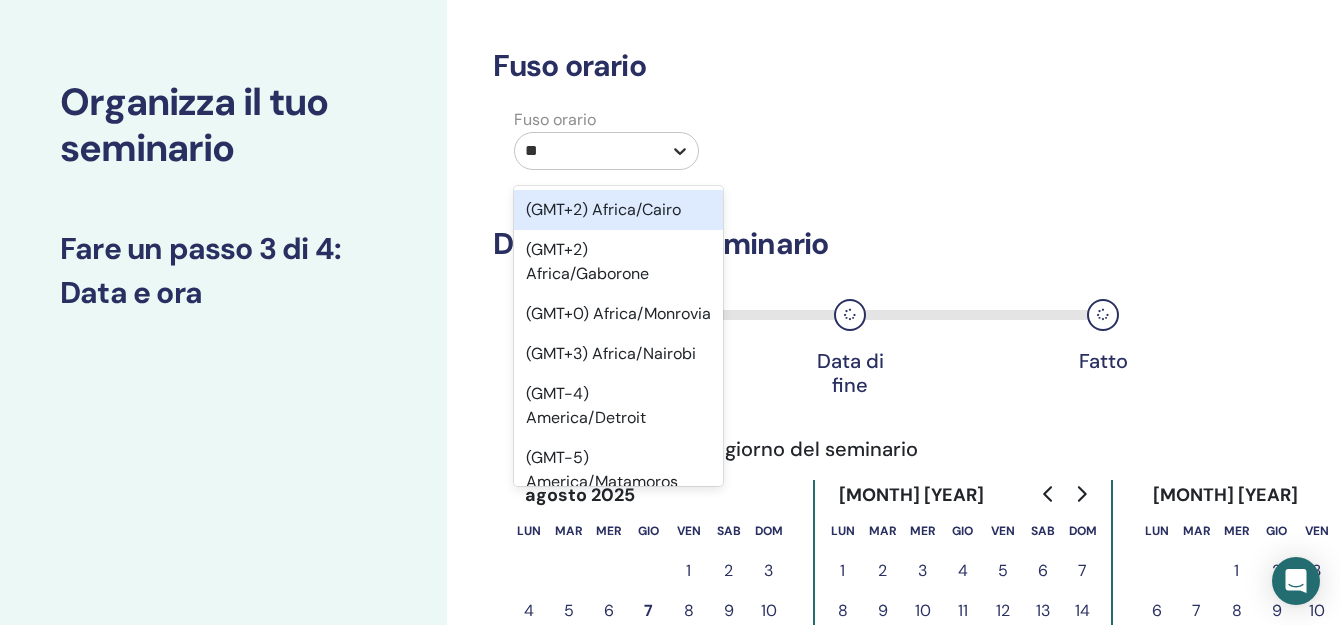 type on "***" 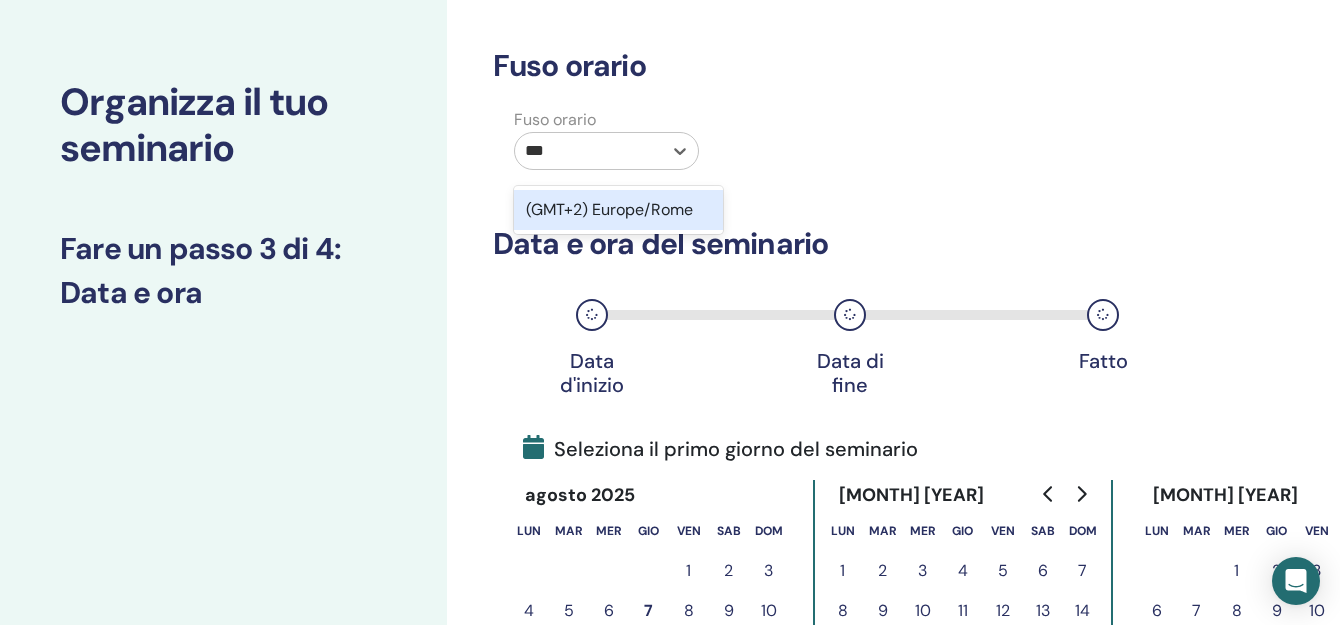 click on "(GMT+2) Europe/Rome" at bounding box center (619, 210) 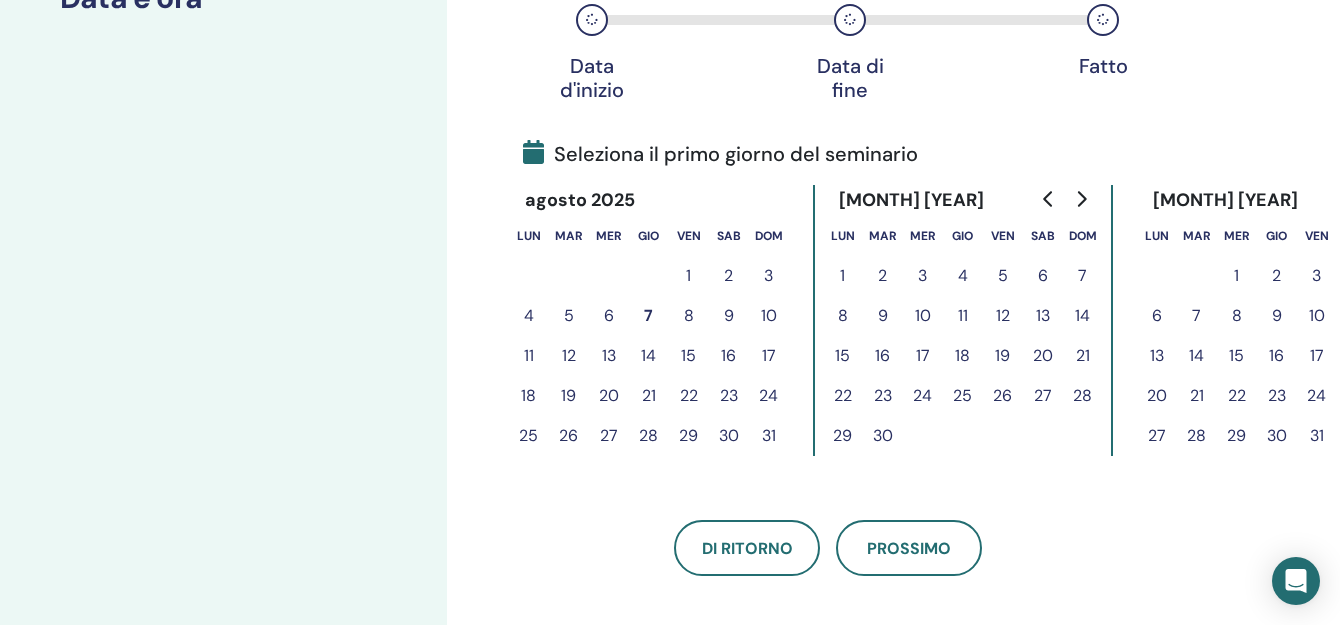 scroll, scrollTop: 364, scrollLeft: 0, axis: vertical 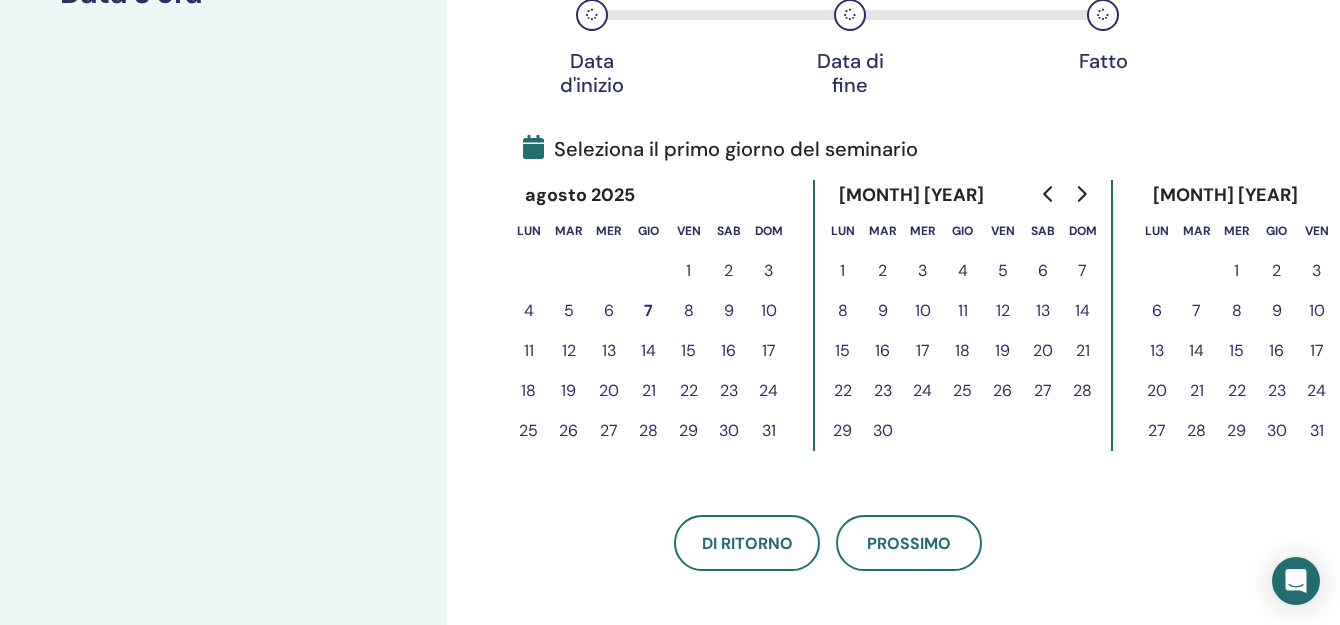 click 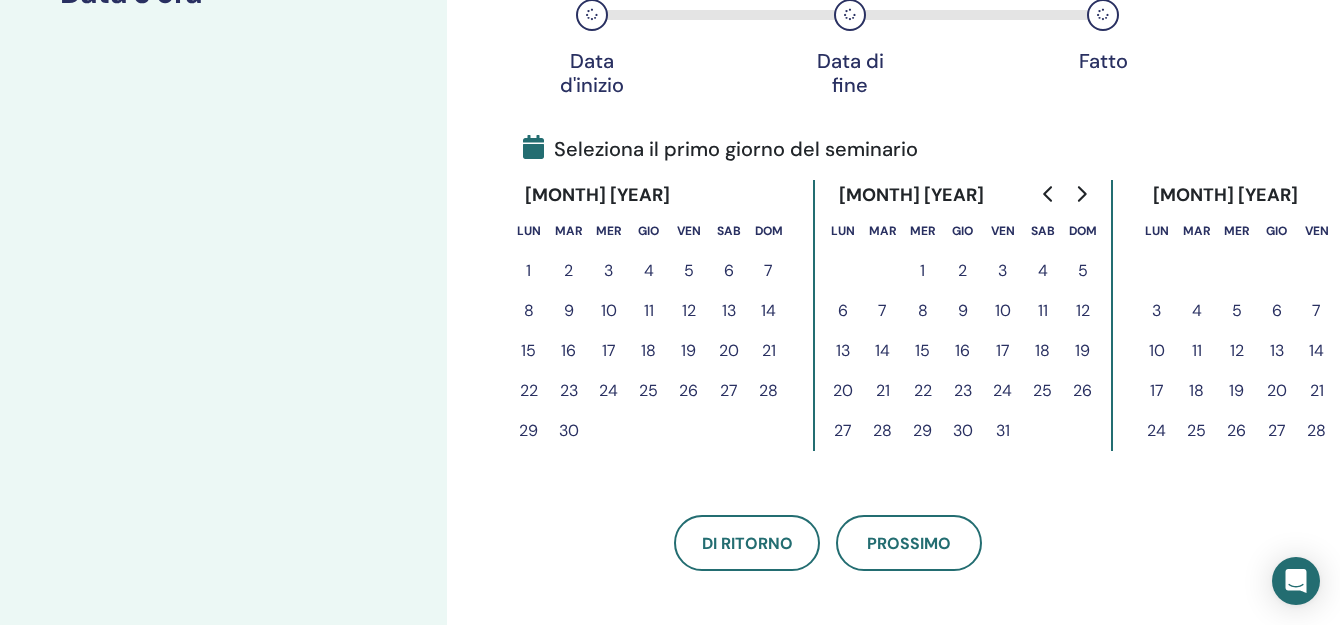 click 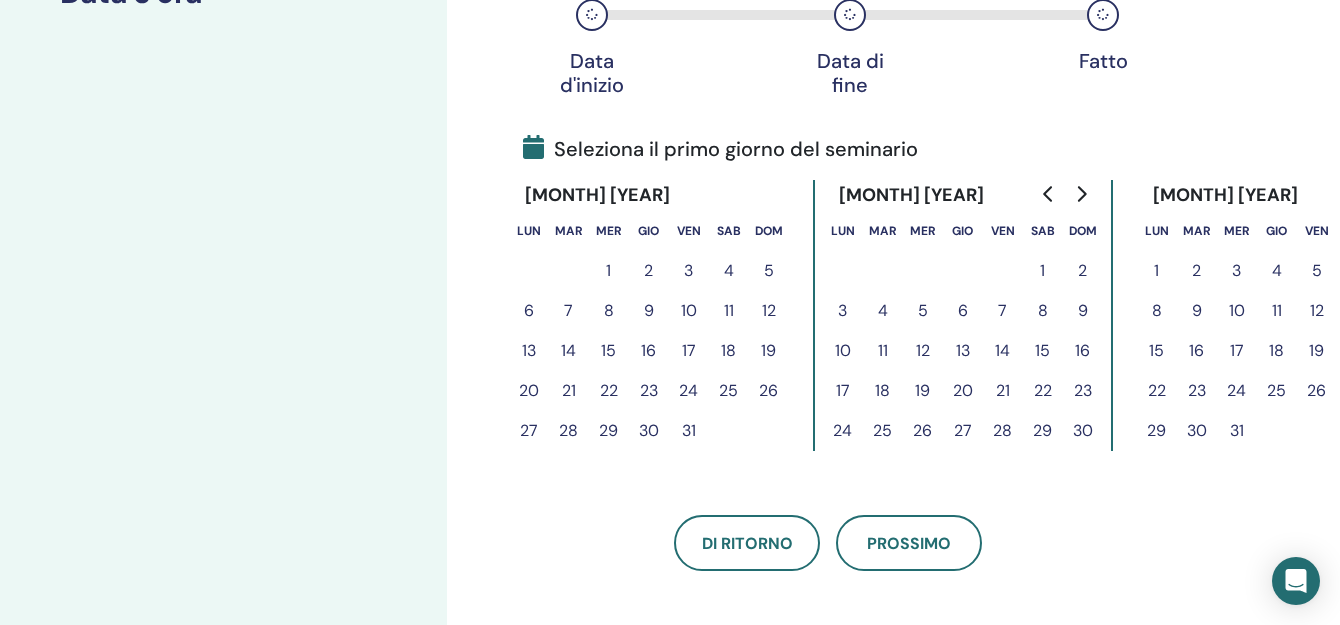 click 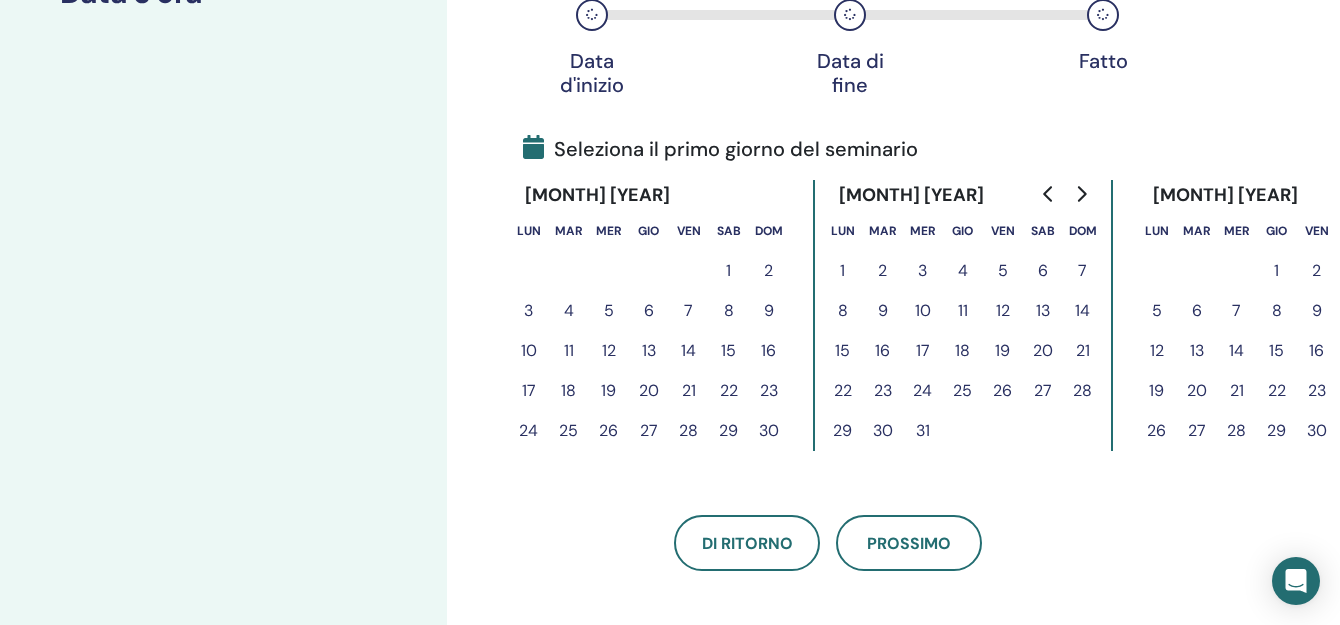 click 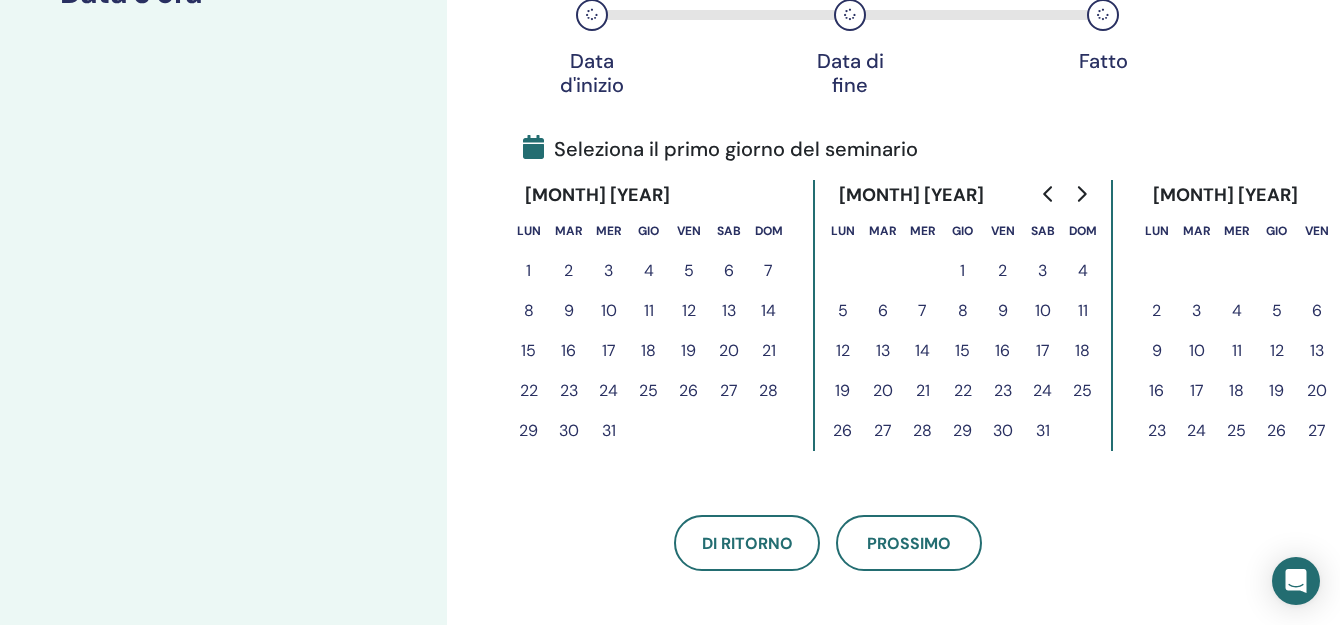 click 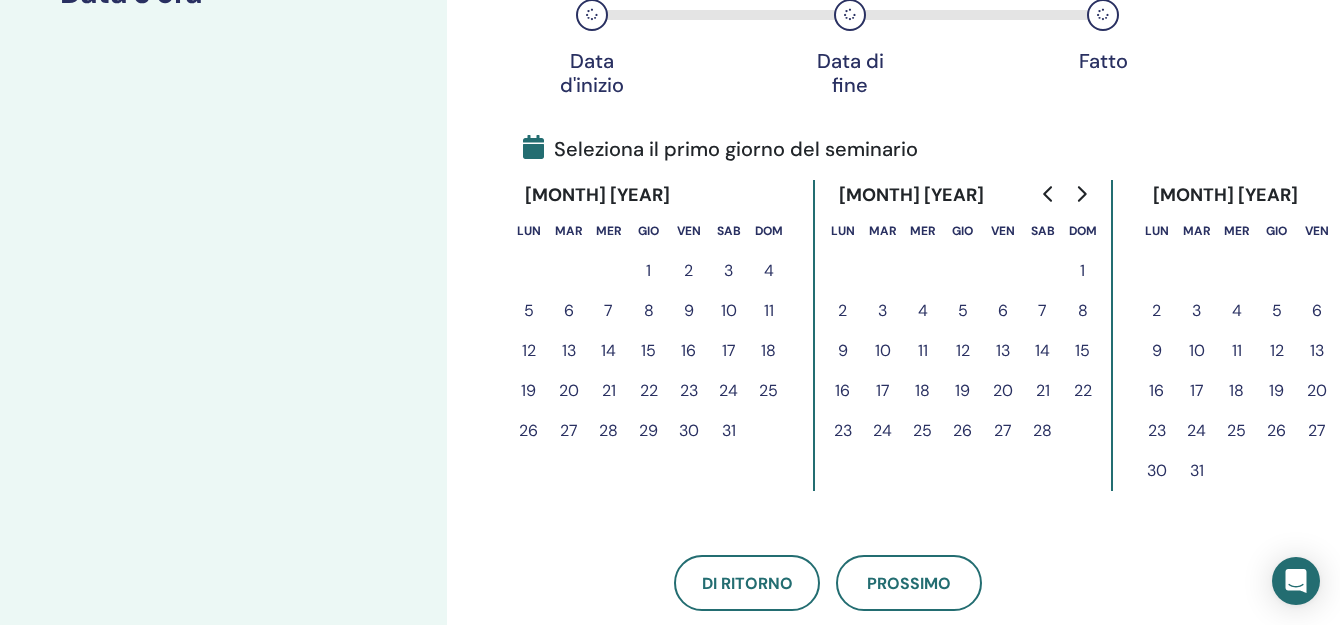 click on "24" at bounding box center [729, 391] 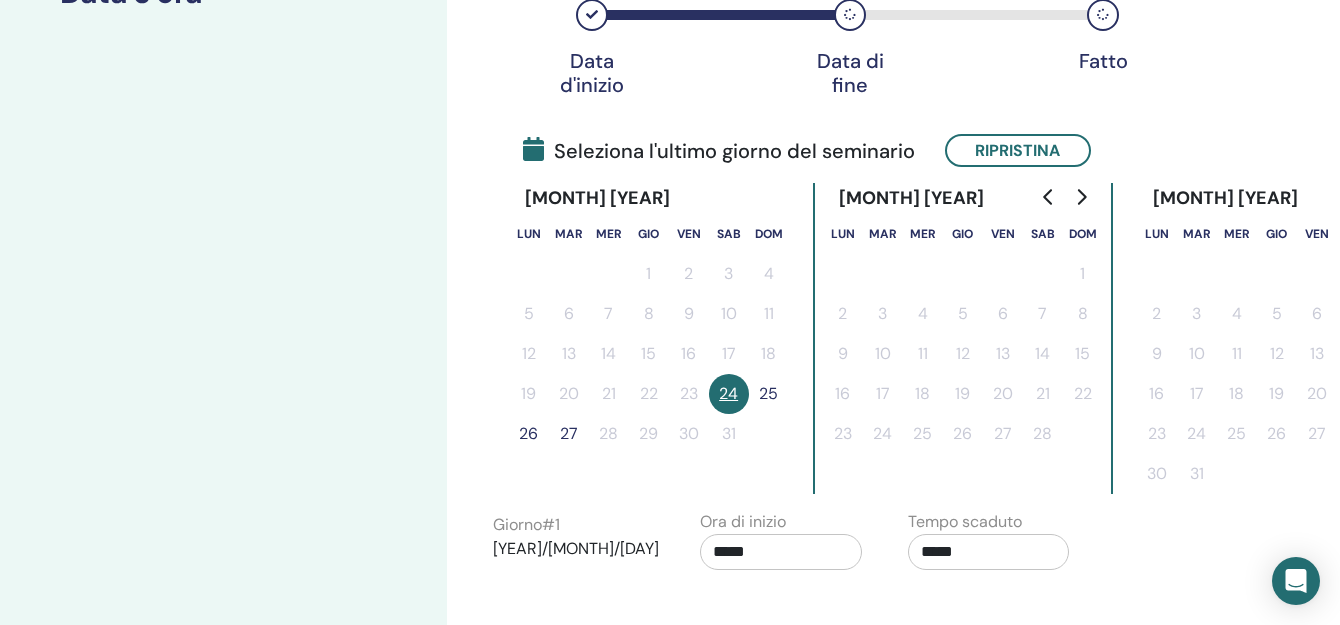click on "25" at bounding box center [769, 394] 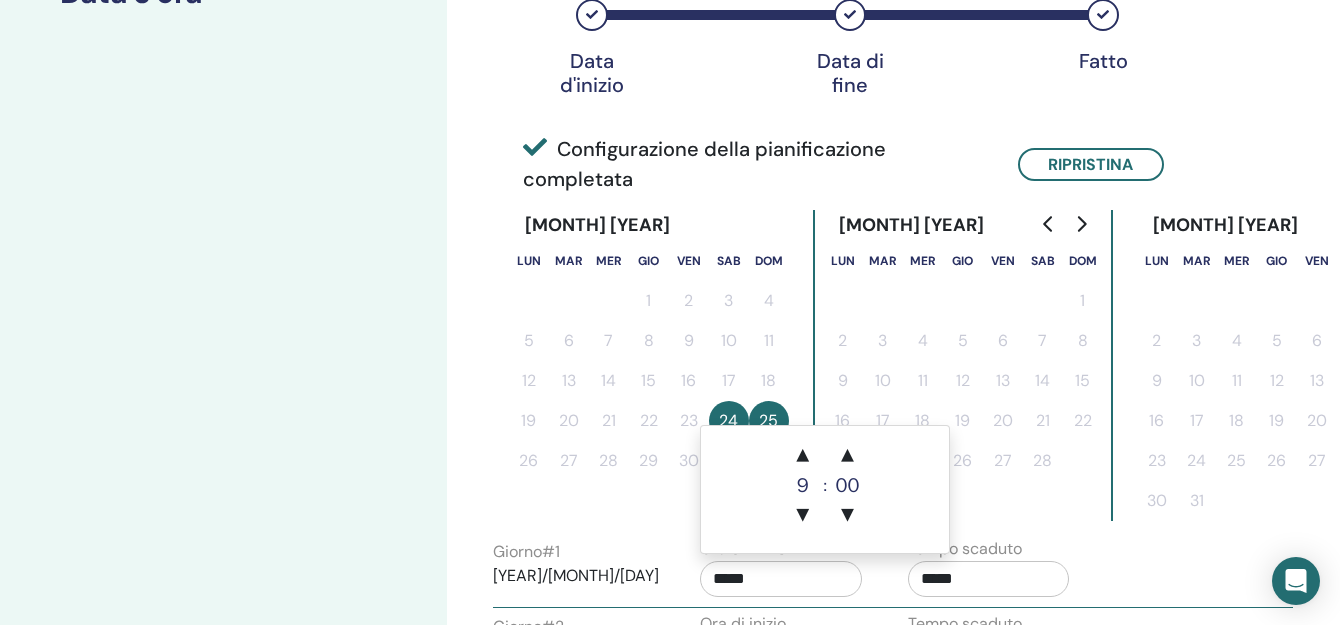 click on "*****" at bounding box center [781, 579] 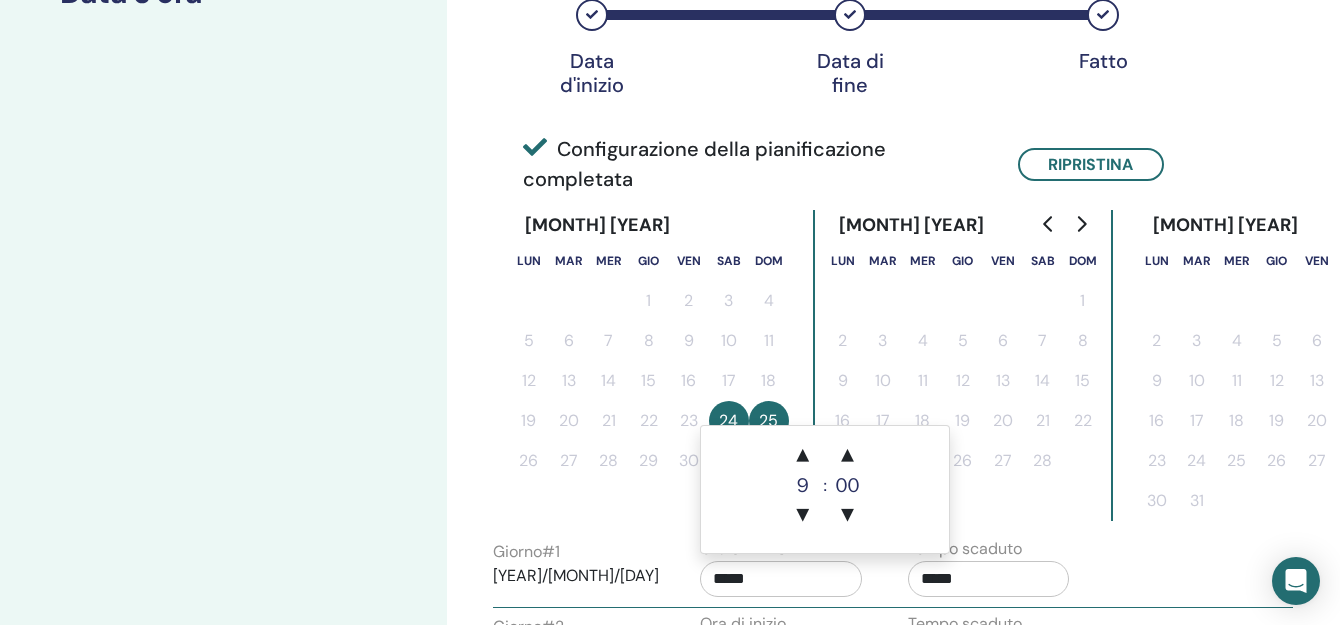click on "*****" at bounding box center (989, 579) 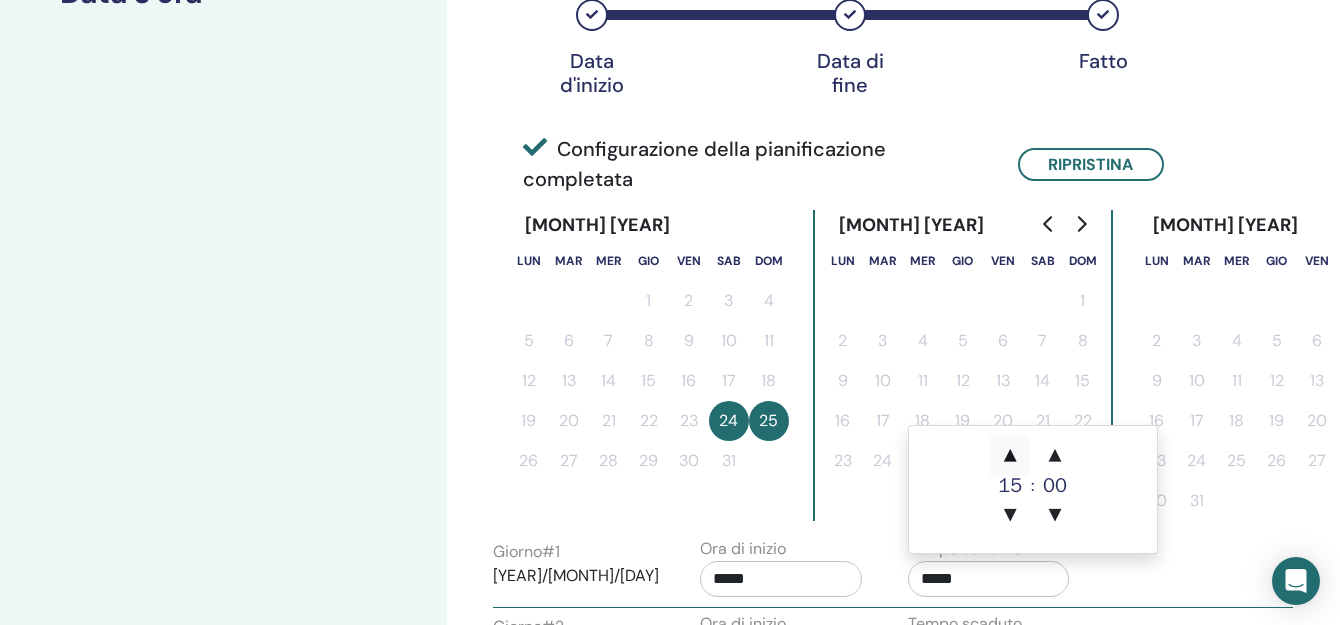 click on "▲" at bounding box center [1010, 456] 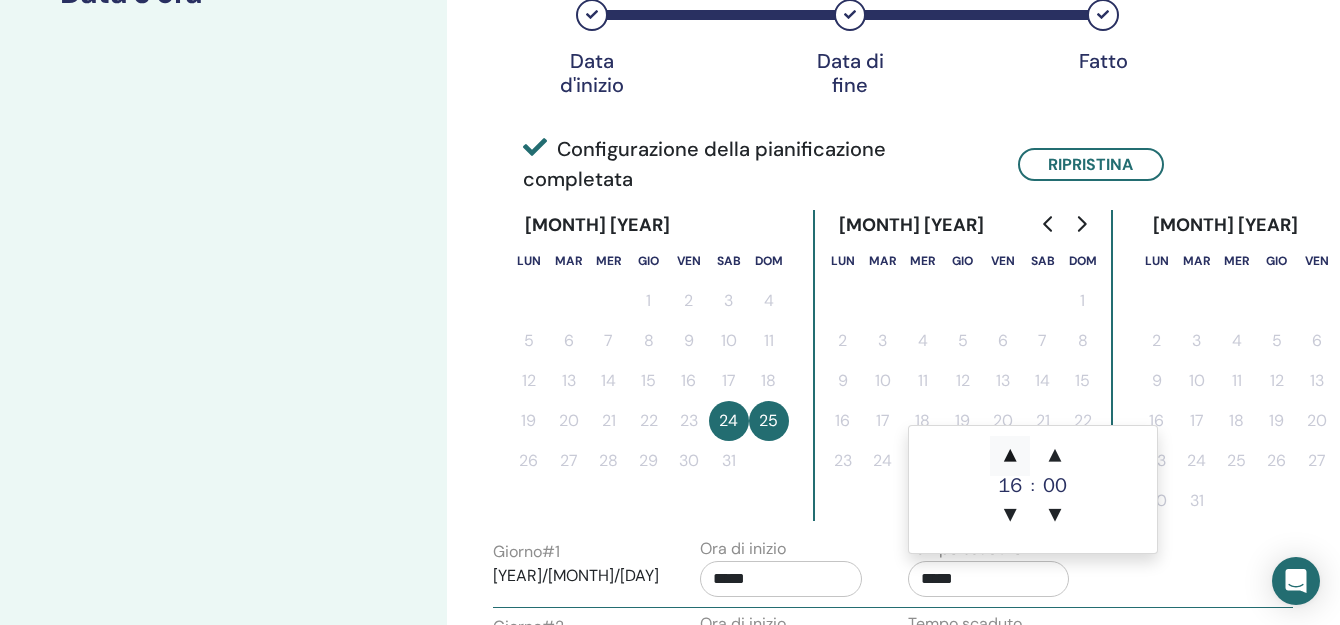 click on "▲" at bounding box center [1010, 456] 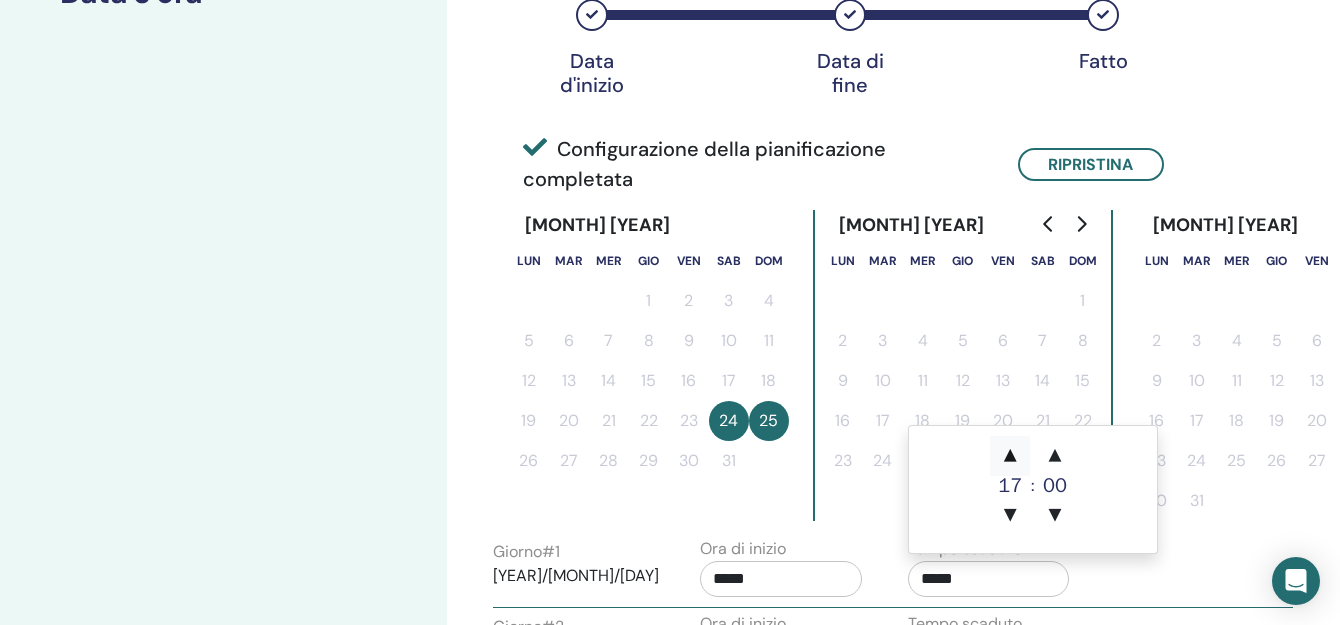 click on "▲" at bounding box center [1010, 456] 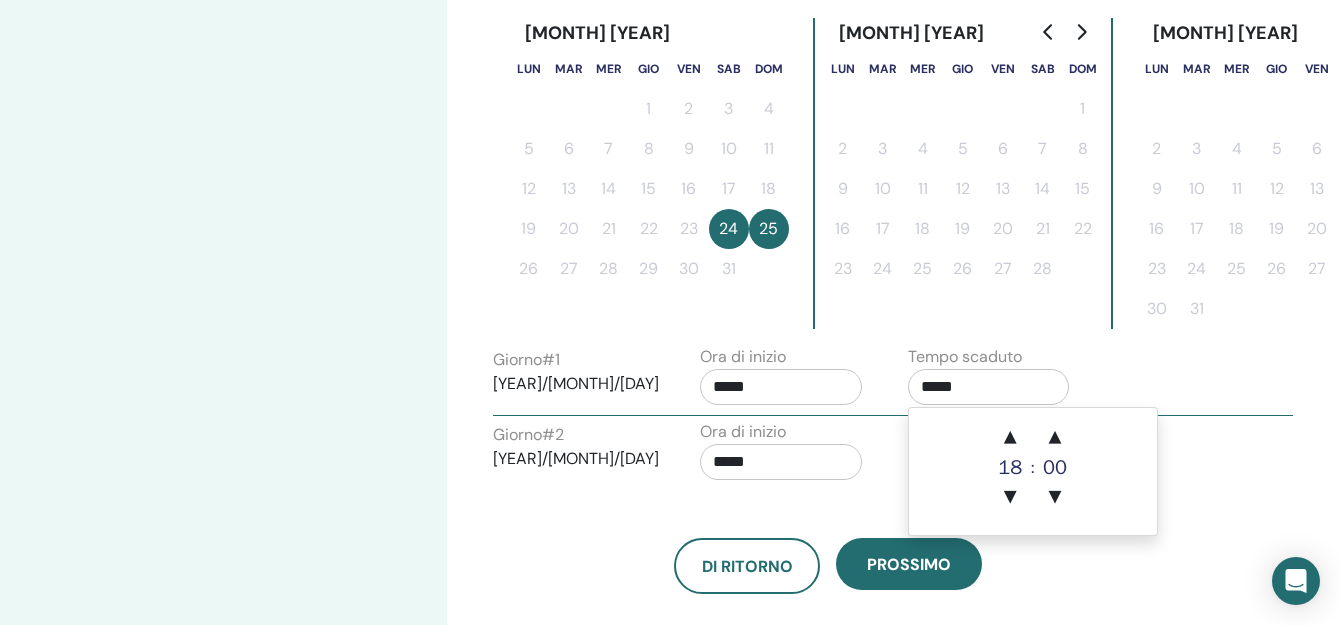 scroll, scrollTop: 564, scrollLeft: 0, axis: vertical 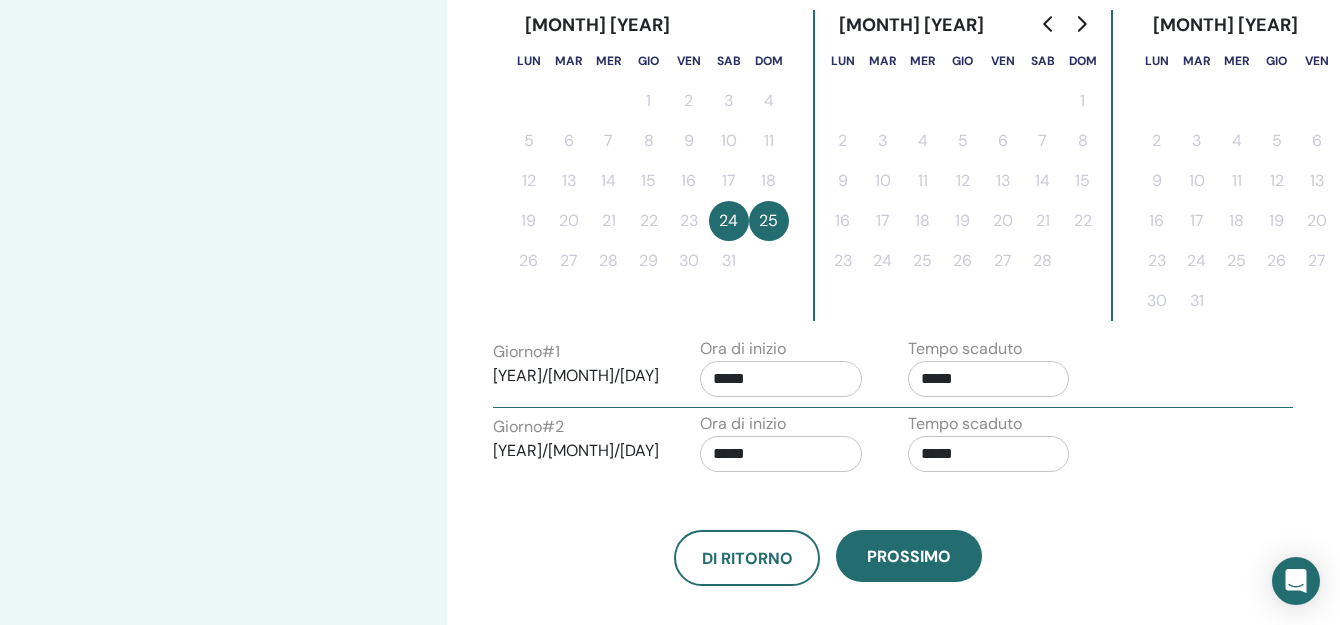 click on "Di ritorno Prossimo" at bounding box center (828, 534) 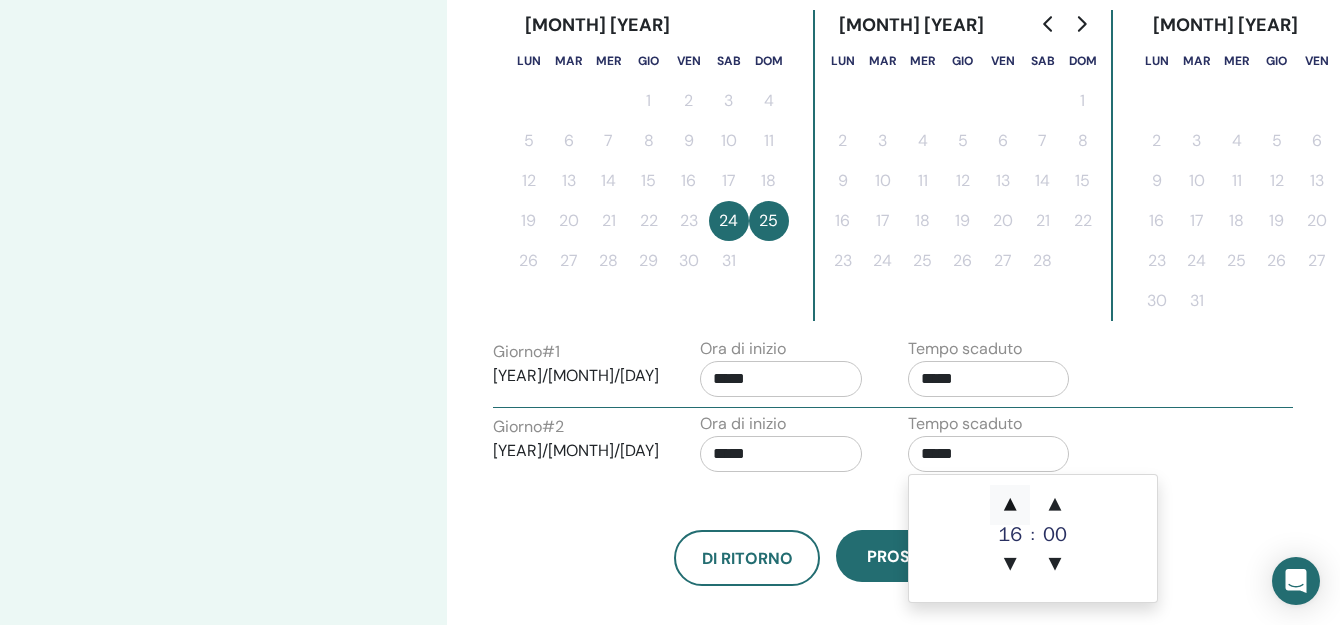 click on "▲" at bounding box center (1010, 505) 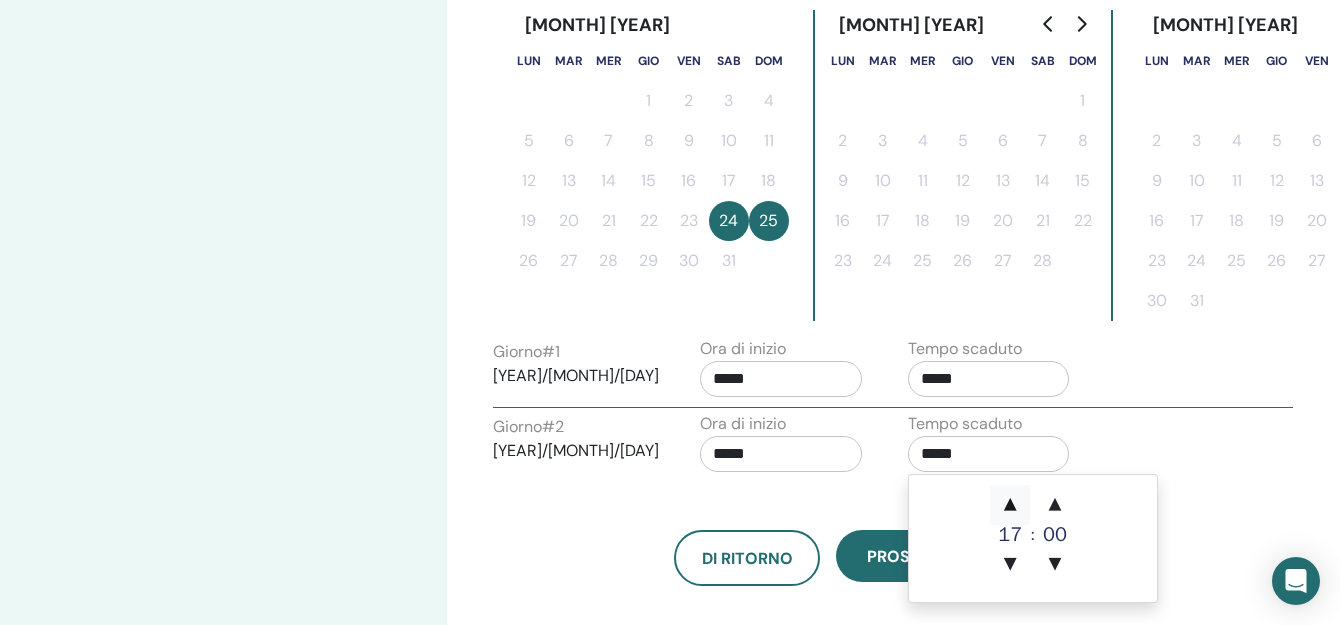 click on "▲" at bounding box center (1010, 505) 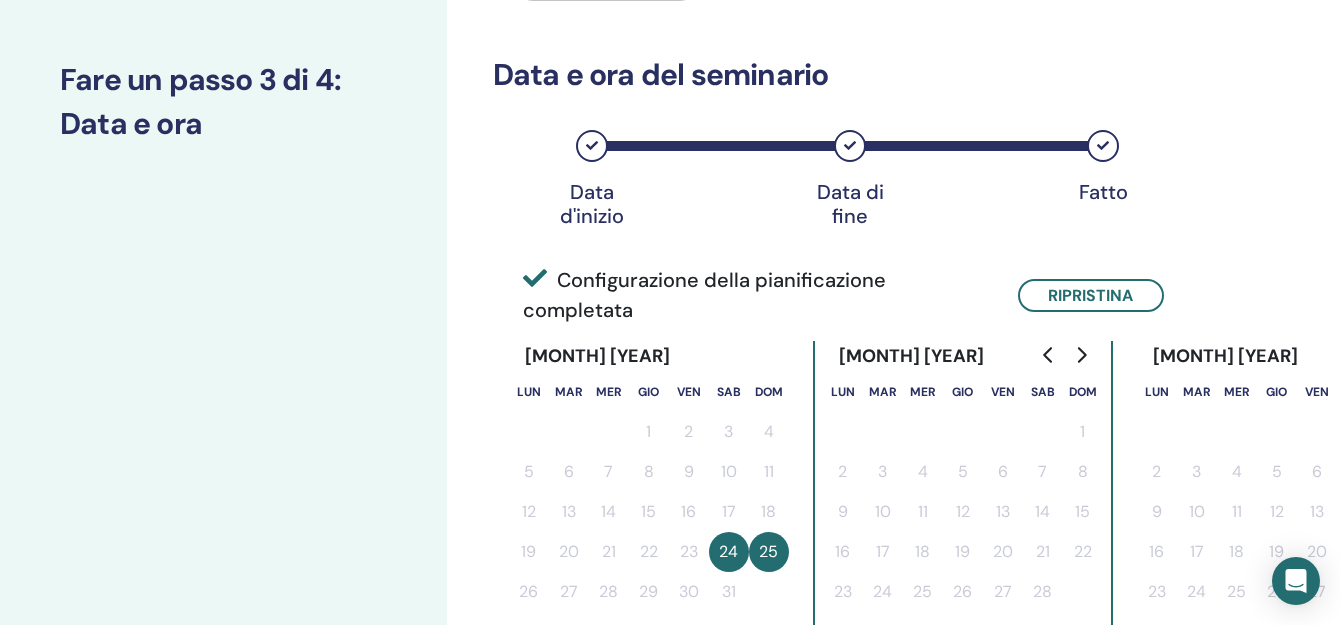 scroll, scrollTop: 0, scrollLeft: 0, axis: both 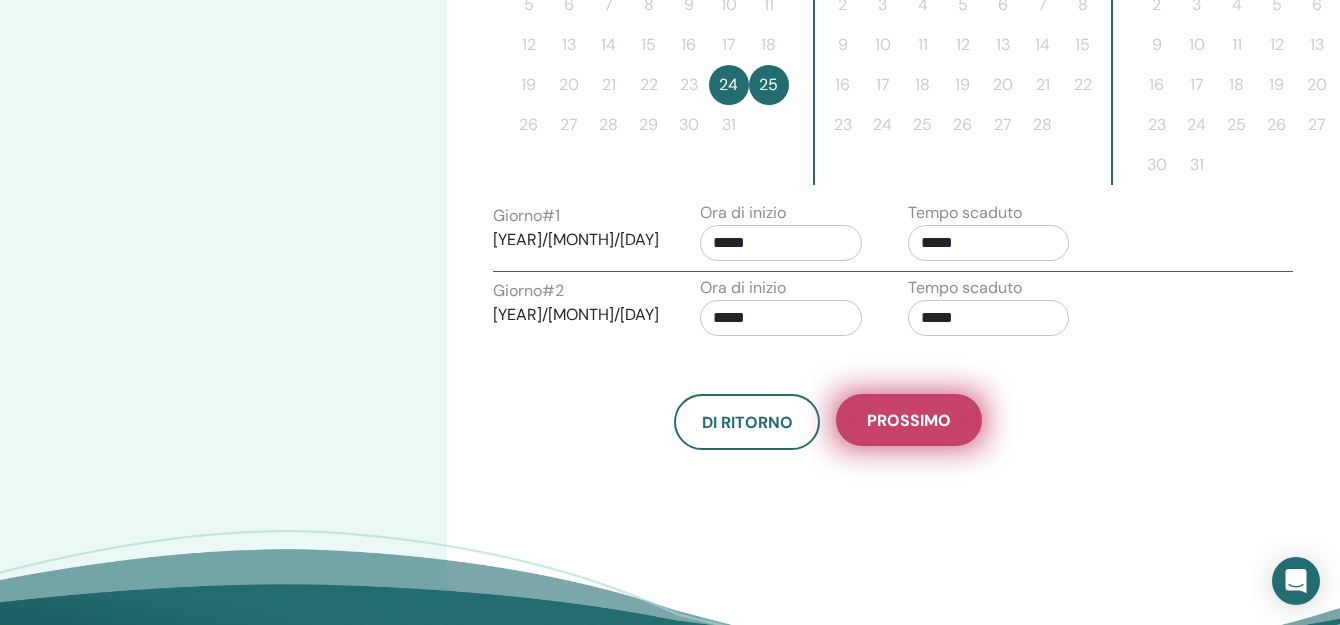 click on "Prossimo" at bounding box center [909, 420] 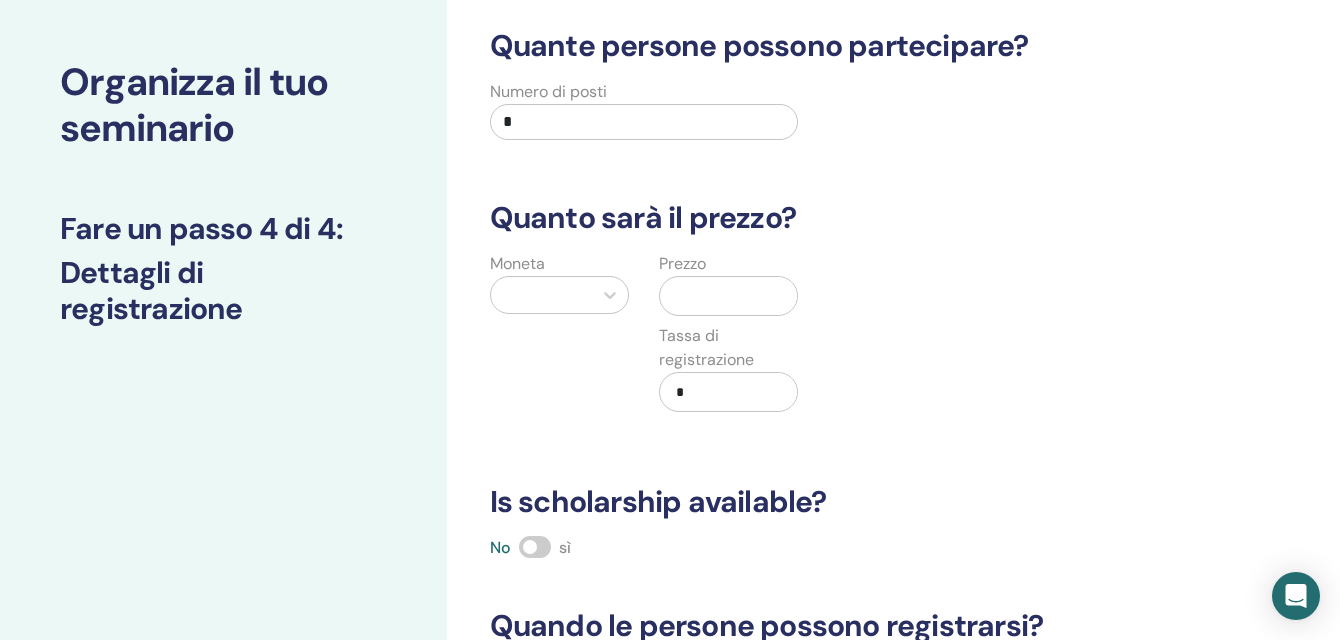 scroll, scrollTop: 0, scrollLeft: 0, axis: both 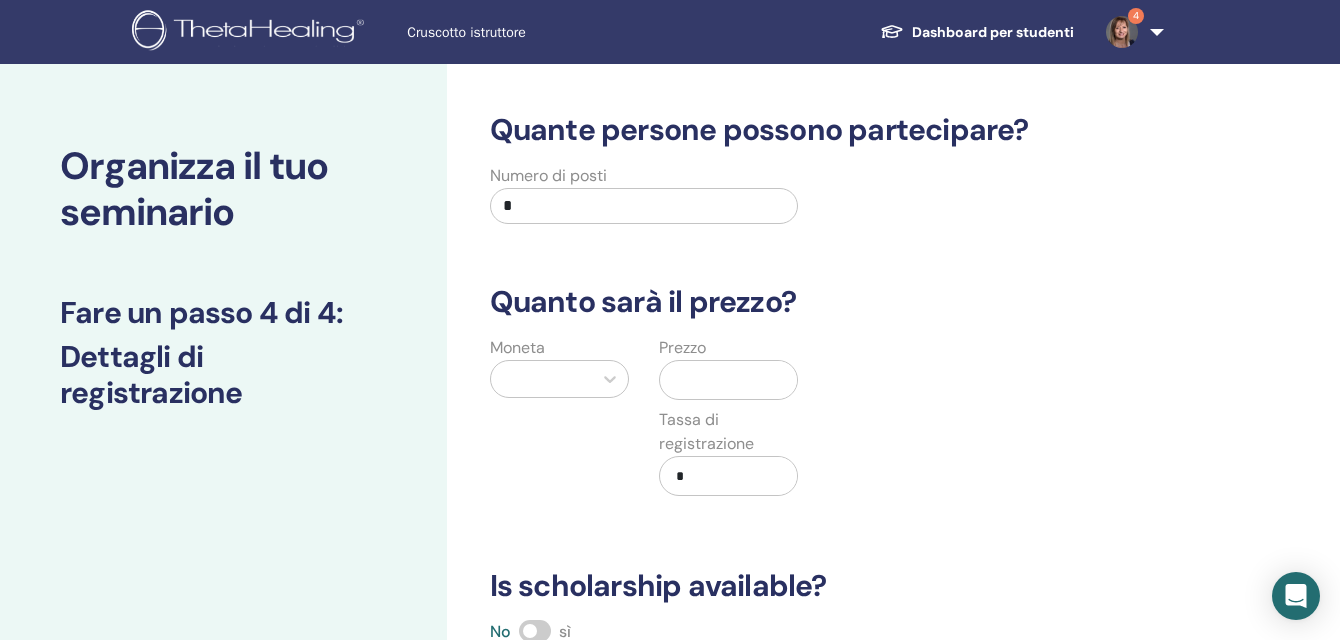 click on "*" at bounding box center [644, 206] 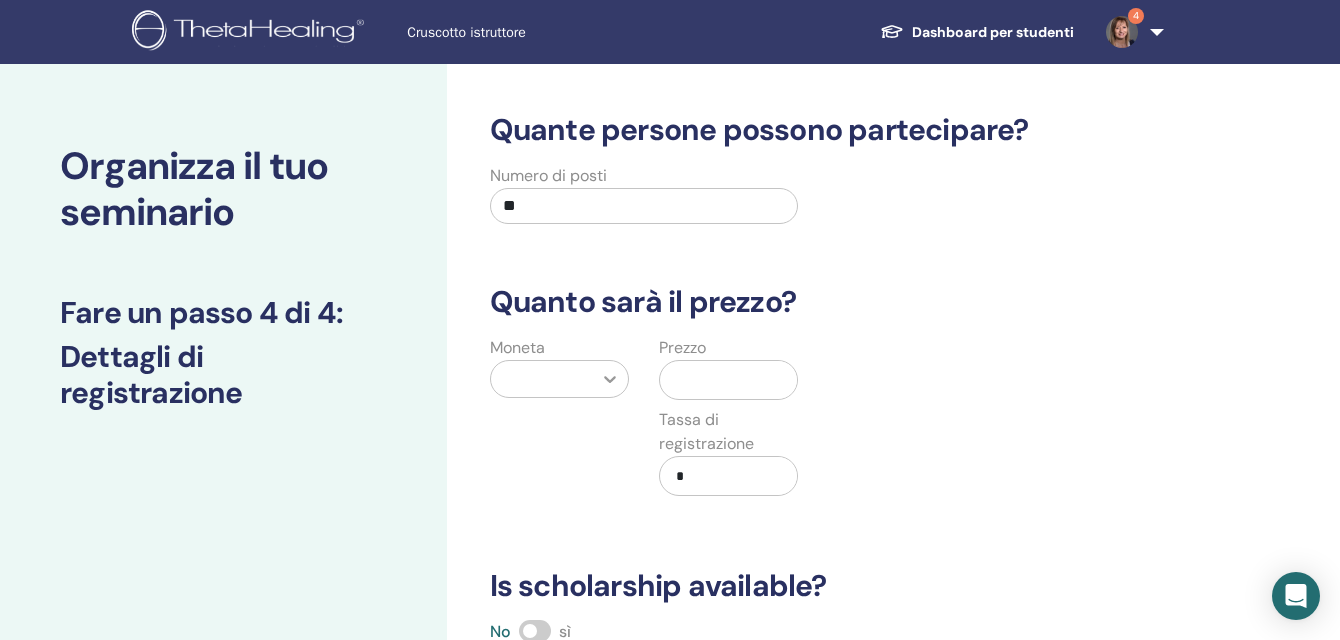 type on "**" 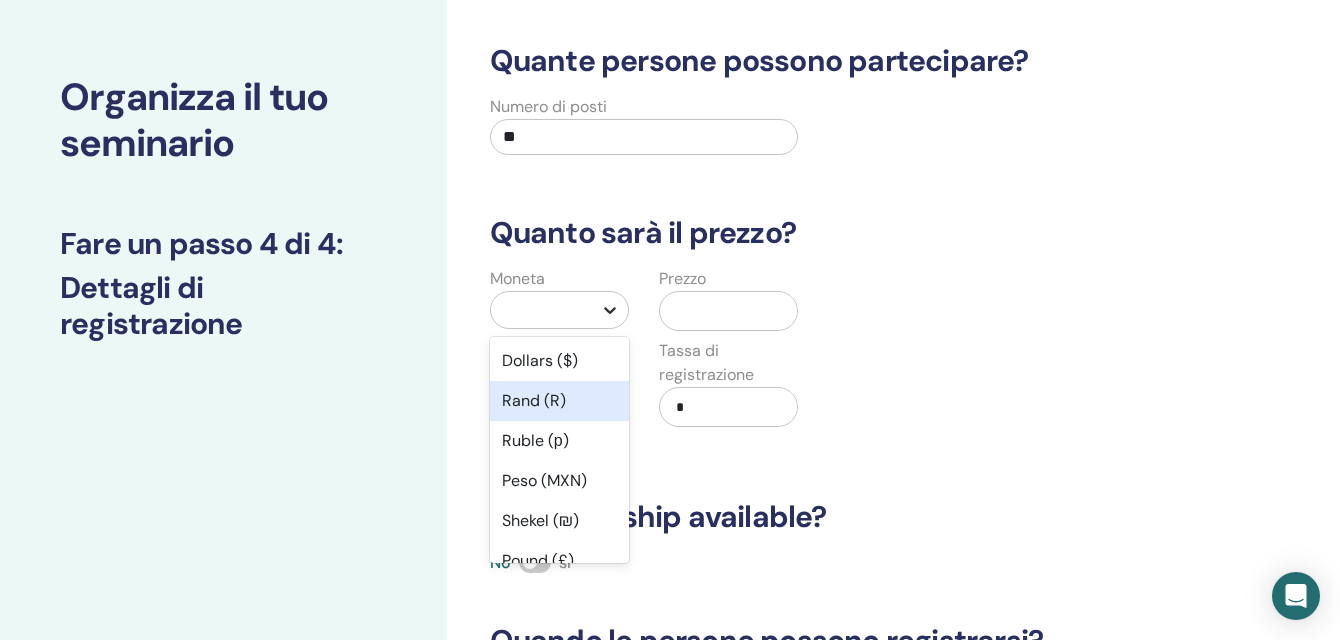 scroll, scrollTop: 74, scrollLeft: 0, axis: vertical 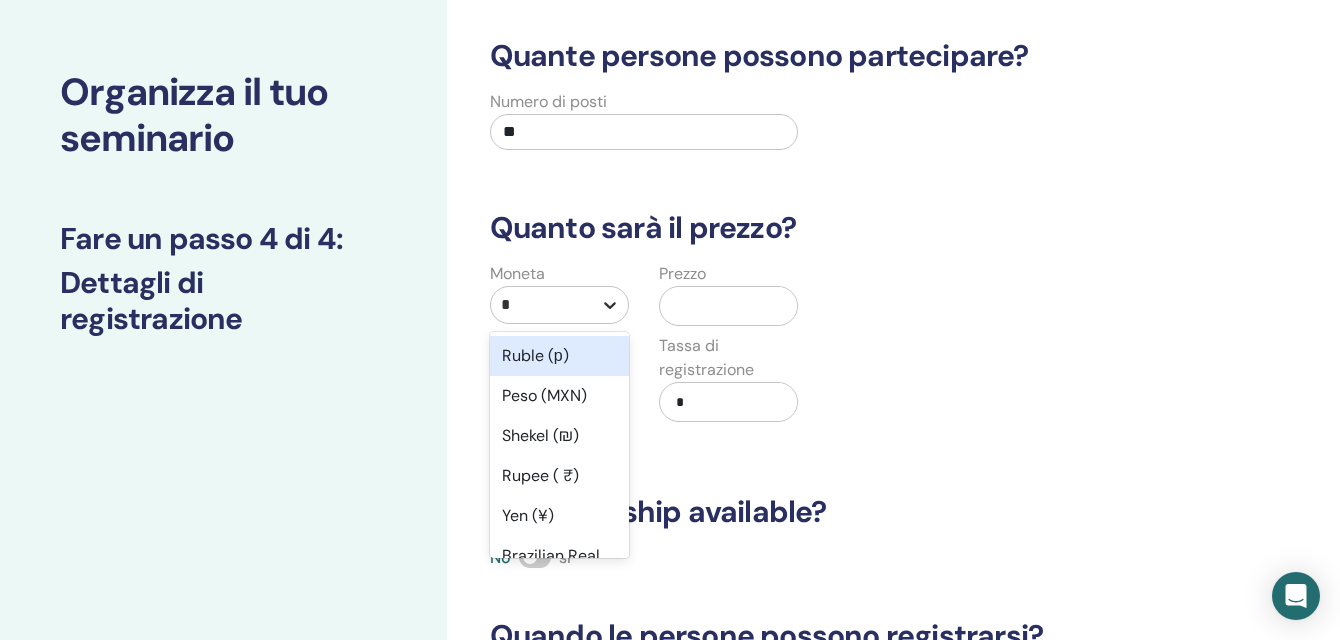 type on "**" 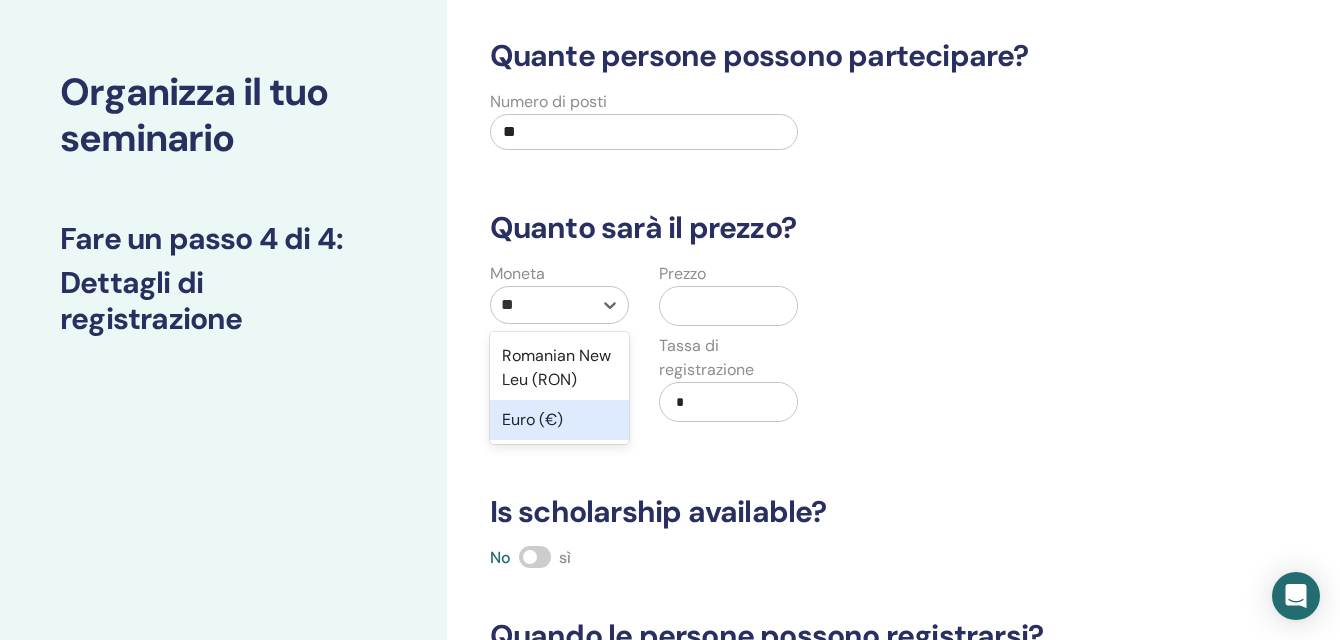 click on "Euro (€)" at bounding box center [559, 420] 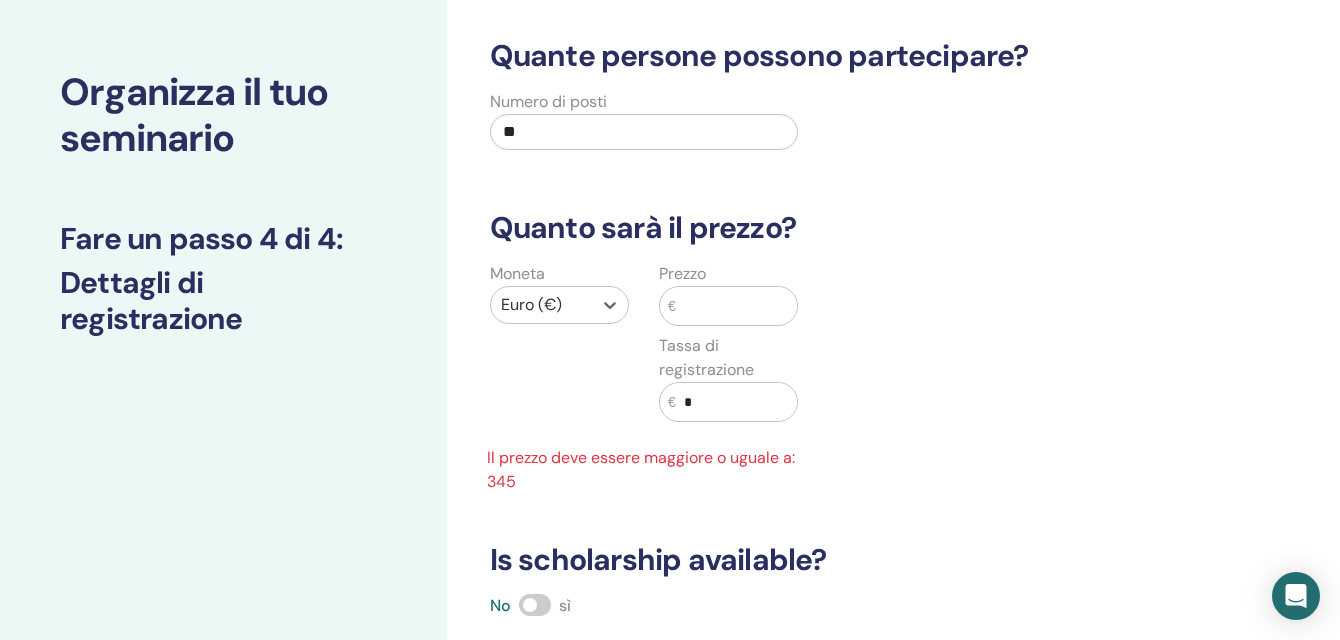 click at bounding box center [737, 306] 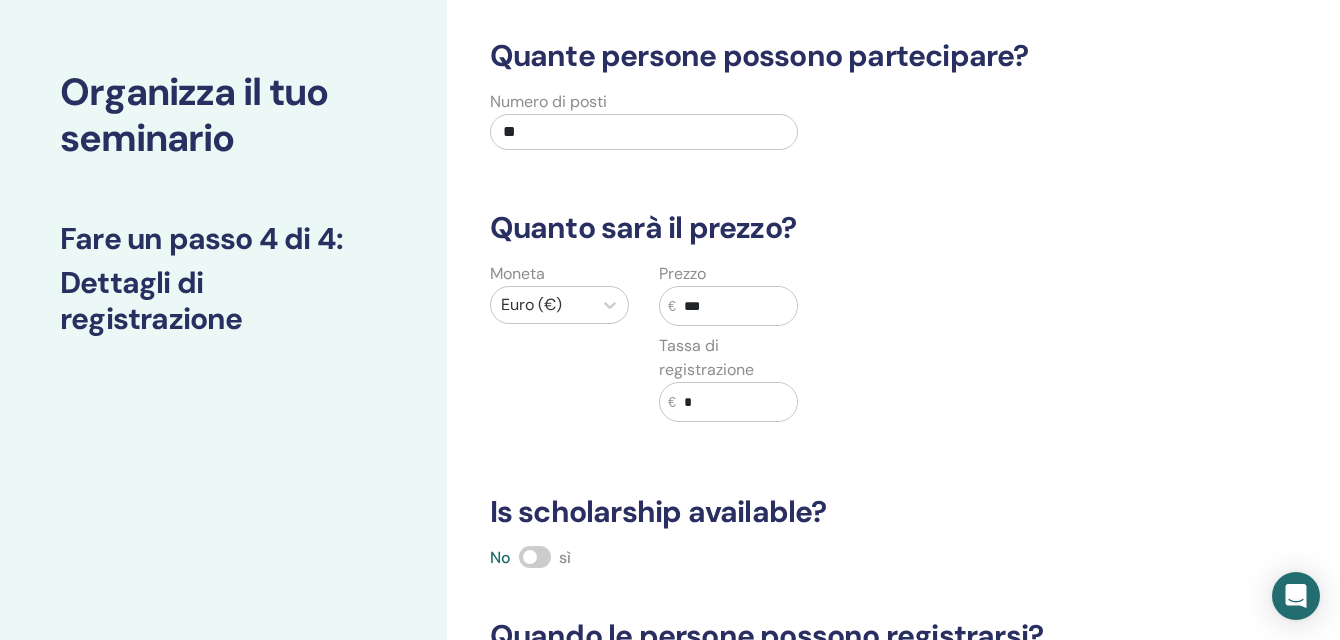 type on "***" 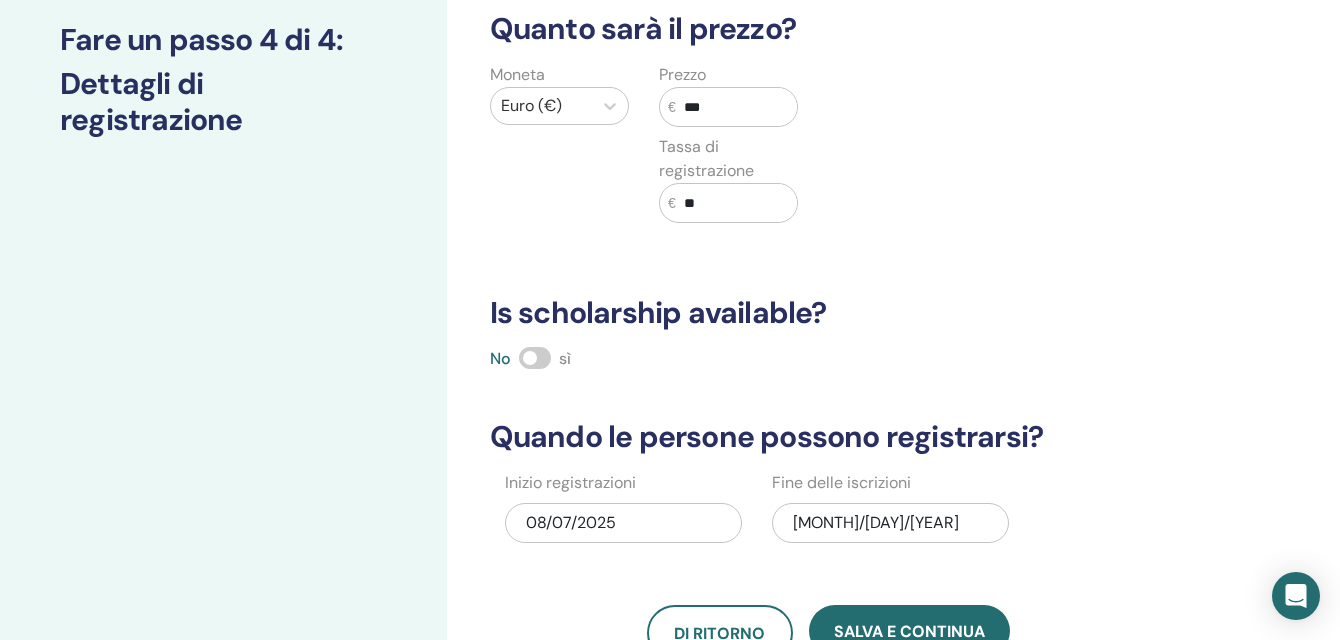 scroll, scrollTop: 274, scrollLeft: 0, axis: vertical 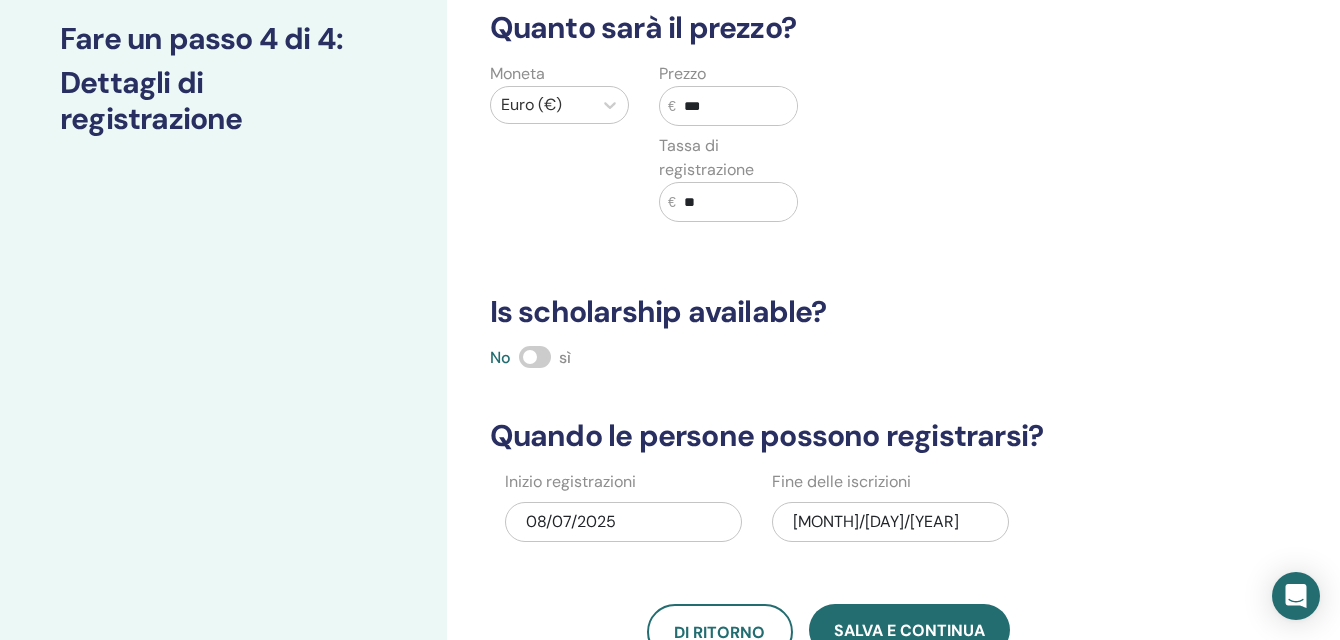 type on "**" 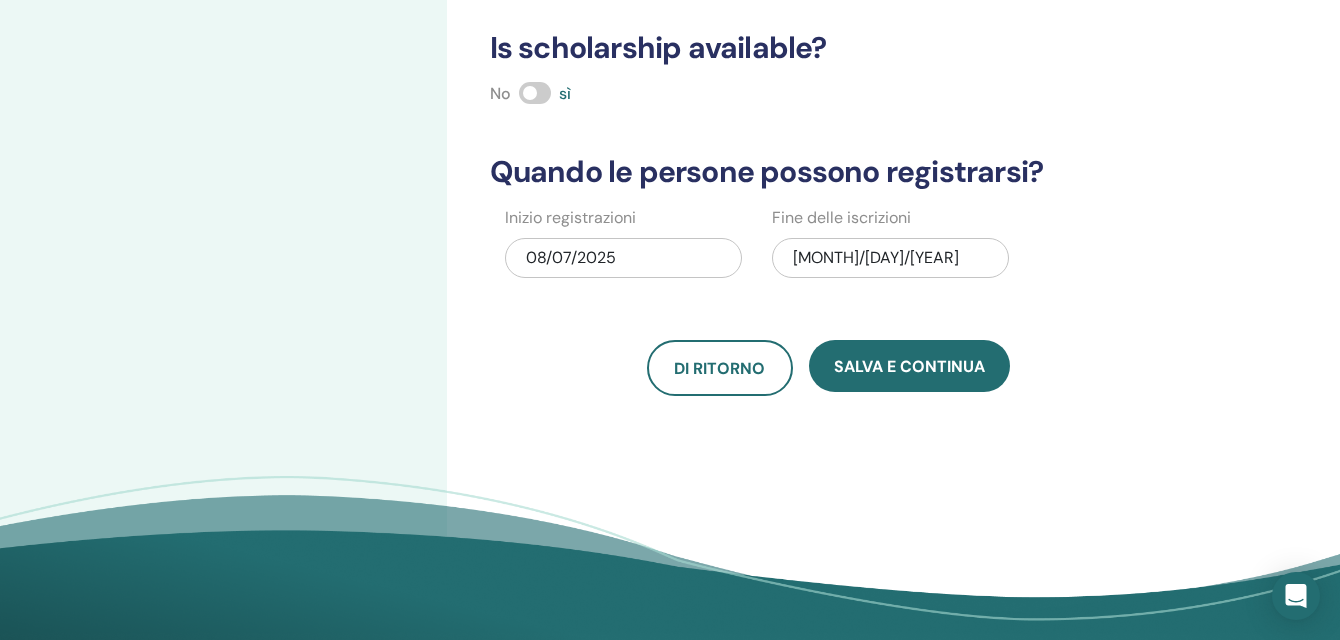 scroll, scrollTop: 574, scrollLeft: 0, axis: vertical 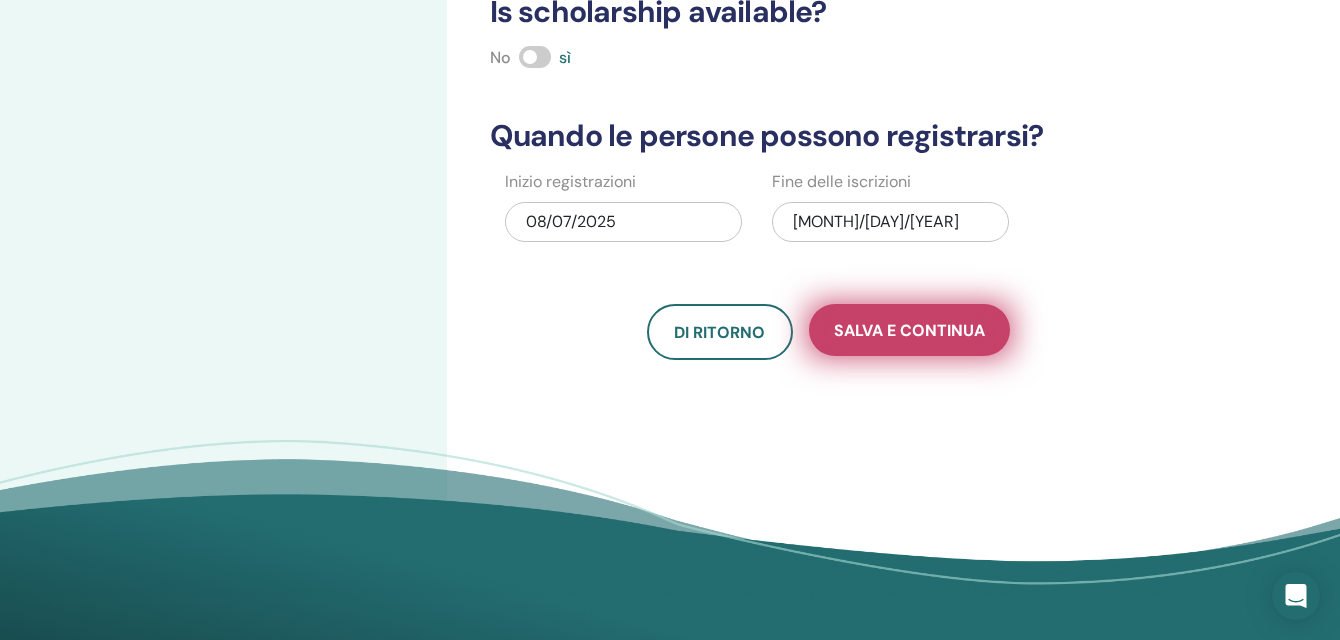 drag, startPoint x: 884, startPoint y: 324, endPoint x: 926, endPoint y: 357, distance: 53.413483 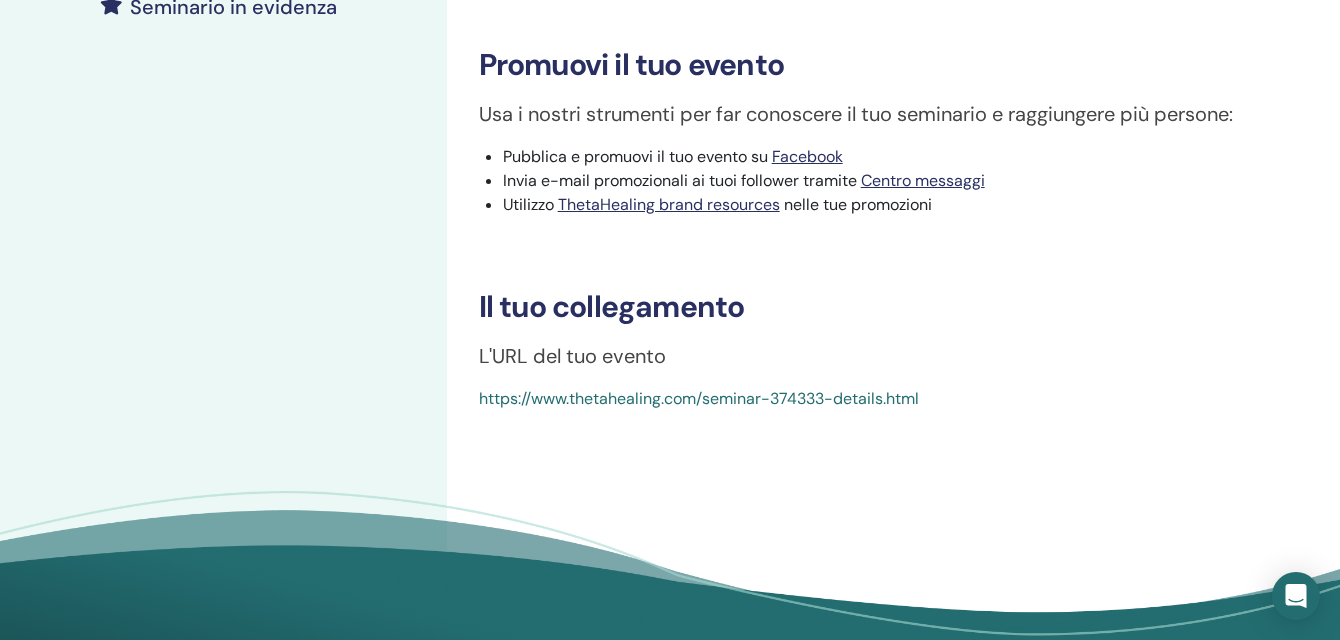 scroll, scrollTop: 600, scrollLeft: 0, axis: vertical 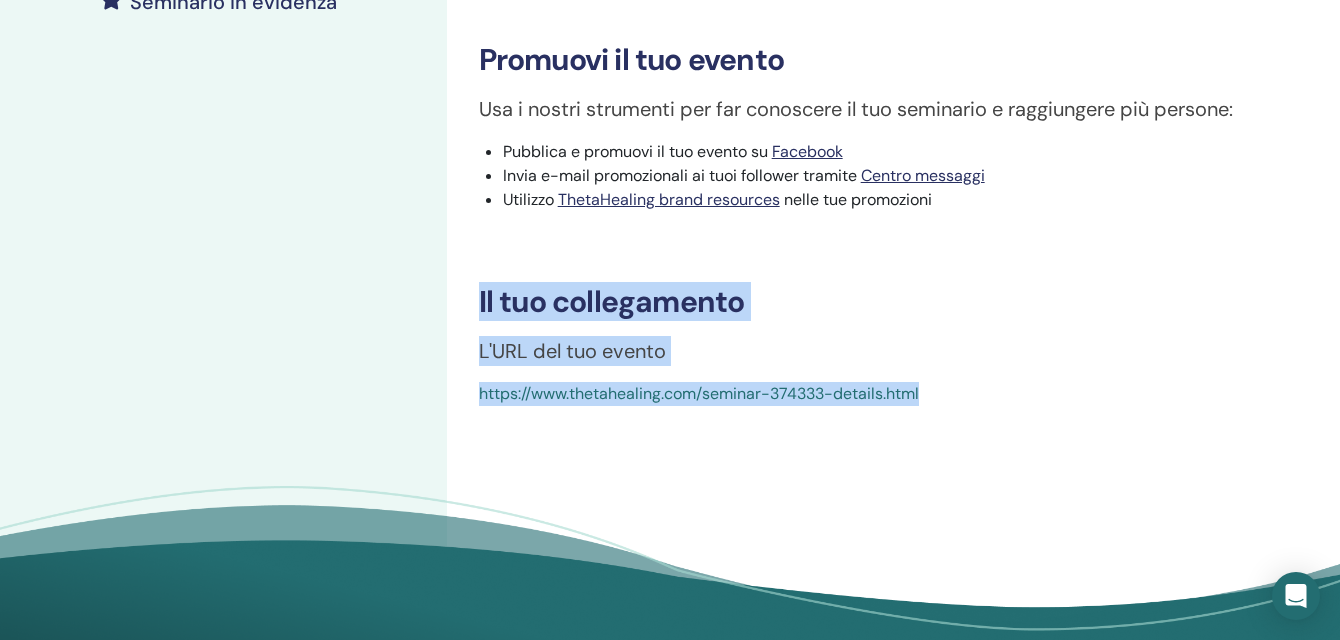 drag, startPoint x: 479, startPoint y: 302, endPoint x: 949, endPoint y: 409, distance: 482.02594 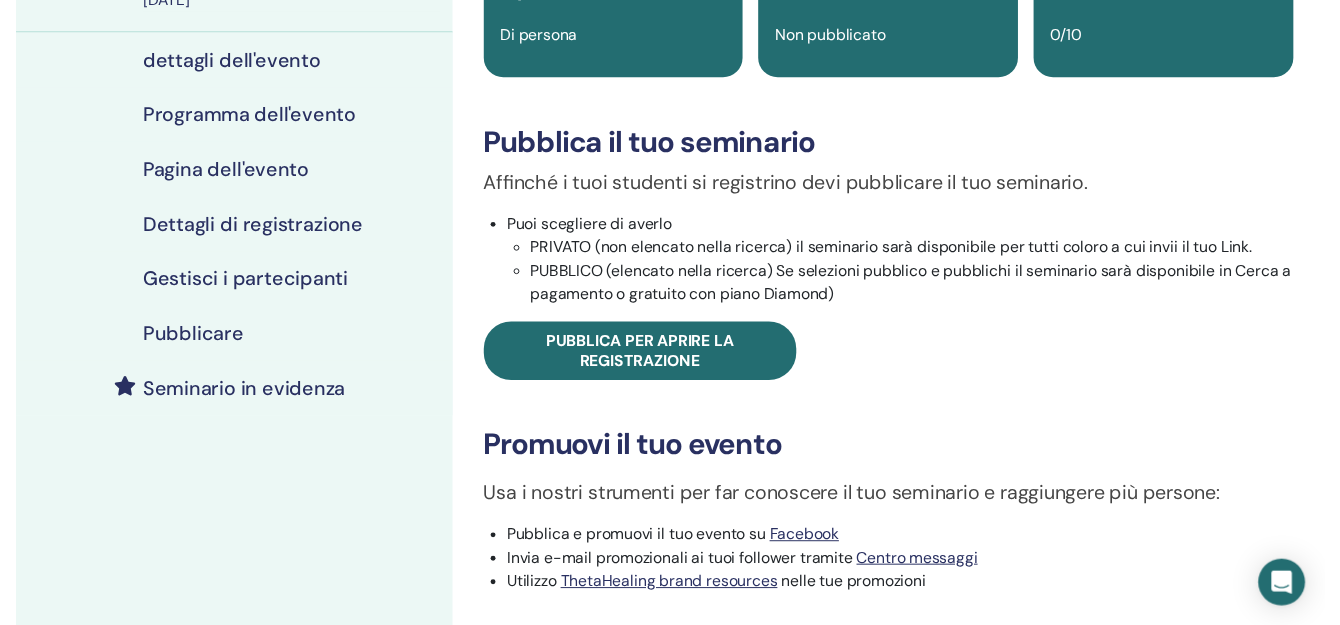 scroll, scrollTop: 200, scrollLeft: 0, axis: vertical 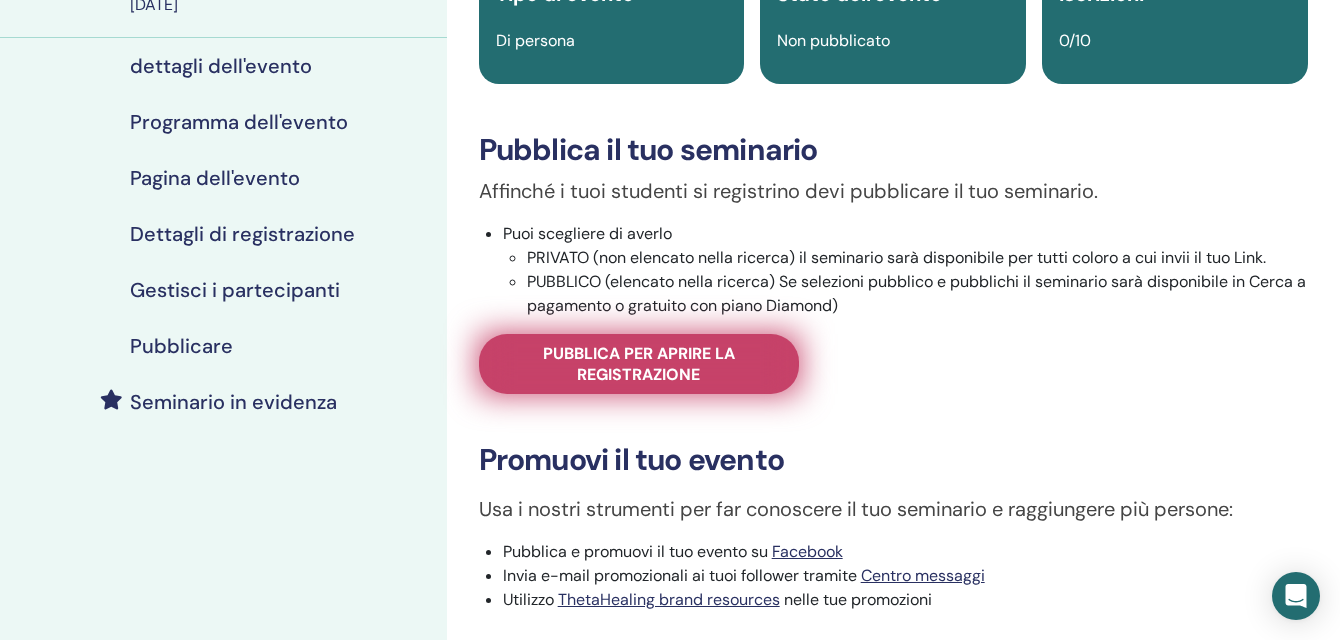 click on "Pubblica per aprire la registrazione" at bounding box center [639, 364] 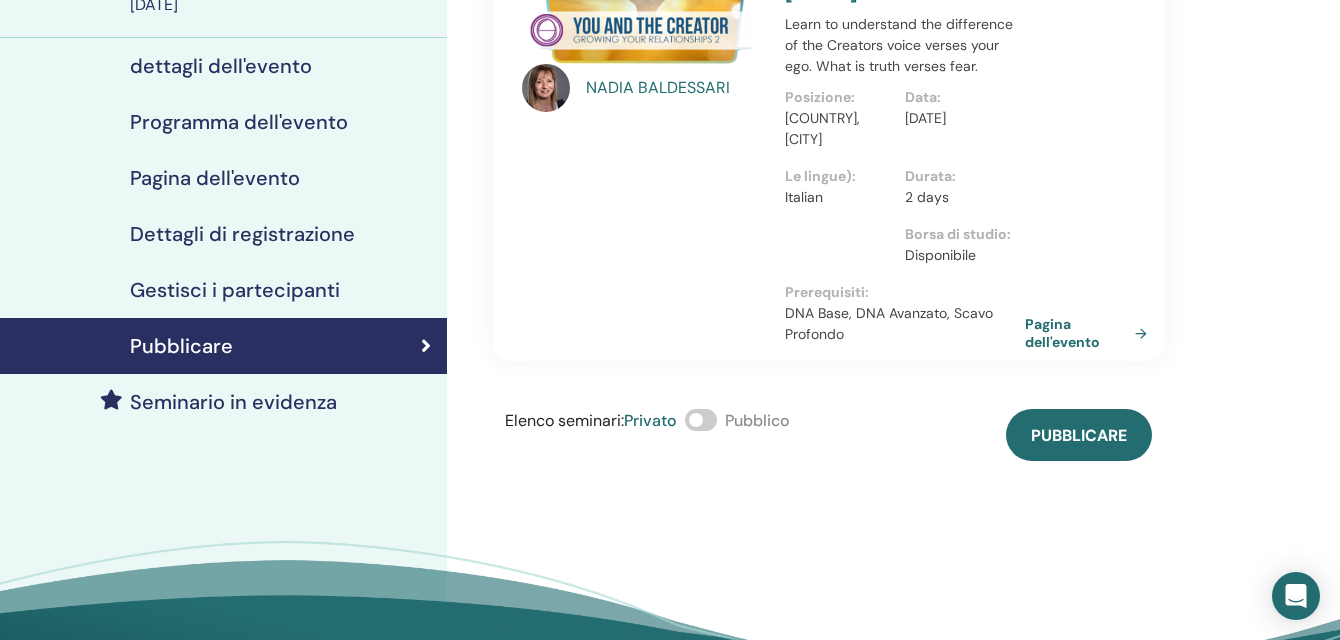 click on "Programma dell'evento" at bounding box center [239, 122] 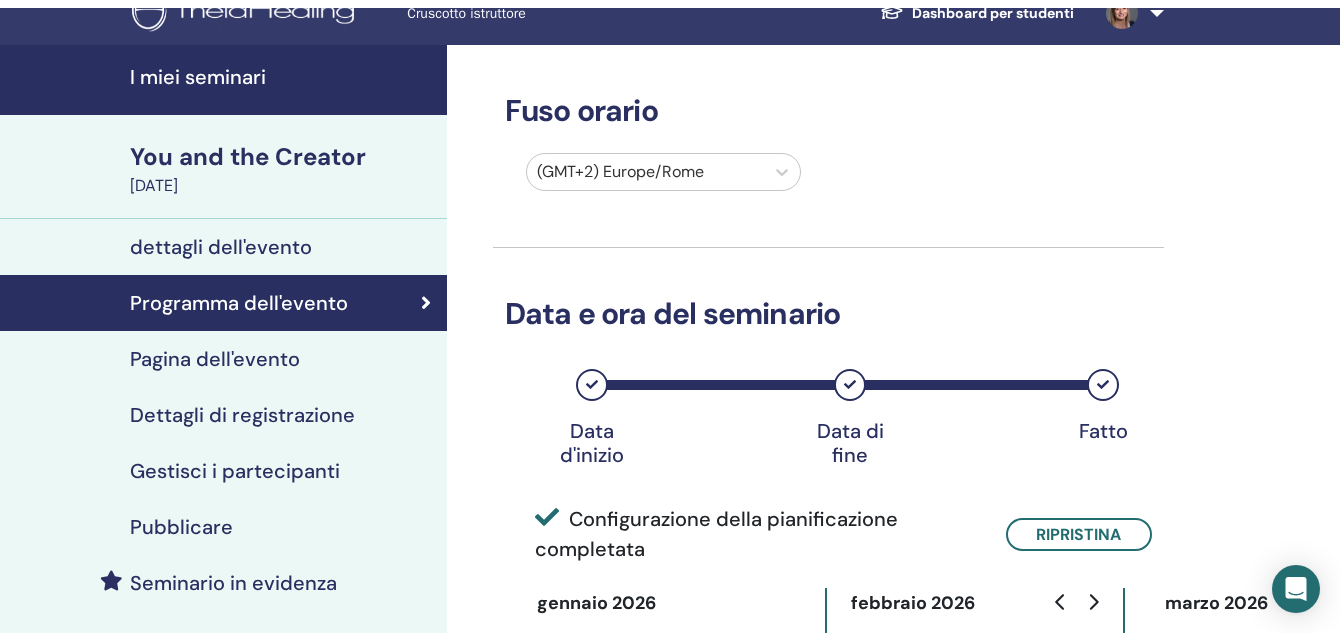 scroll, scrollTop: 0, scrollLeft: 0, axis: both 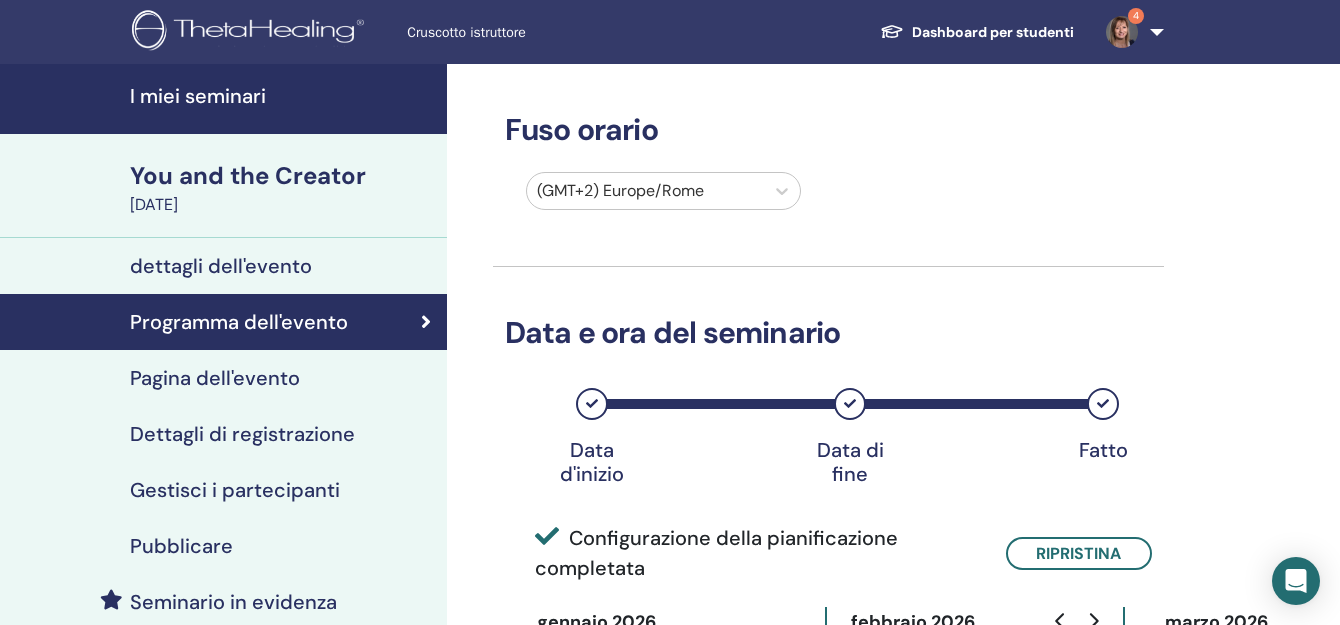 click on "Pagina dell'evento" at bounding box center (215, 378) 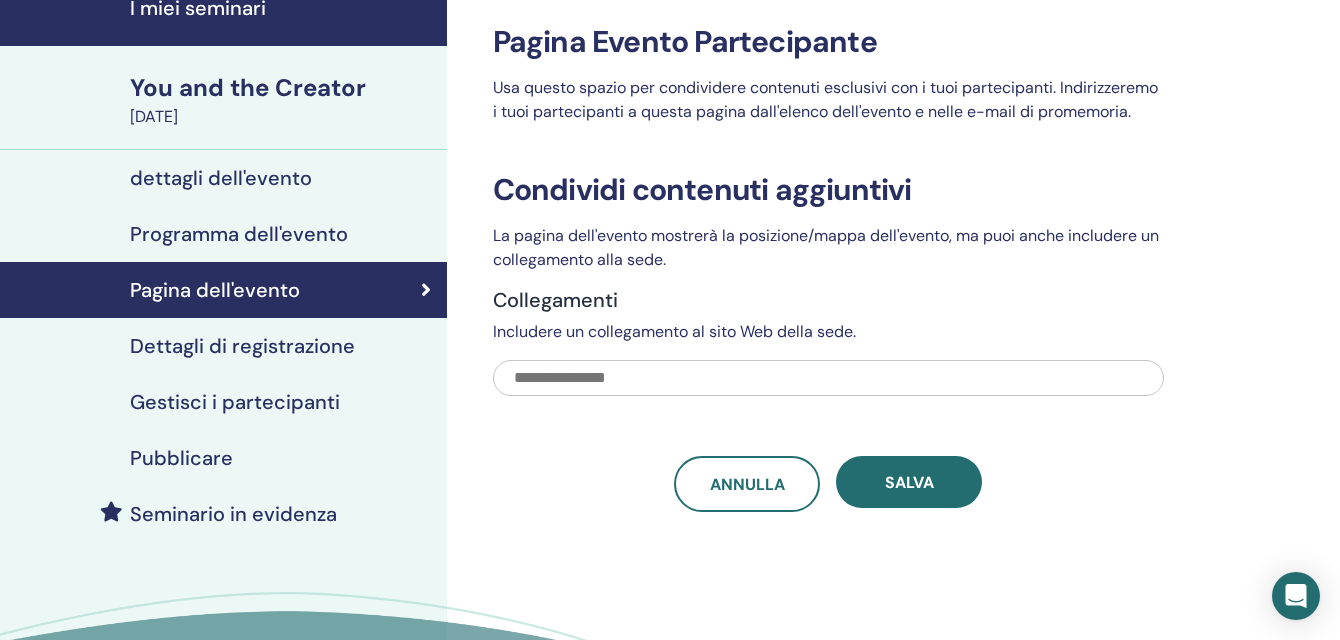 scroll, scrollTop: 200, scrollLeft: 0, axis: vertical 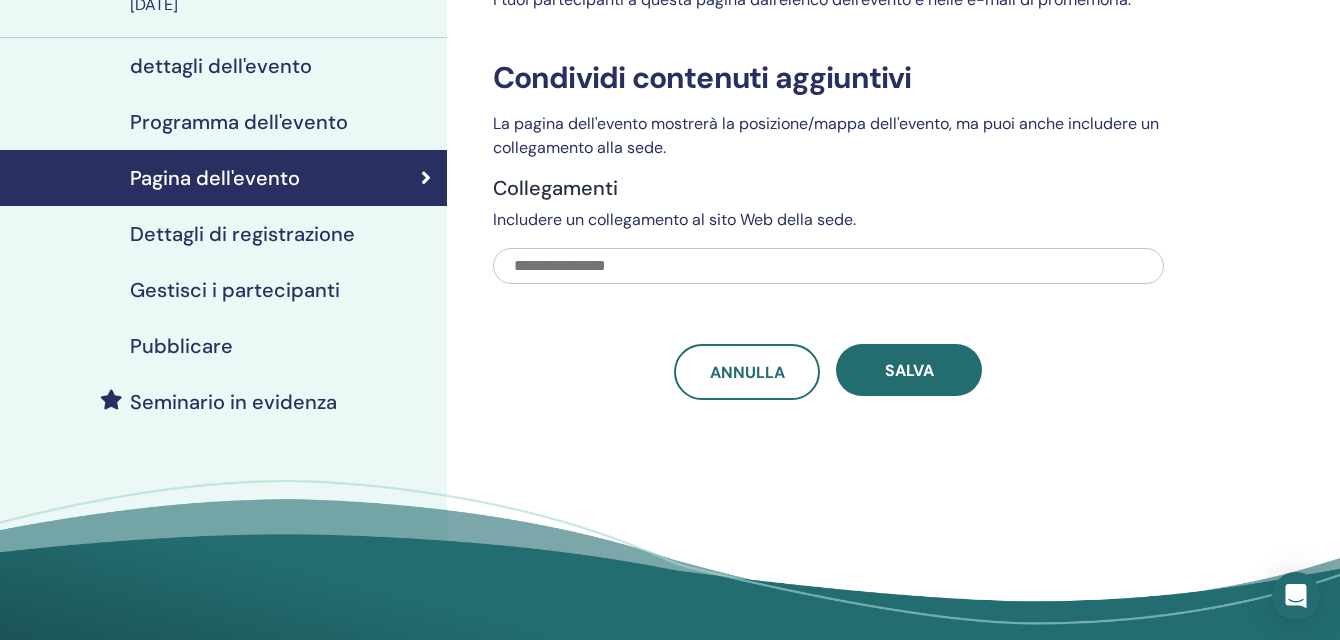 click at bounding box center (828, 266) 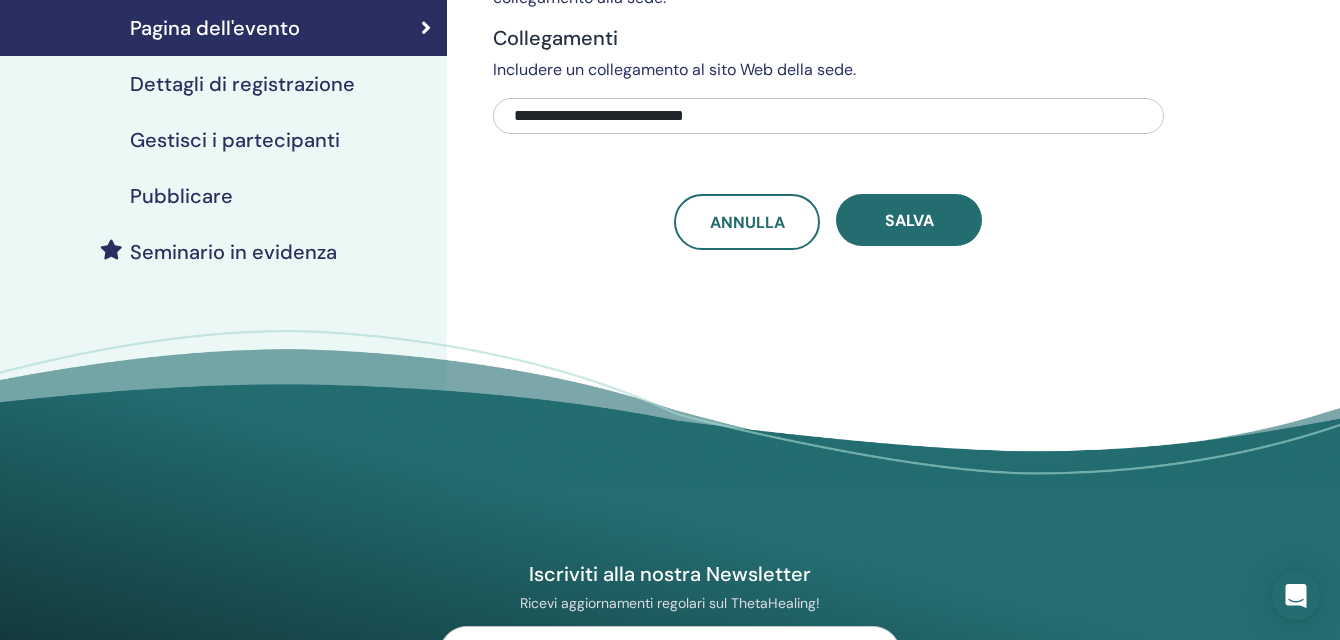 scroll, scrollTop: 400, scrollLeft: 0, axis: vertical 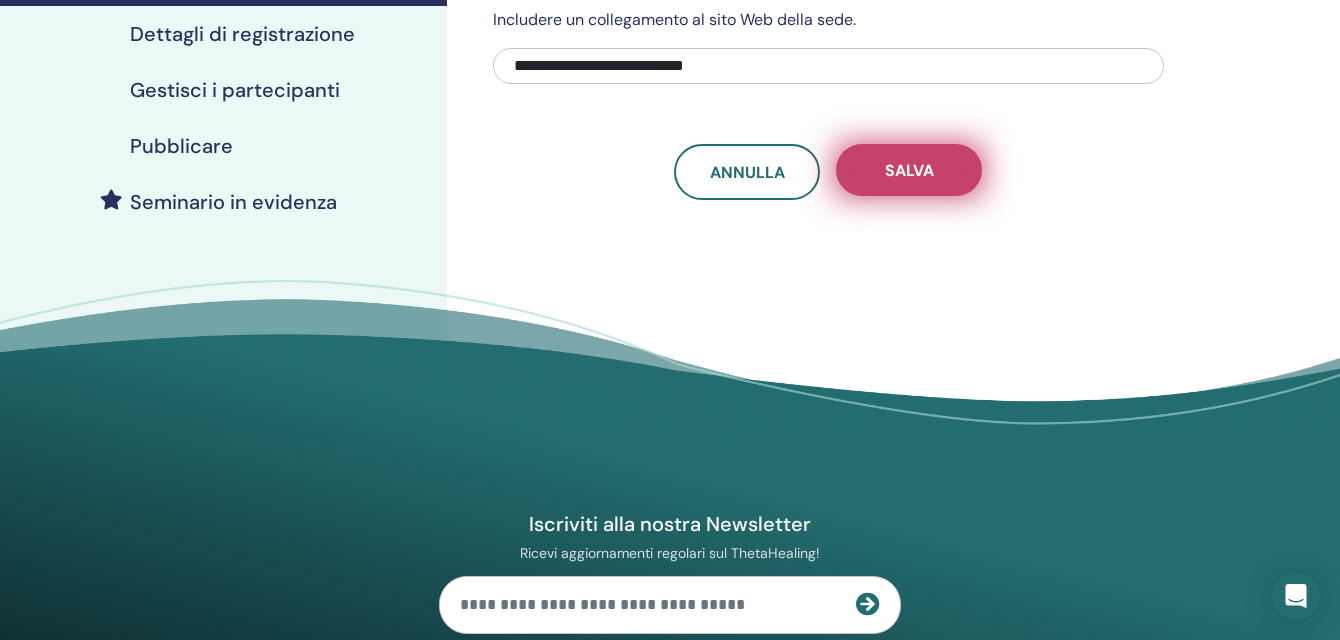 type on "**********" 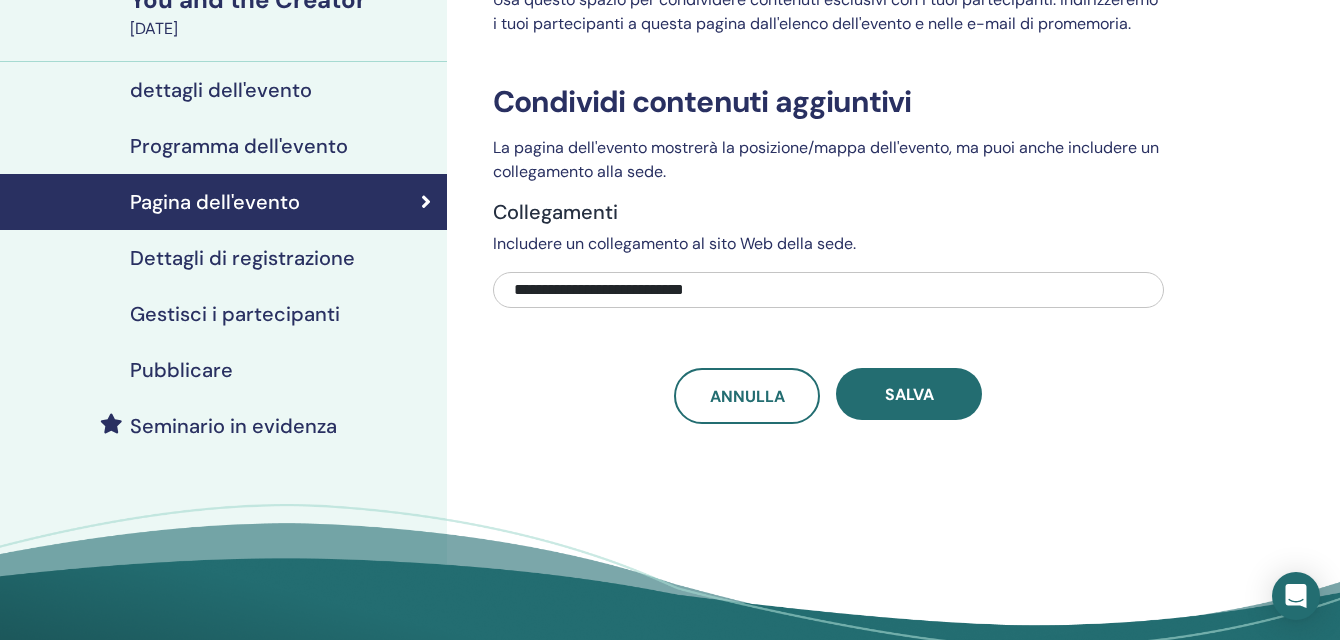 scroll, scrollTop: 100, scrollLeft: 0, axis: vertical 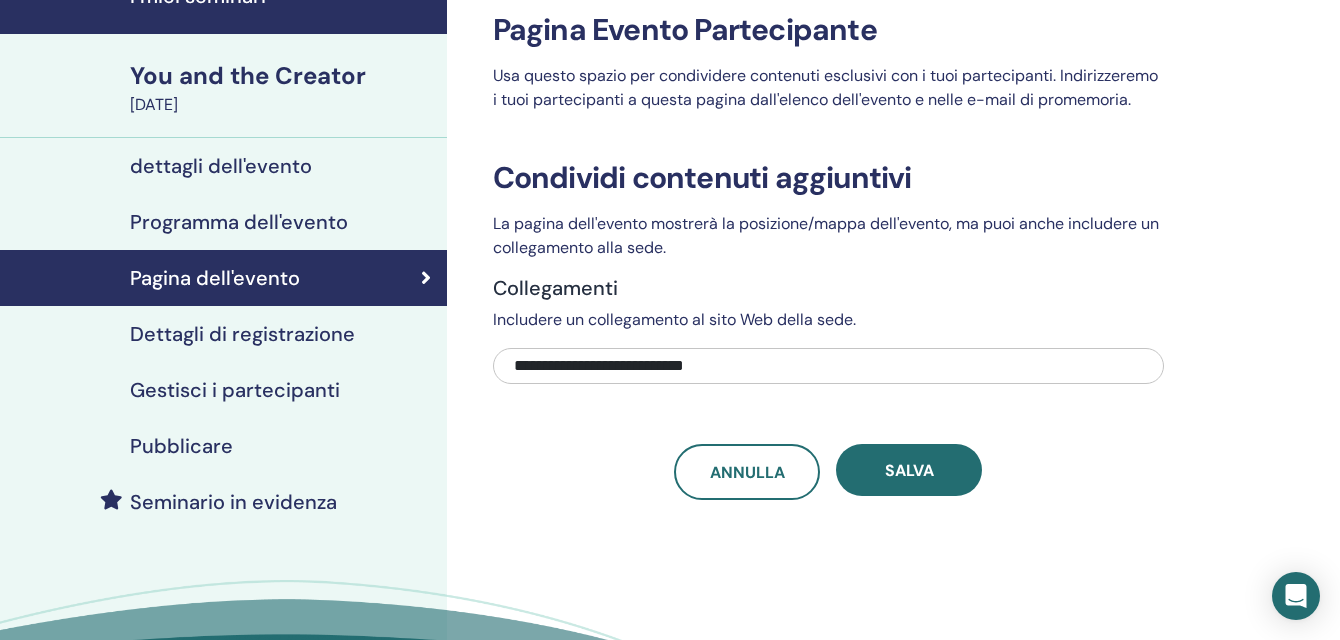 click on "Dettagli di registrazione" at bounding box center [242, 334] 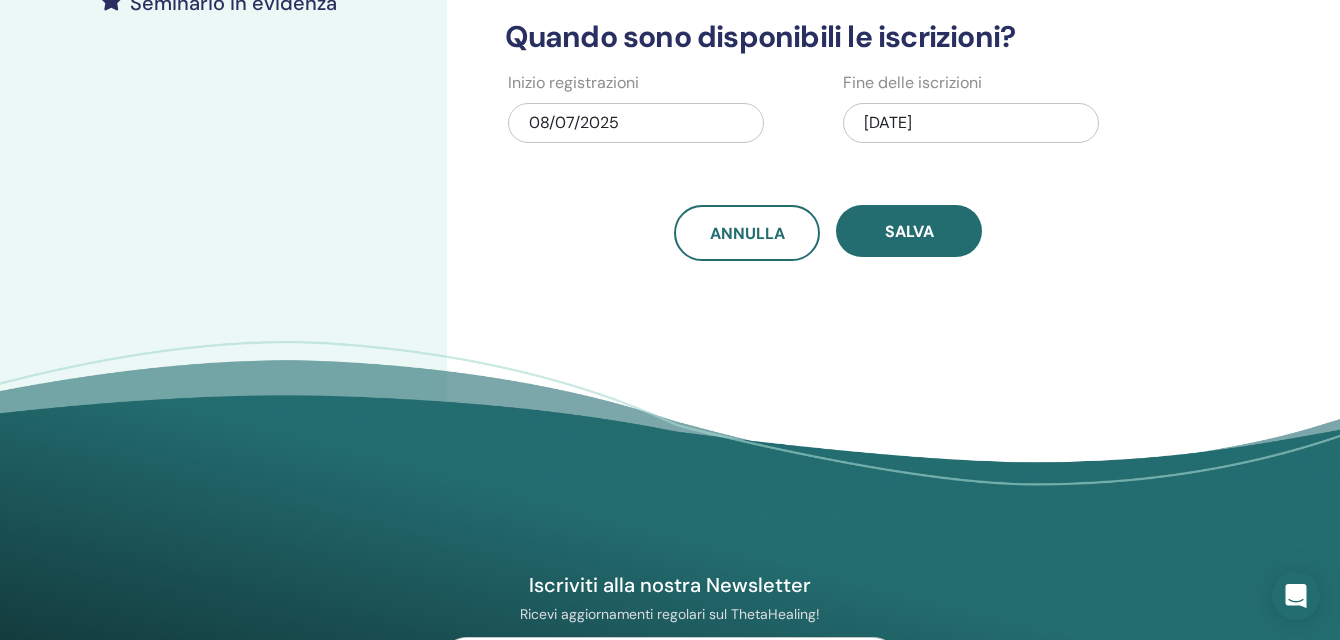 scroll, scrollTop: 600, scrollLeft: 0, axis: vertical 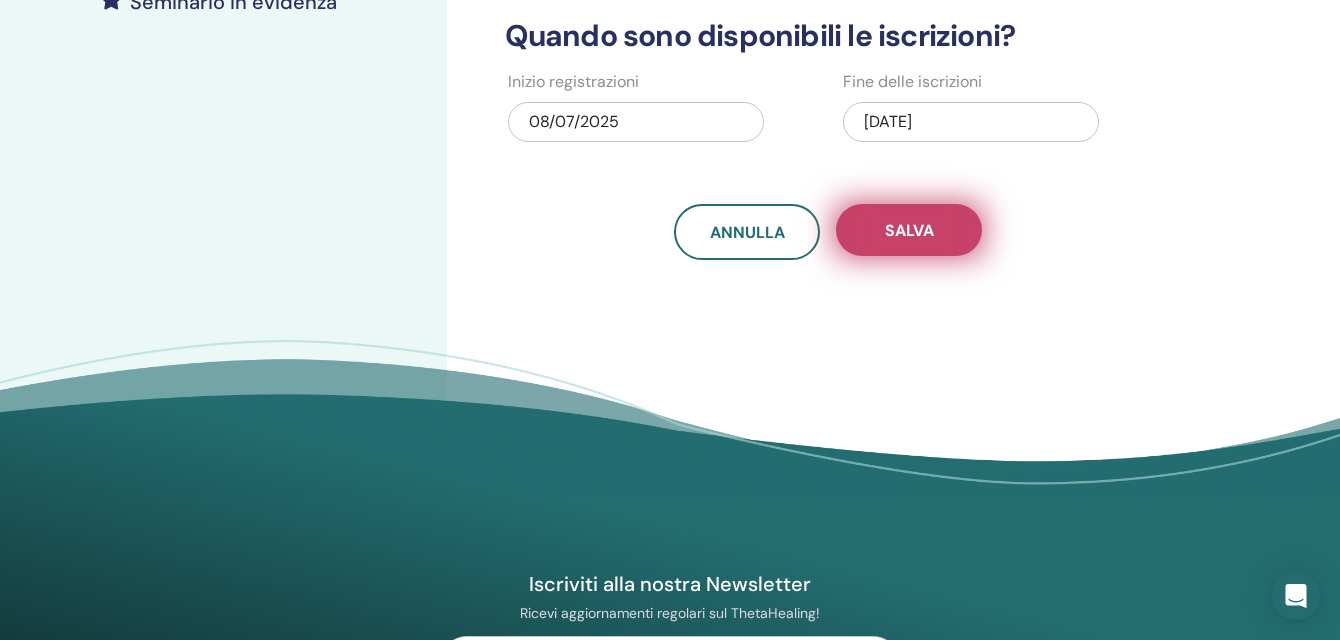click on "Salva" at bounding box center [909, 230] 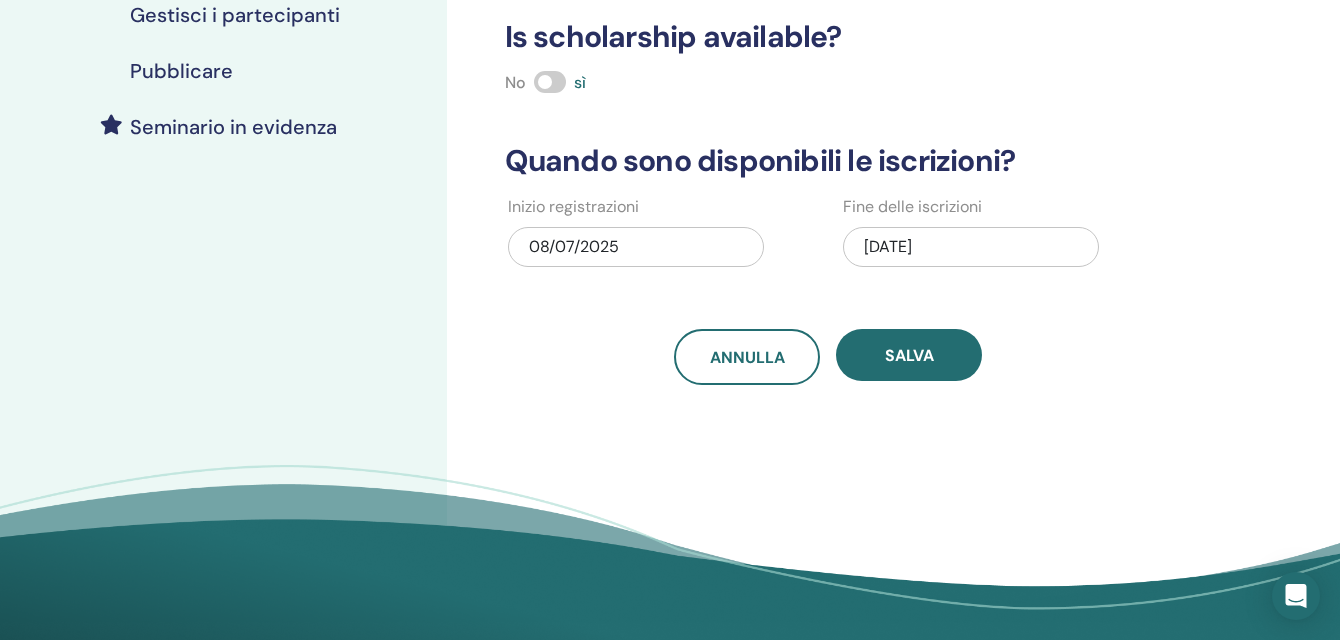 scroll, scrollTop: 200, scrollLeft: 0, axis: vertical 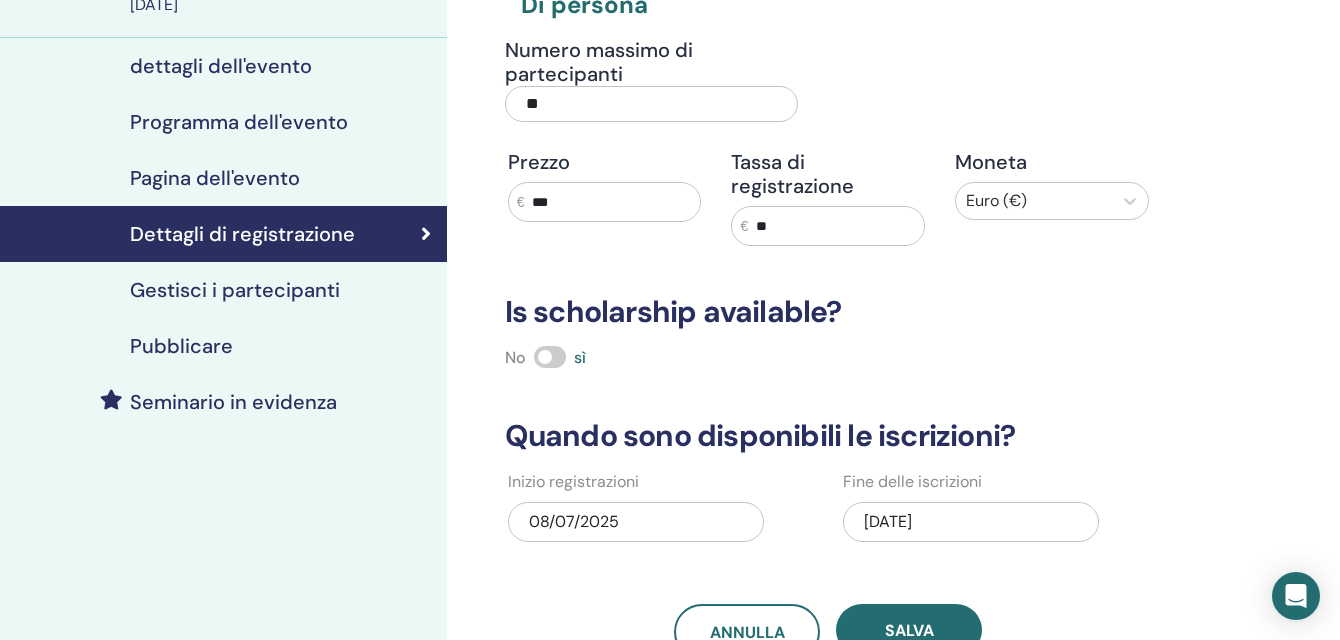 click on "Pubblicare" at bounding box center [181, 346] 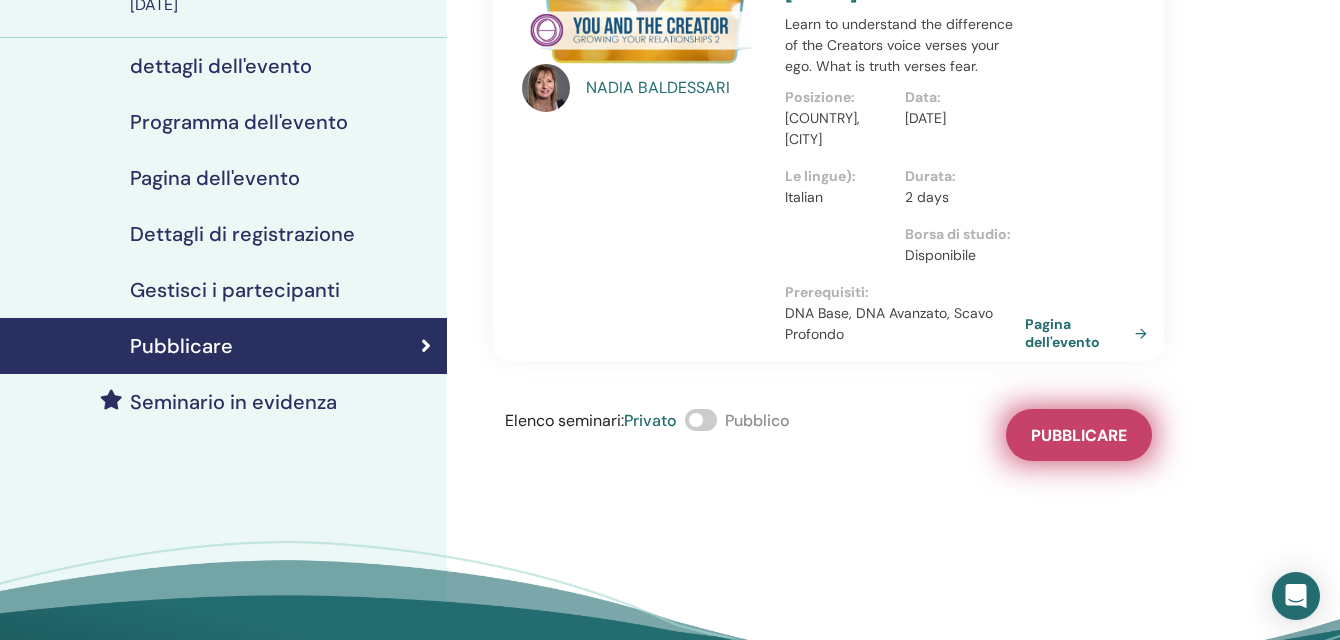 click on "Pubblicare" at bounding box center (1079, 435) 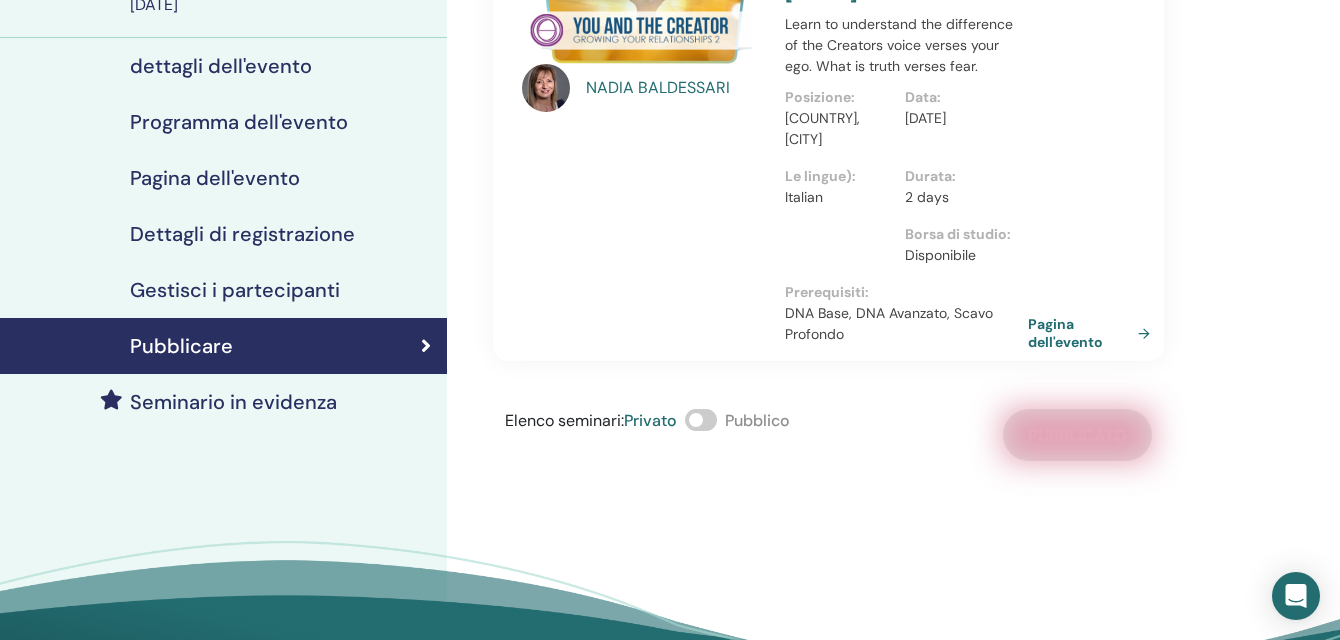 click on "Pagina dell'evento" at bounding box center [1093, 333] 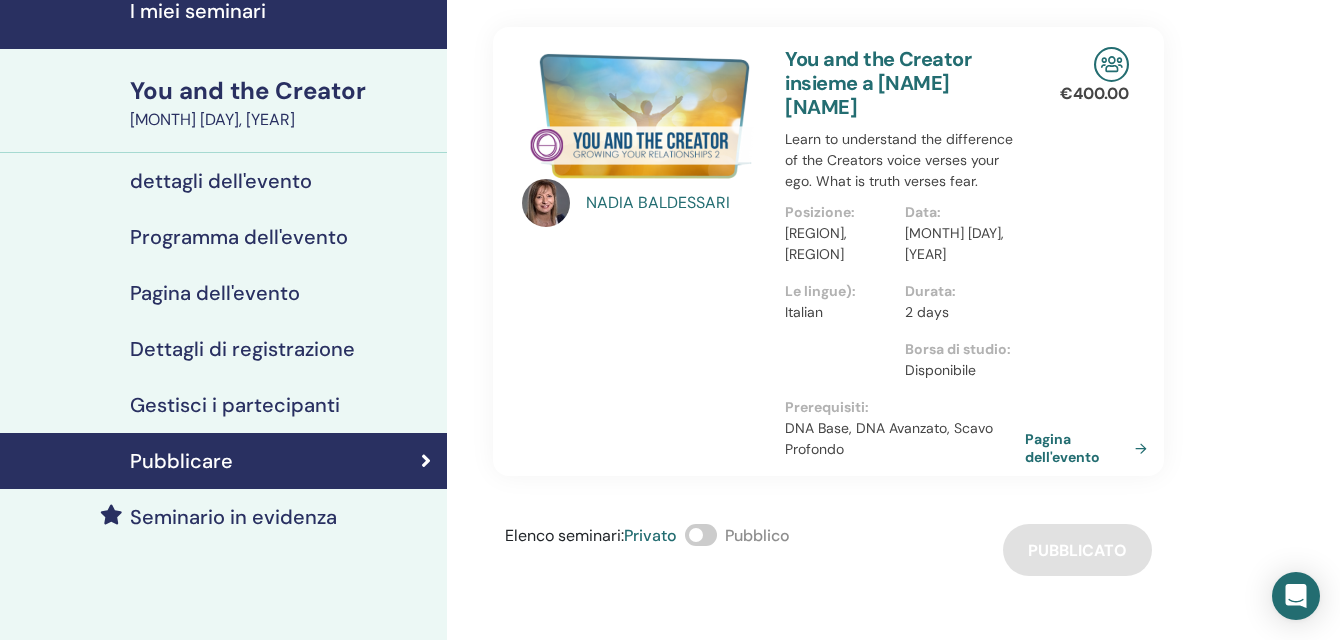 scroll, scrollTop: 0, scrollLeft: 0, axis: both 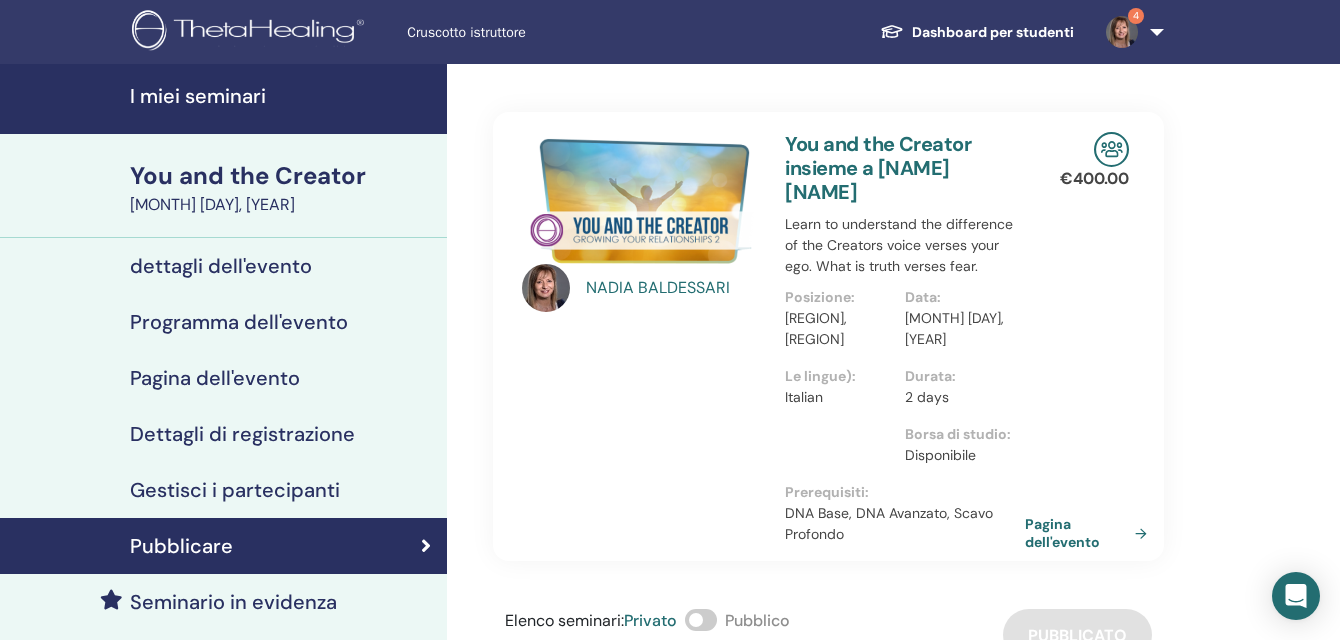 click on "I miei seminari" at bounding box center (282, 96) 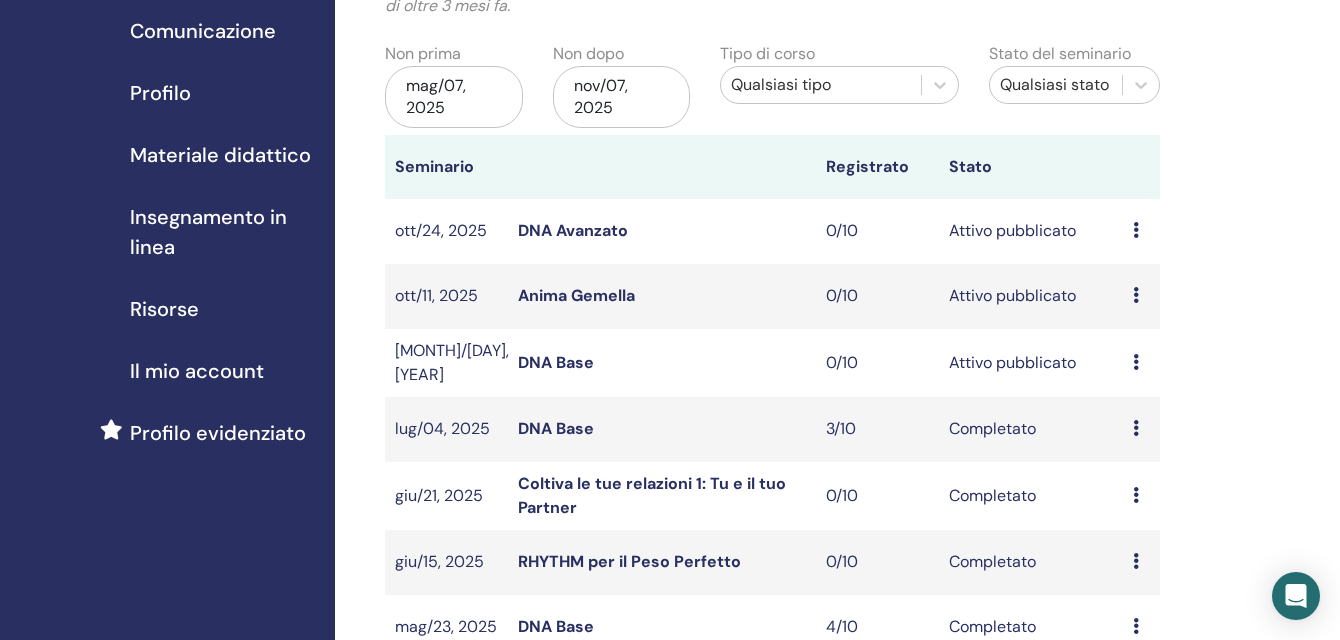 scroll, scrollTop: 0, scrollLeft: 0, axis: both 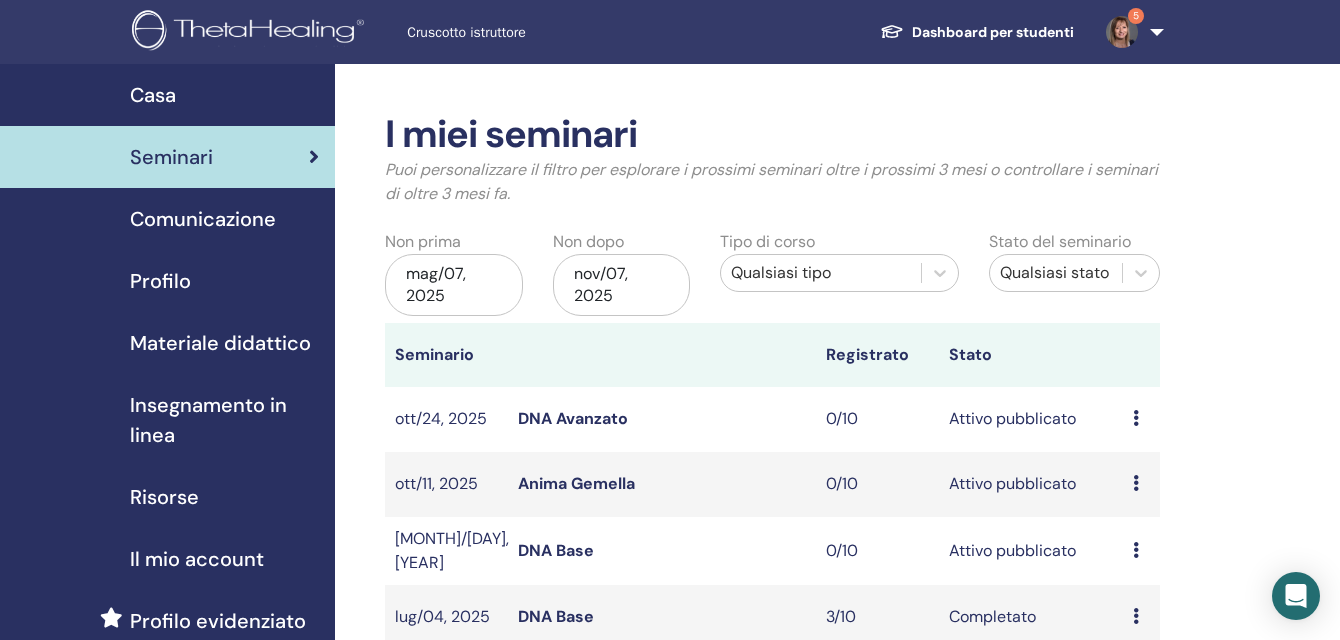 click on "mag/07, 2025" at bounding box center (454, 285) 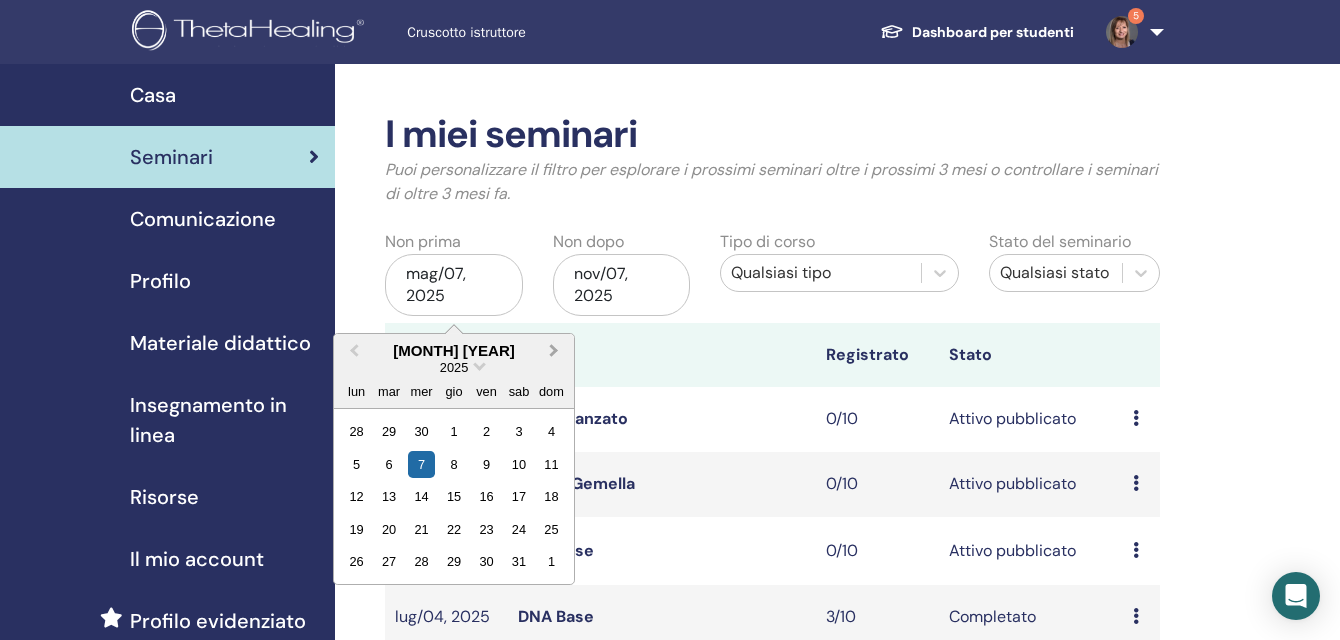 click on "Next Month" at bounding box center [554, 350] 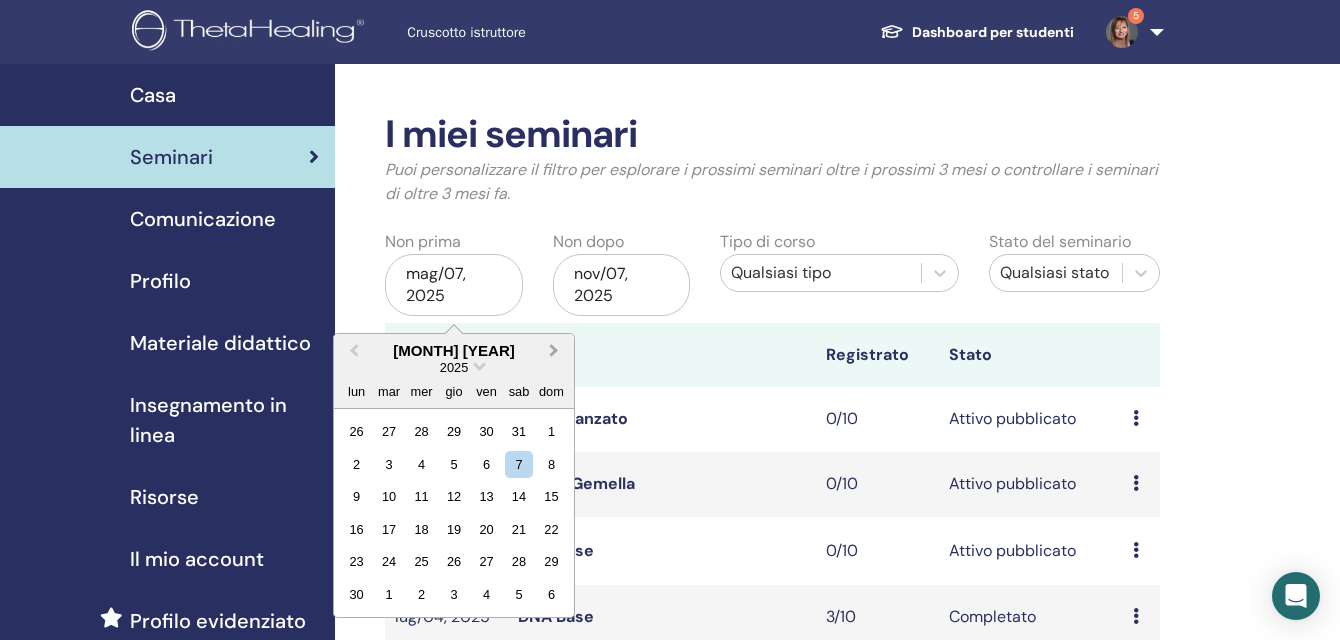 click on "Next Month" at bounding box center (556, 352) 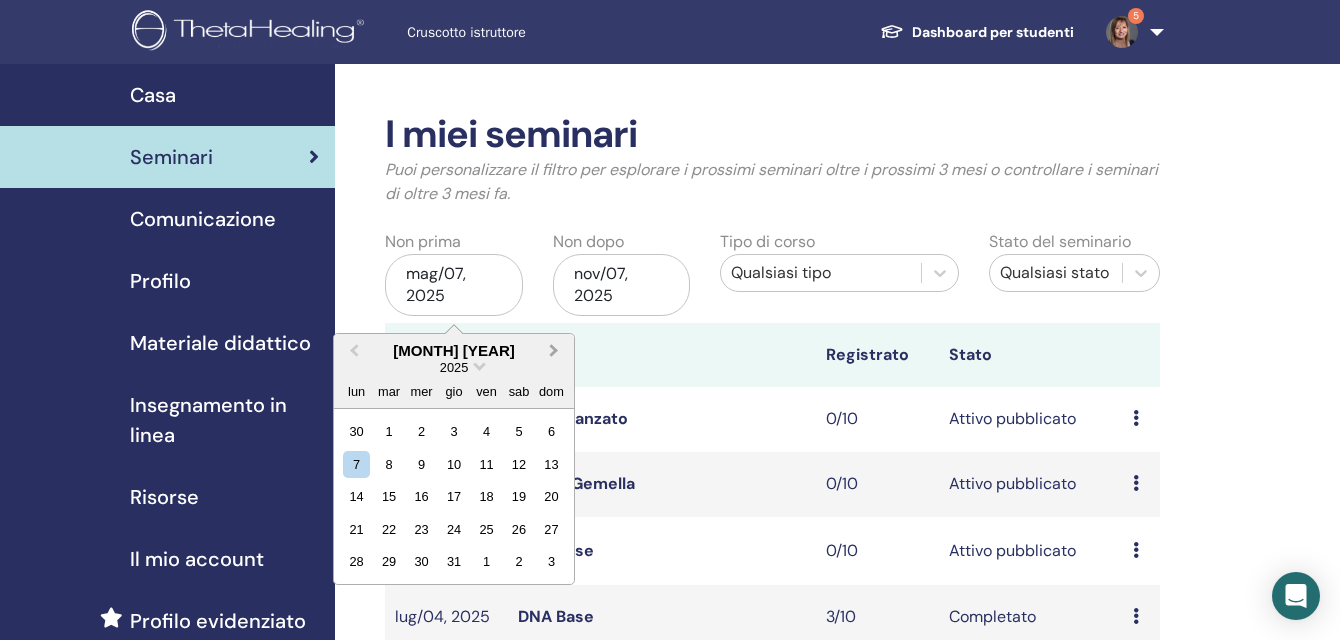 click on "Next Month" at bounding box center [556, 352] 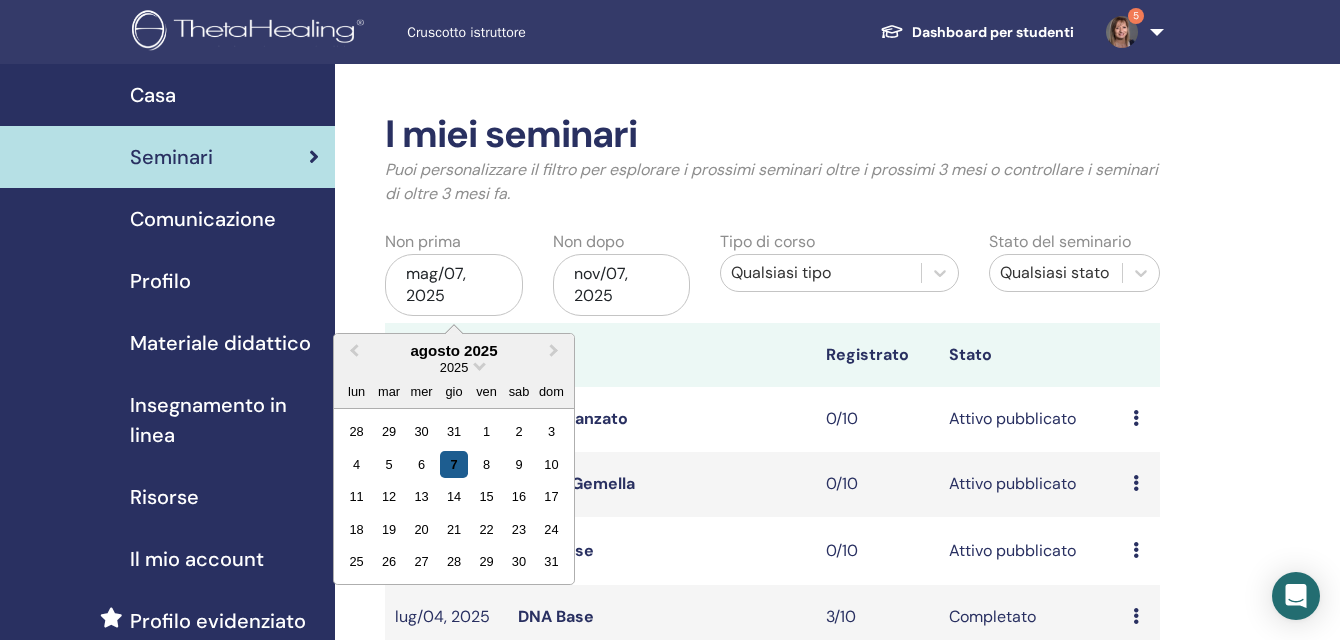 click on "7" at bounding box center [453, 464] 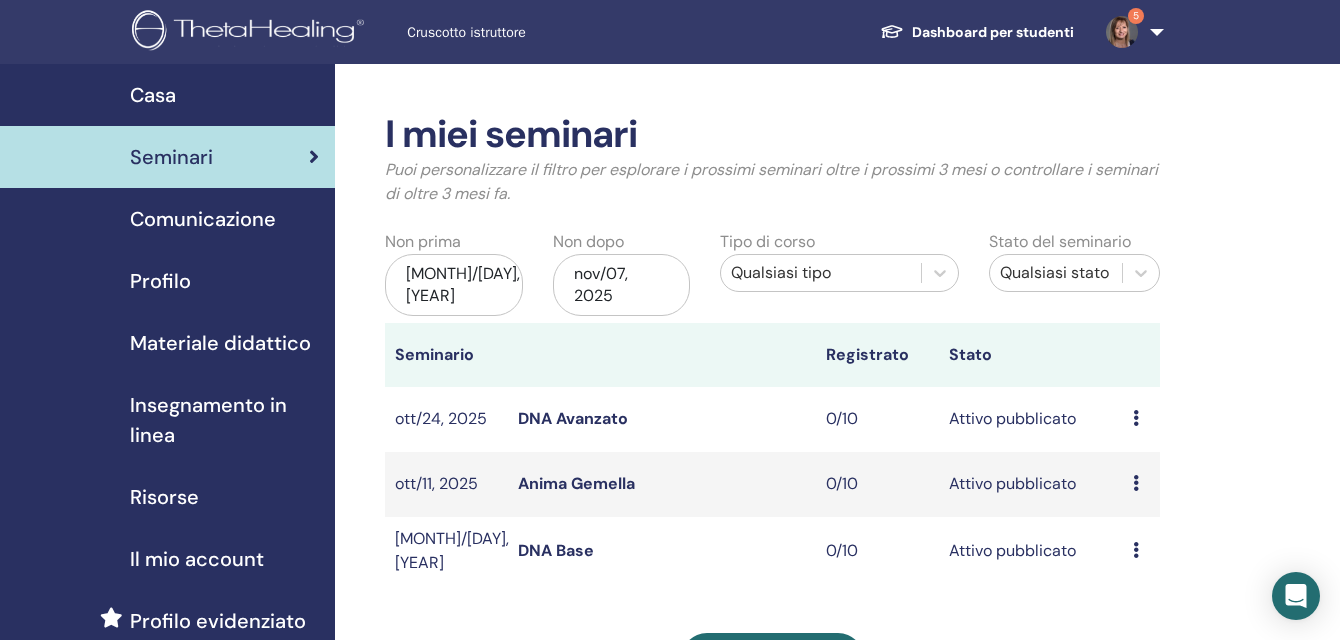 click on "nov/07, 2025" at bounding box center (622, 285) 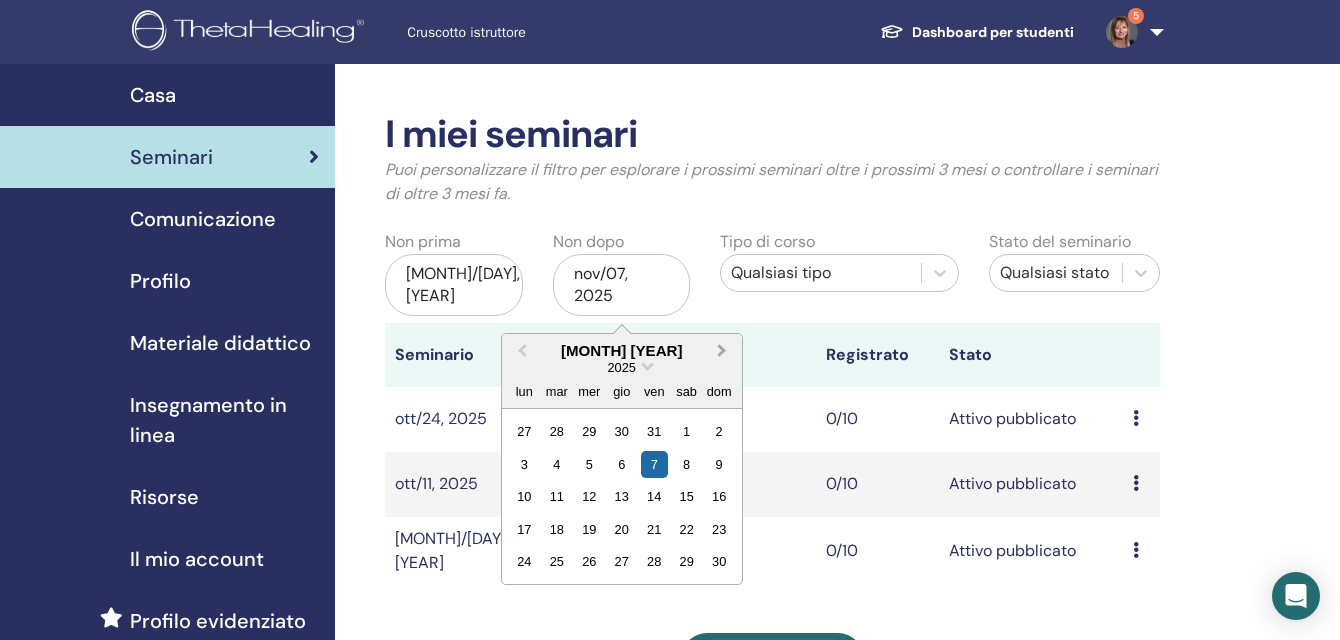 click on "Next Month" at bounding box center (722, 350) 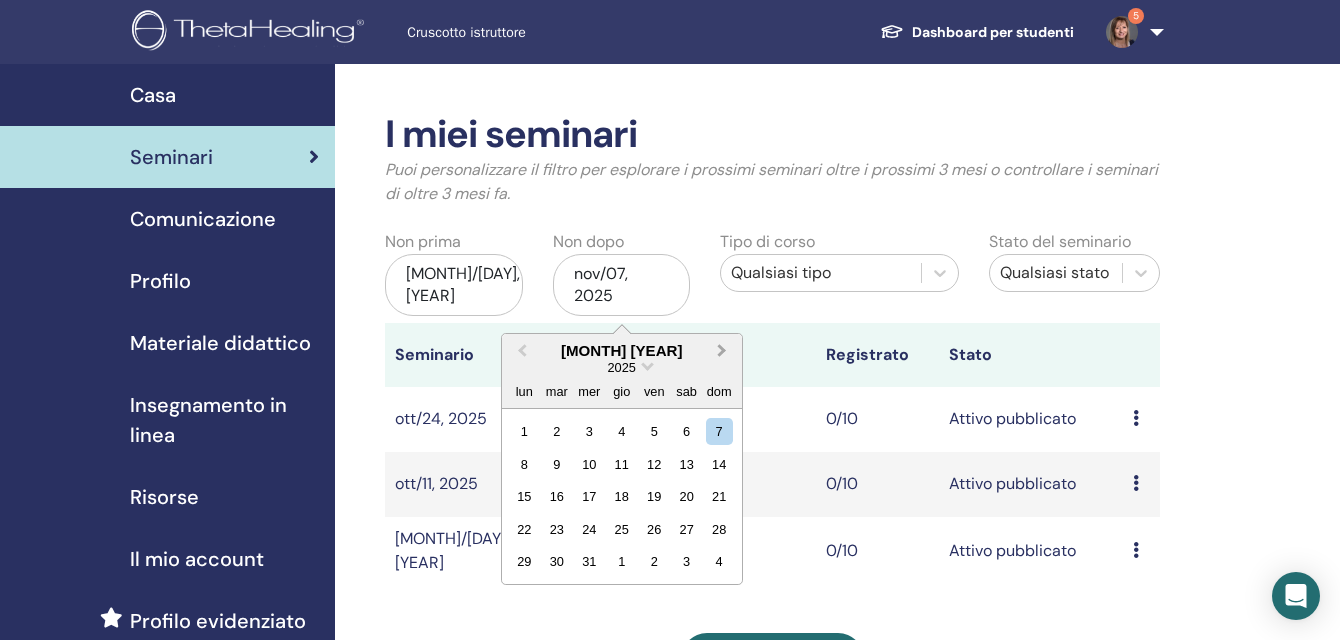 click on "Next Month" at bounding box center [722, 350] 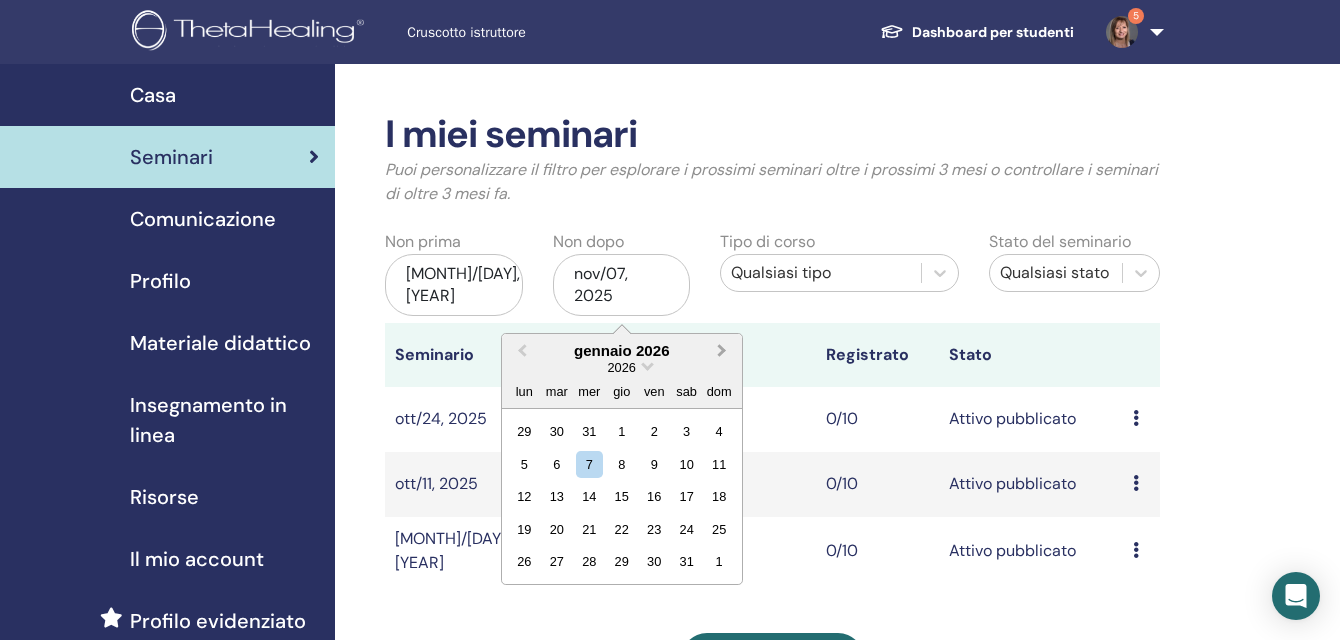 click on "Next Month" at bounding box center (722, 350) 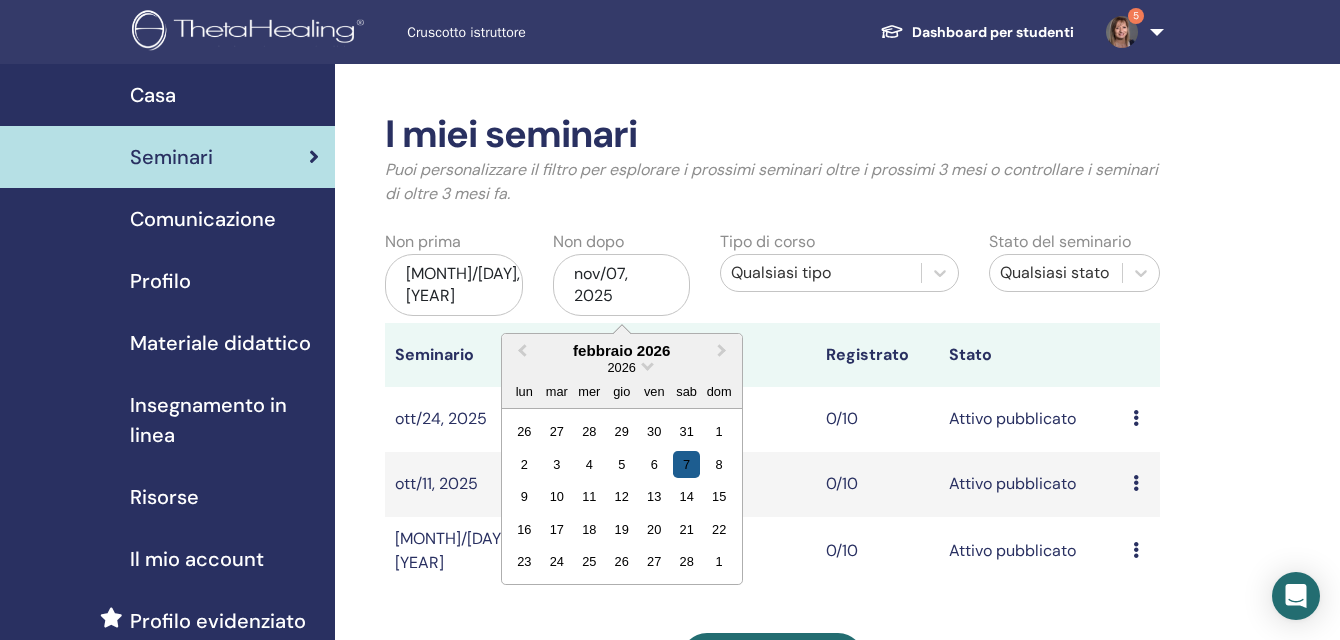 click on "7" at bounding box center [686, 464] 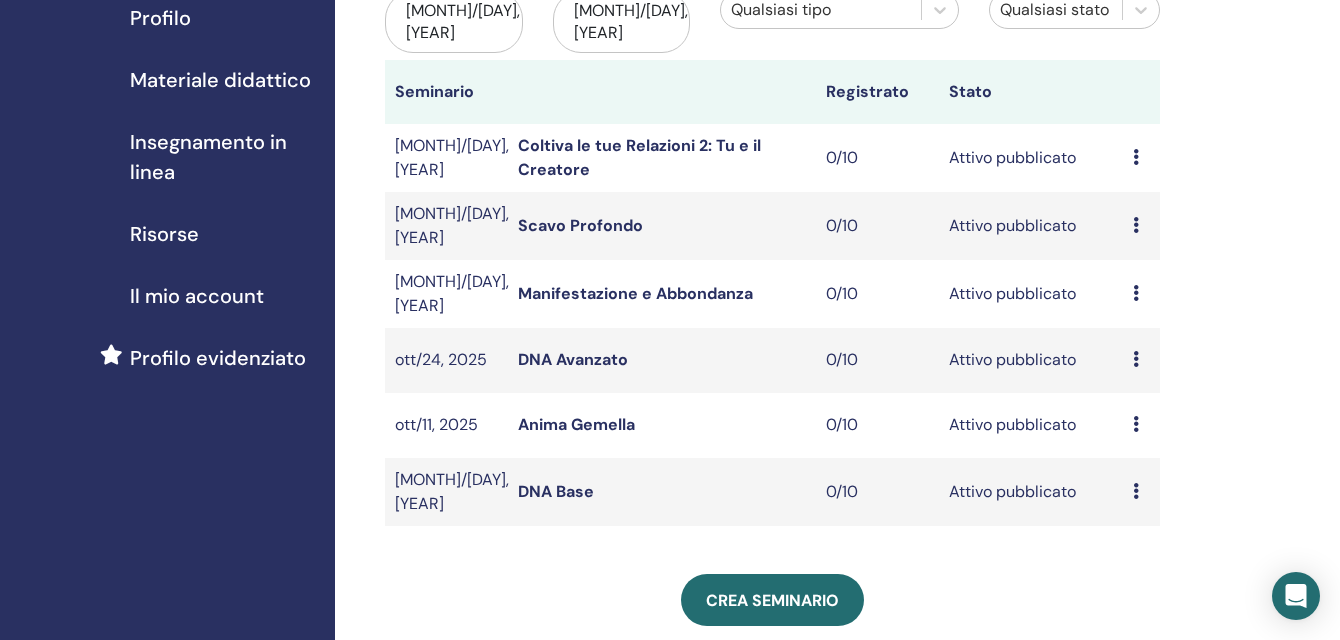 scroll, scrollTop: 300, scrollLeft: 0, axis: vertical 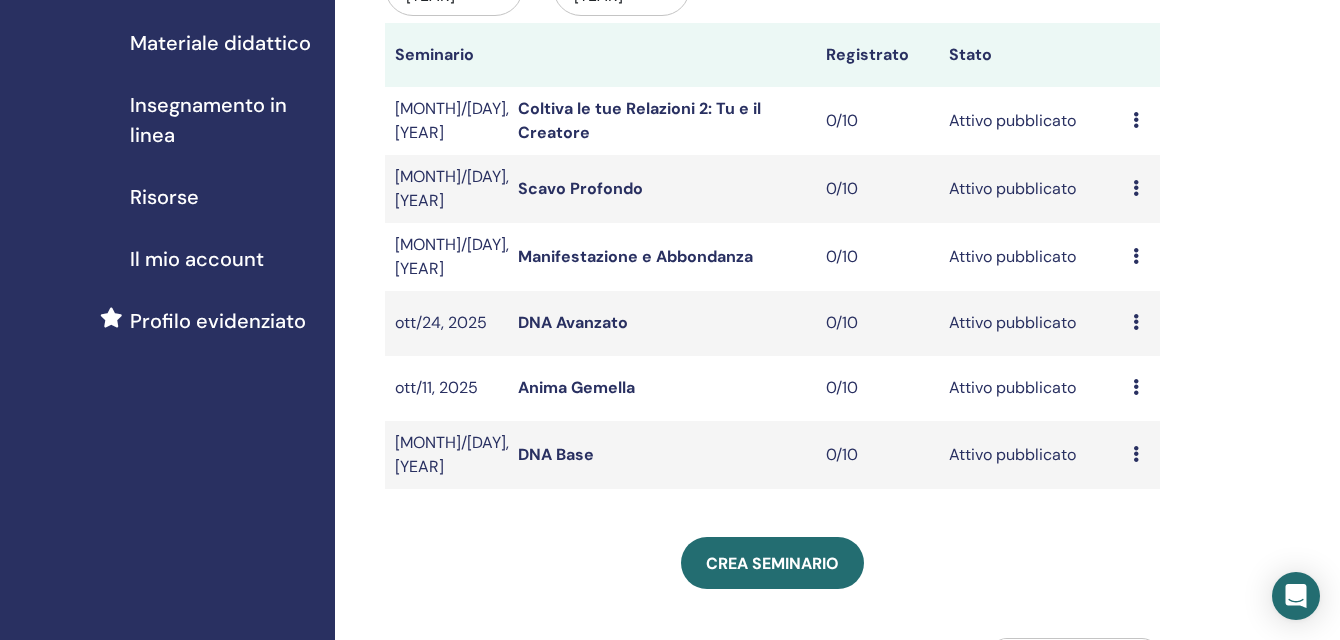 click on "Anteprima Modificare Partecipanti Annulla" at bounding box center (1141, 257) 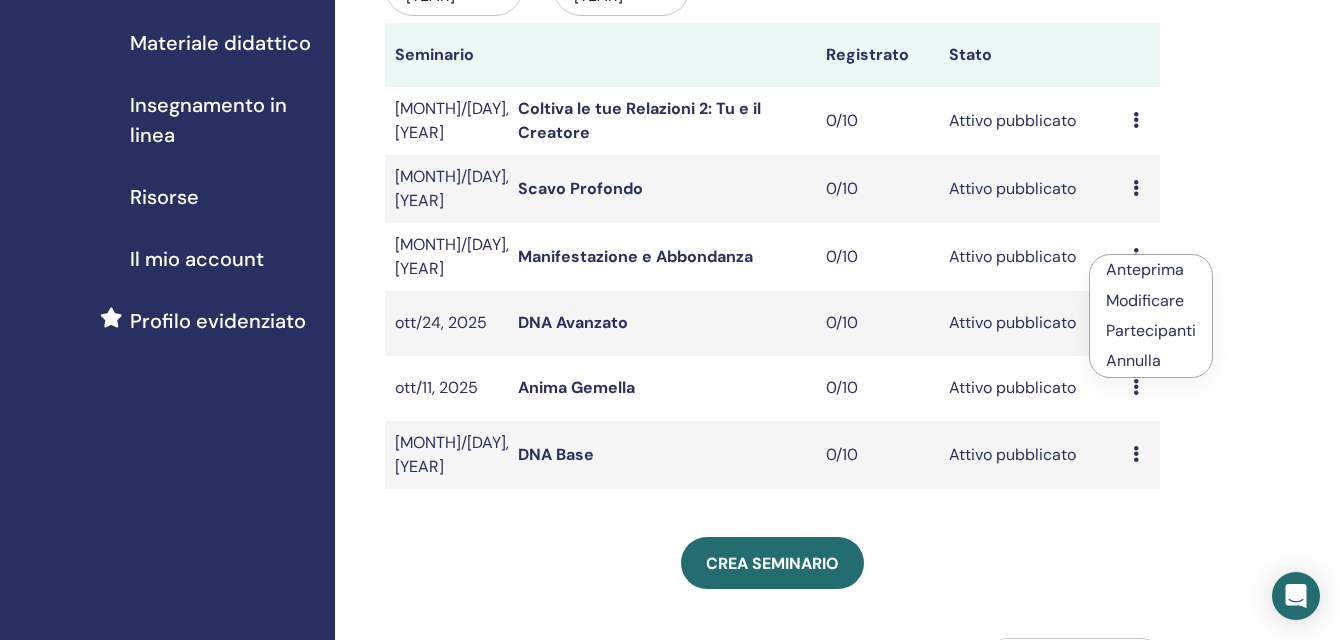 click on "Modificare" at bounding box center [1145, 300] 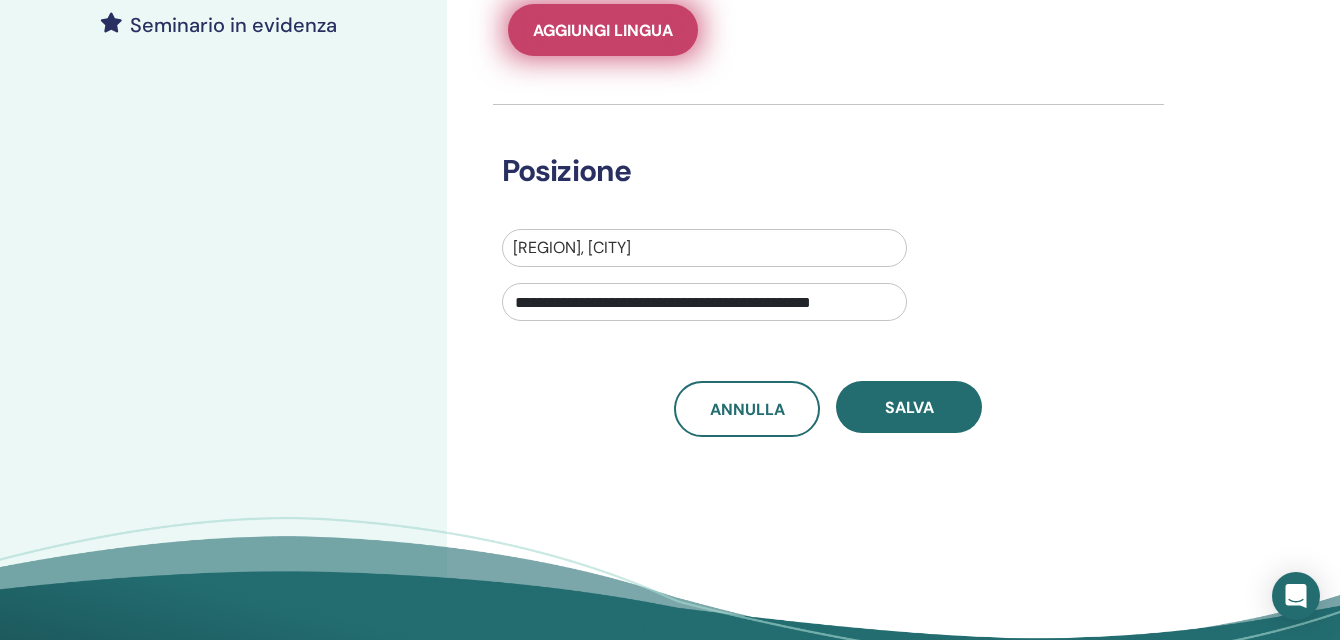 scroll, scrollTop: 700, scrollLeft: 0, axis: vertical 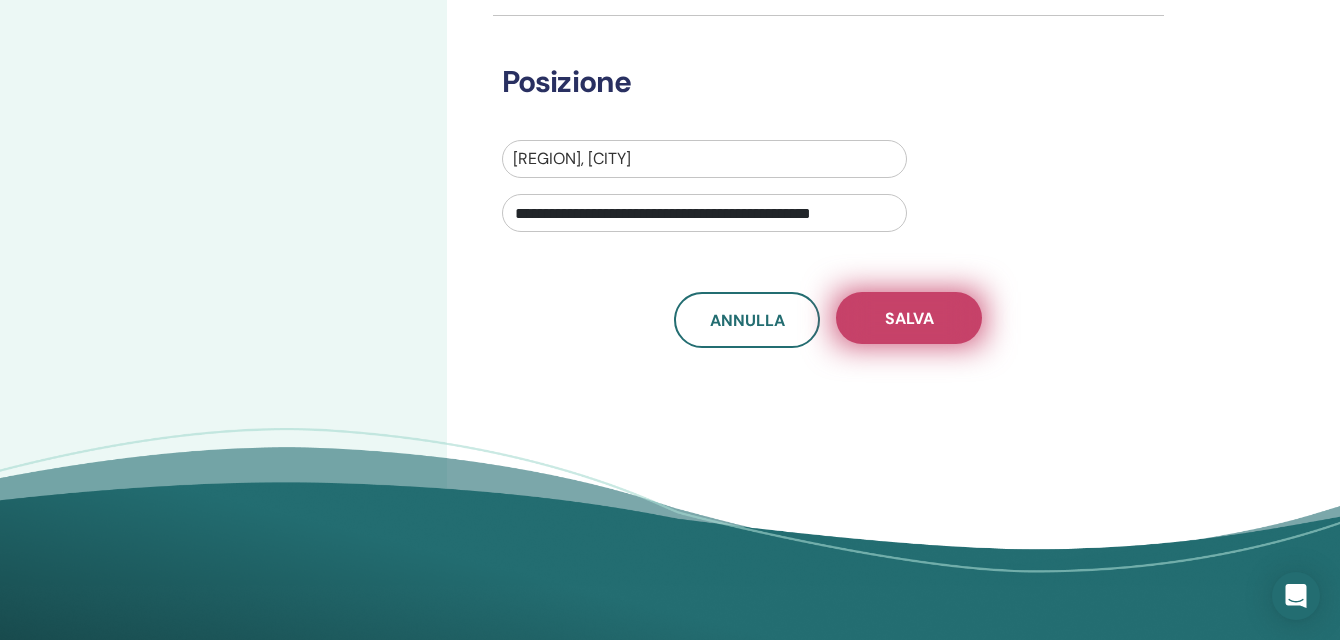 click on "Salva" at bounding box center (909, 318) 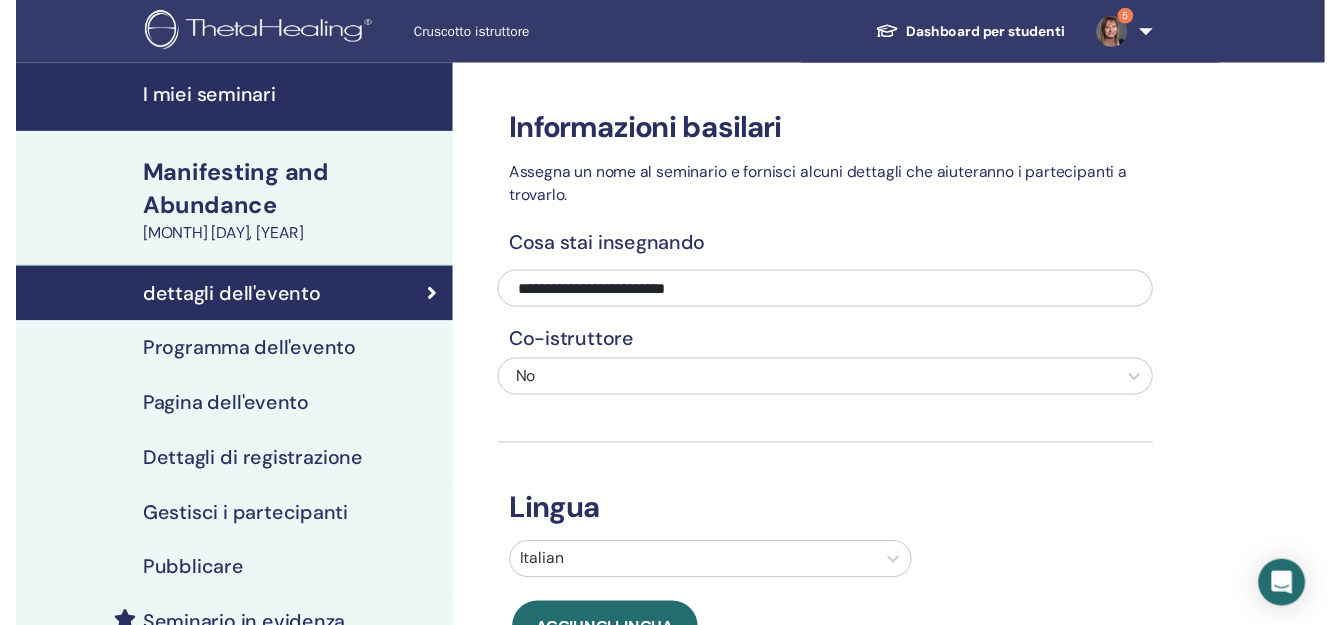 scroll, scrollTop: 100, scrollLeft: 0, axis: vertical 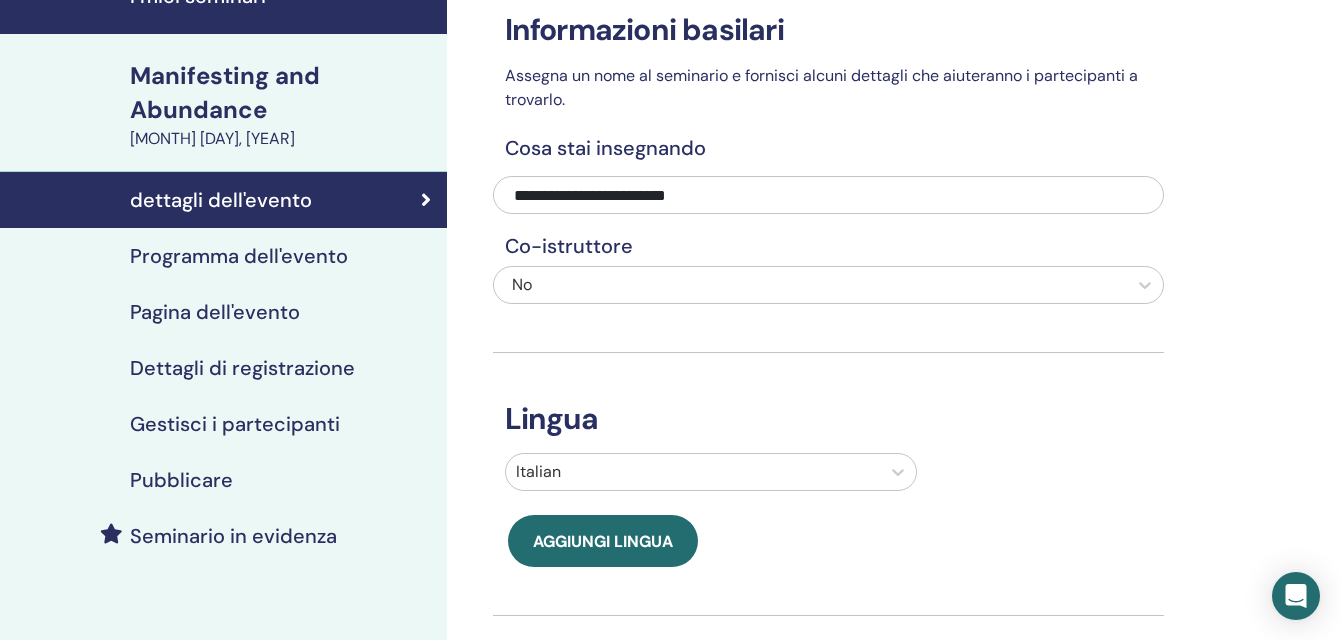 click on "Programma dell'evento" at bounding box center [239, 256] 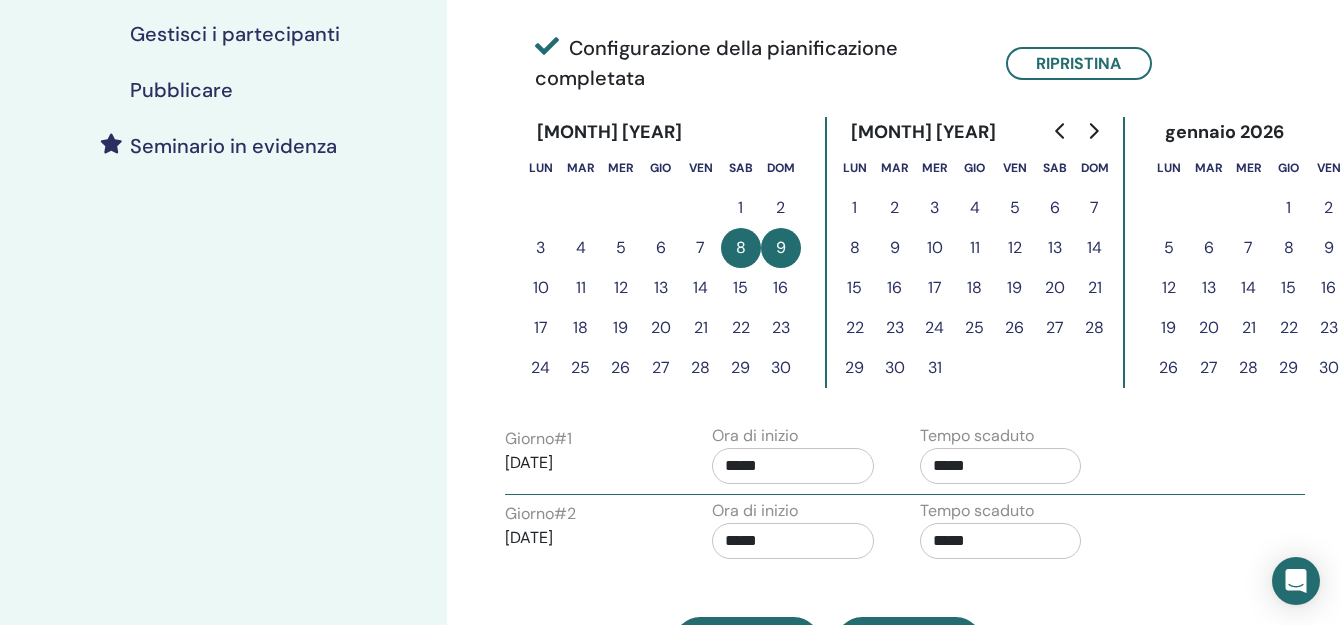 scroll, scrollTop: 500, scrollLeft: 0, axis: vertical 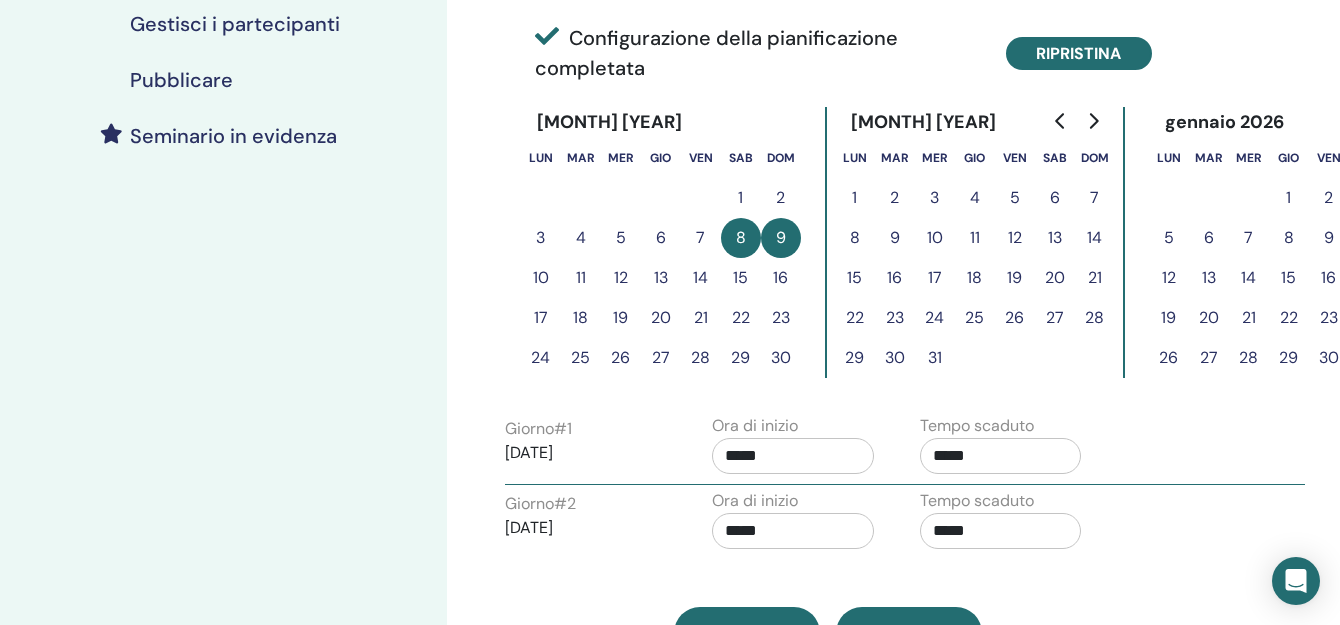 click on "Ripristina" at bounding box center [1079, 53] 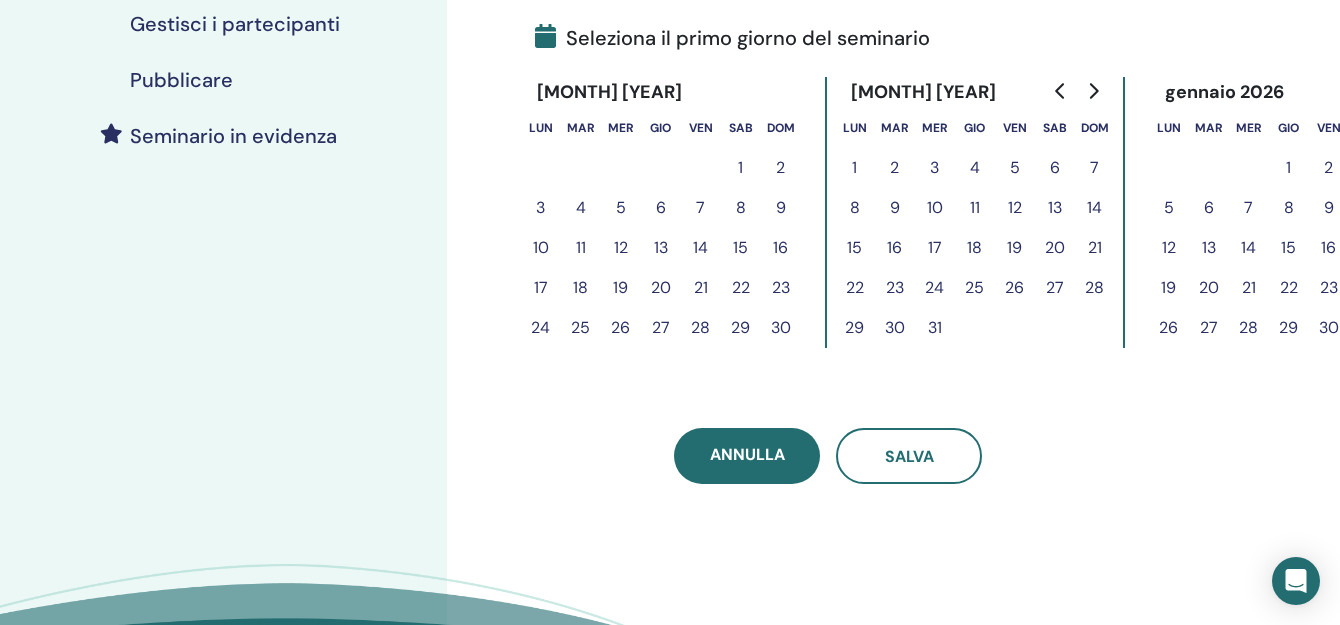 click 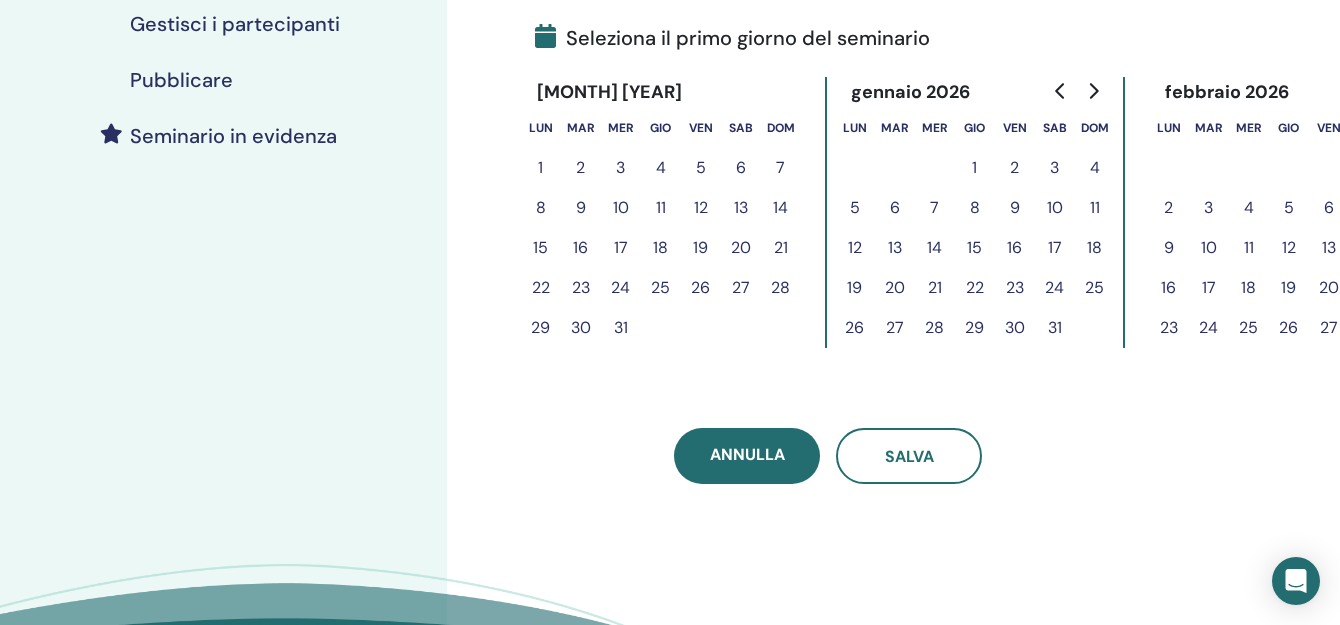 click 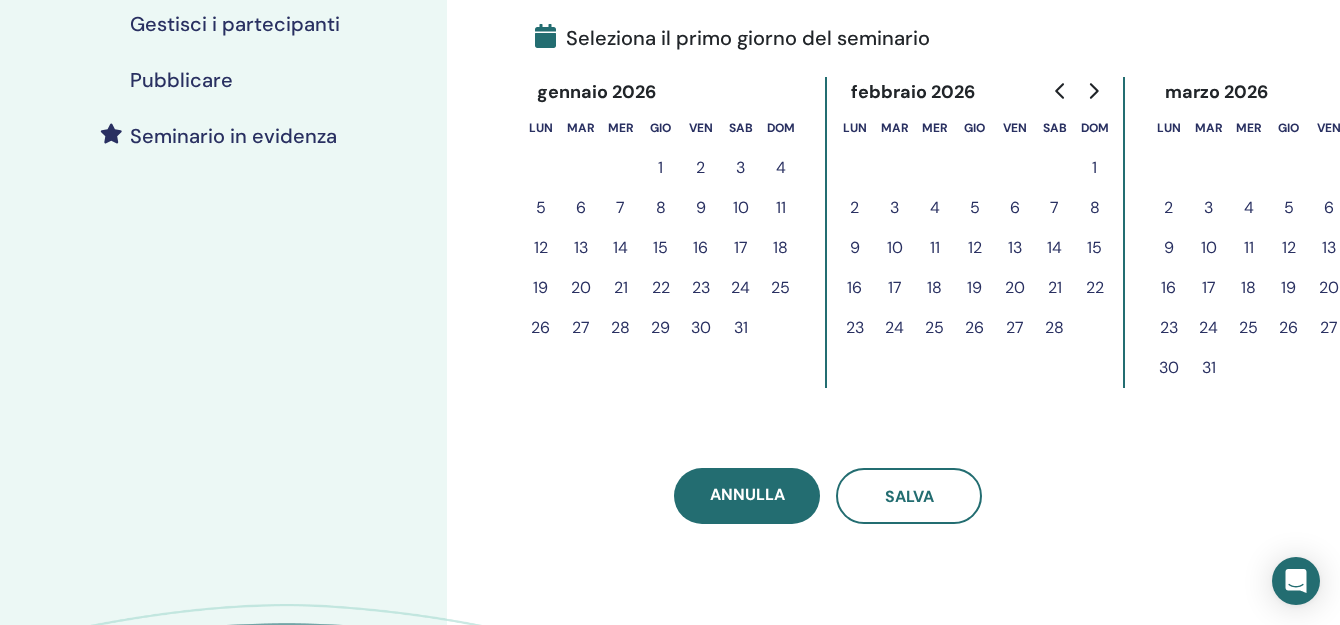 click on "7" at bounding box center [1055, 208] 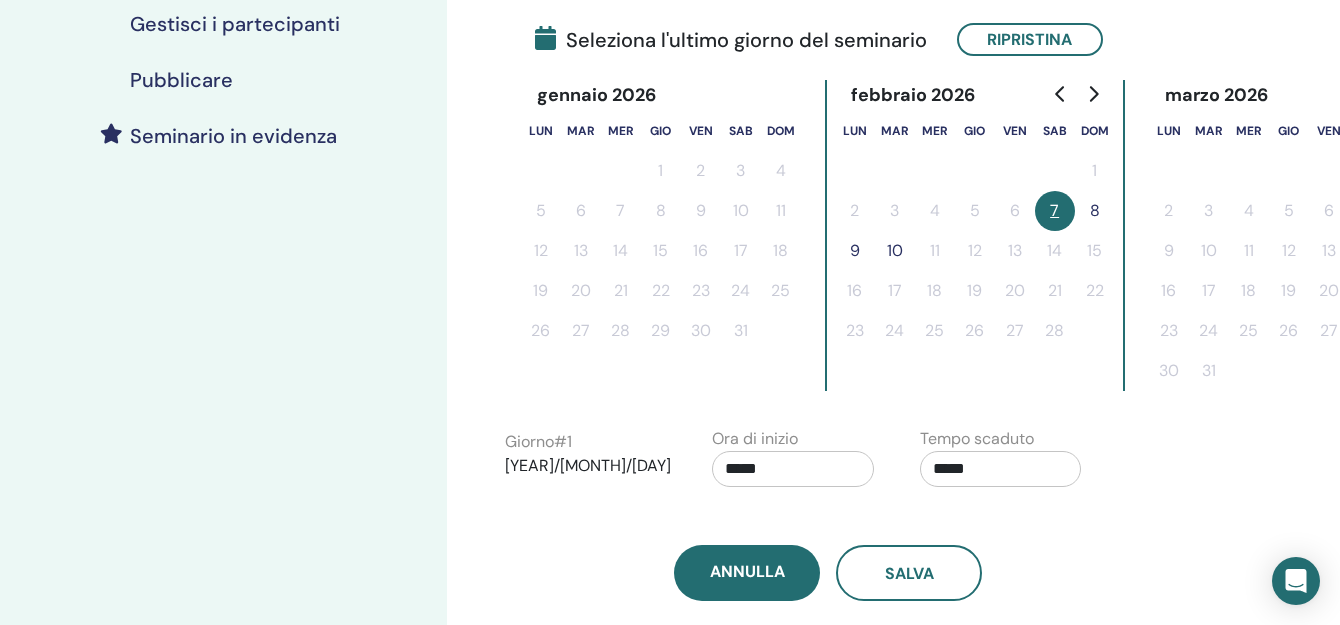 click on "8" at bounding box center (1095, 211) 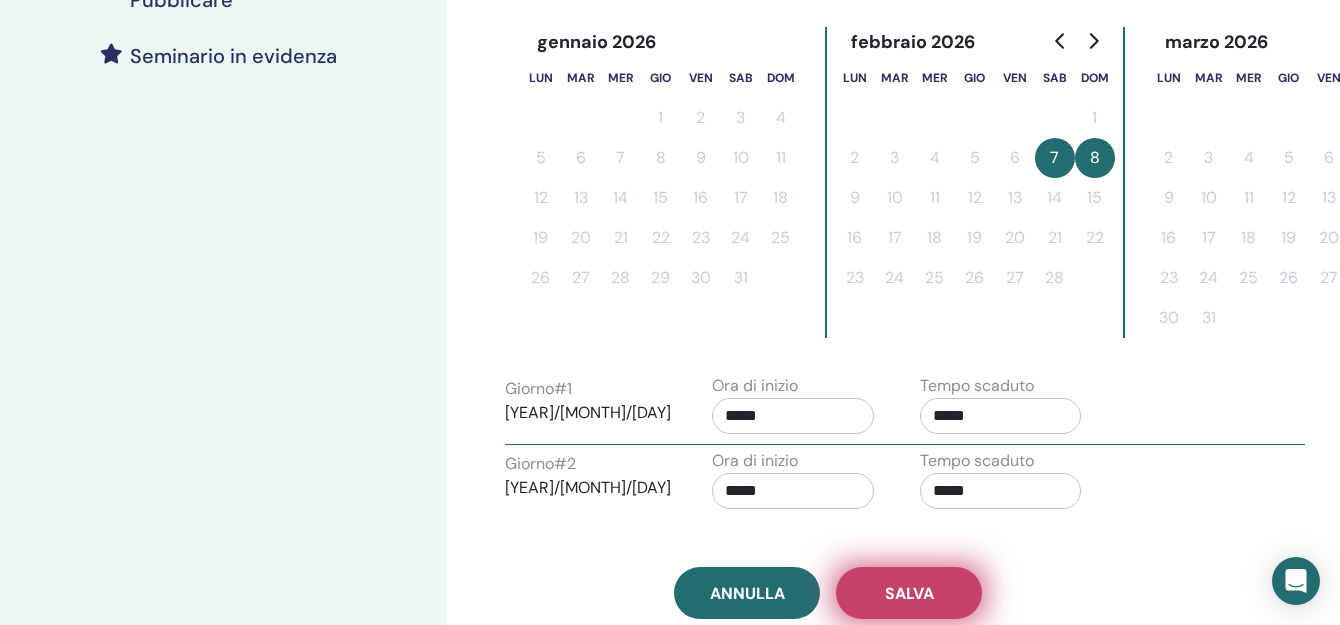 scroll, scrollTop: 700, scrollLeft: 0, axis: vertical 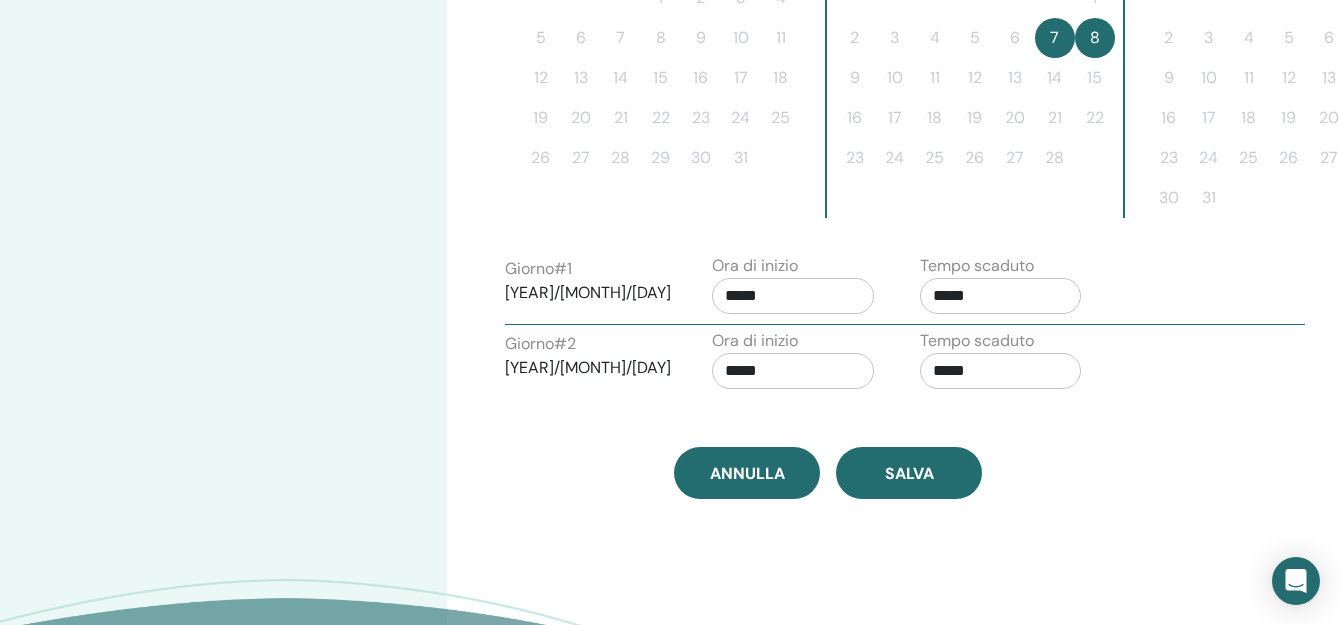 click on "*****" at bounding box center (1001, 296) 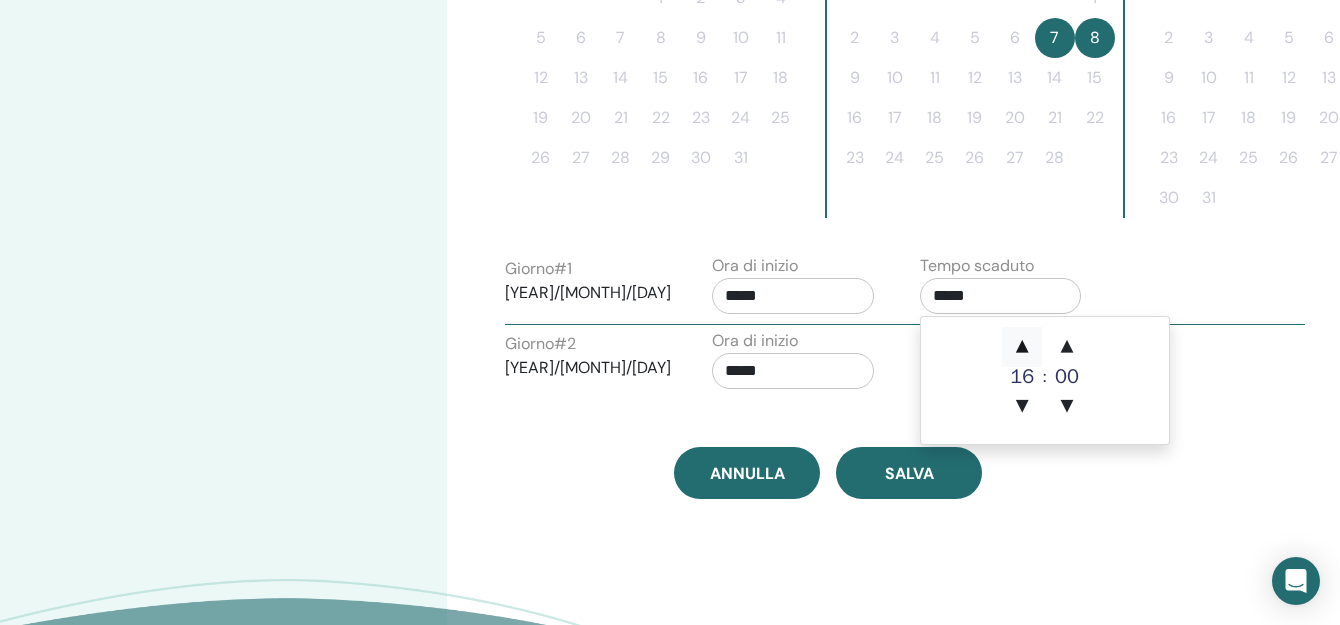 click on "▲" at bounding box center [1022, 347] 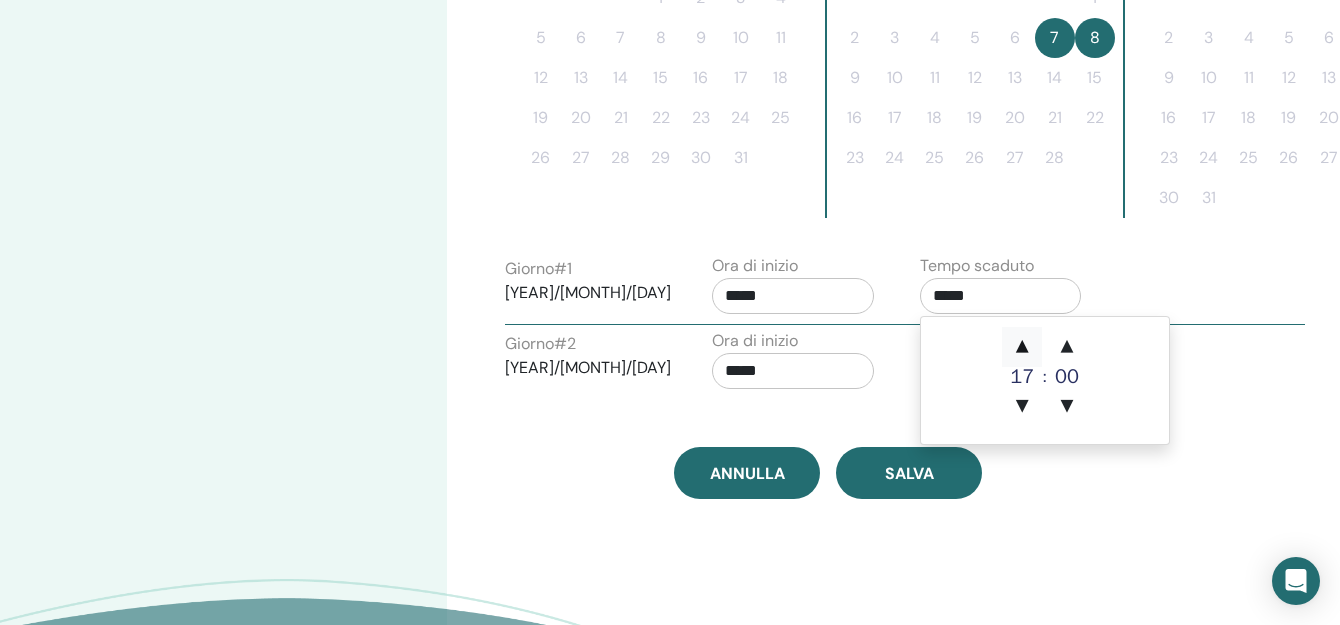 click on "▲" at bounding box center [1022, 347] 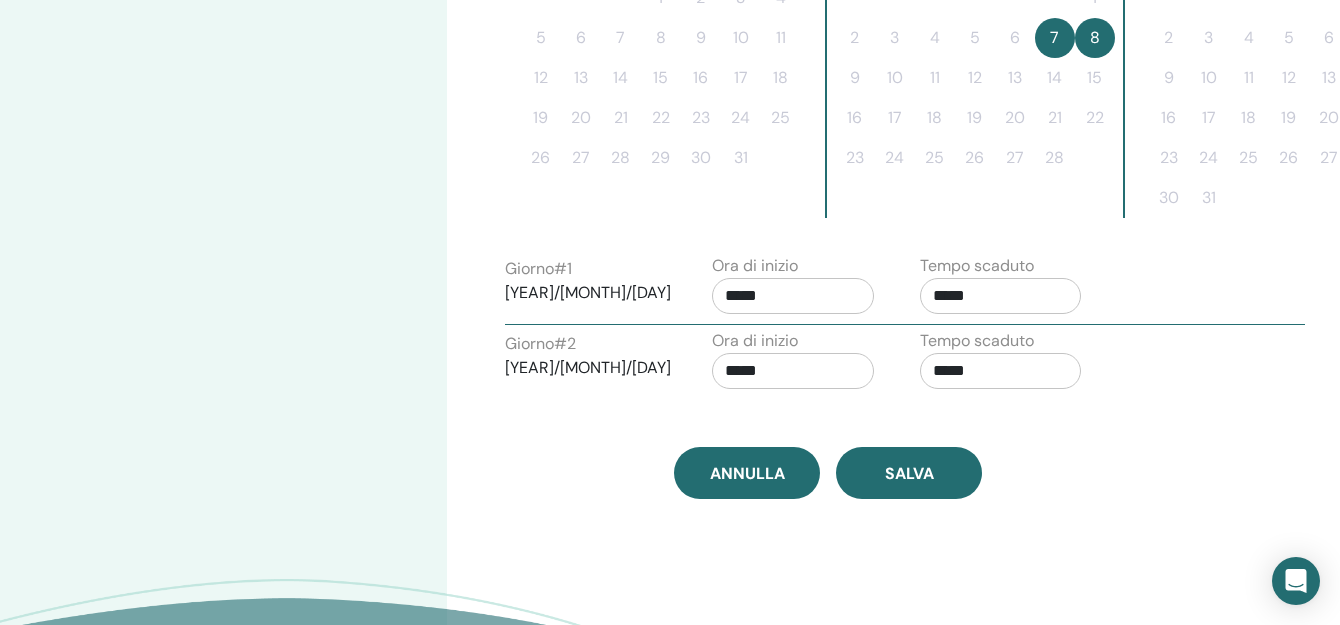 click on "Fuso orario (GMT+2) Europe/Rome Data e ora del seminario Data d'inizio Data di fine Fatto Configurazione della pianificazione completata Ripristina gennaio 2026 lun mar mer gio ven sab dom 1 2 3 4 5 6 7 8 9 10 11 12 13 14 15 16 17 18 19 20 21 22 23 24 25 26 27 28 29 30 31 febbraio 2026 lun mar mer gio ven sab dom 1 2 3 4 5 6 7 8 9 10 11 12 13 14 15 16 17 18 19 20 21 22 23 24 25 26 27 28 marzo 2026 lun mar mer gio ven sab dom 1 2 3 4 5 6 7 8 9 10 11 12 13 14 15 16 17 18 19 20 21 22 23 24 25 26 27 28 29 30 31 Giorno  # 1 2026/02/07 Ora di inizio ***** Tempo scaduto ***** Giorno  # 2 2026/02/08 Ora di inizio ***** Tempo scaduto ***** Annulla Salva" at bounding box center (893, 71) 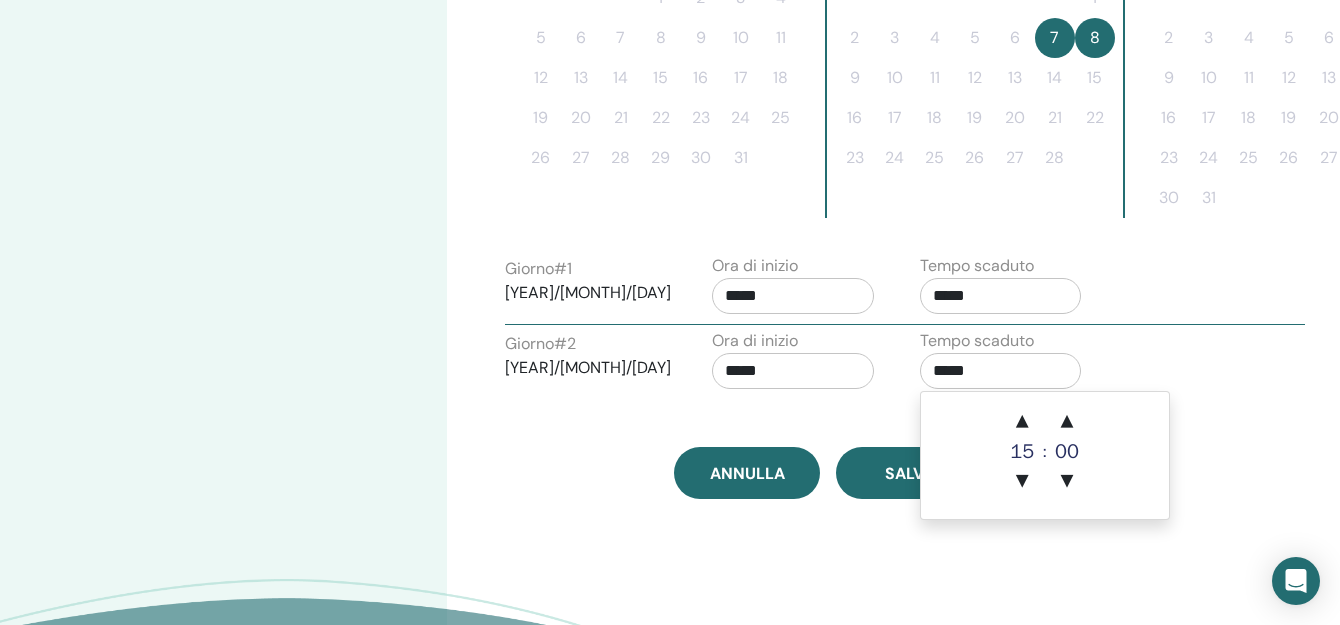 click on "*****" at bounding box center [1001, 371] 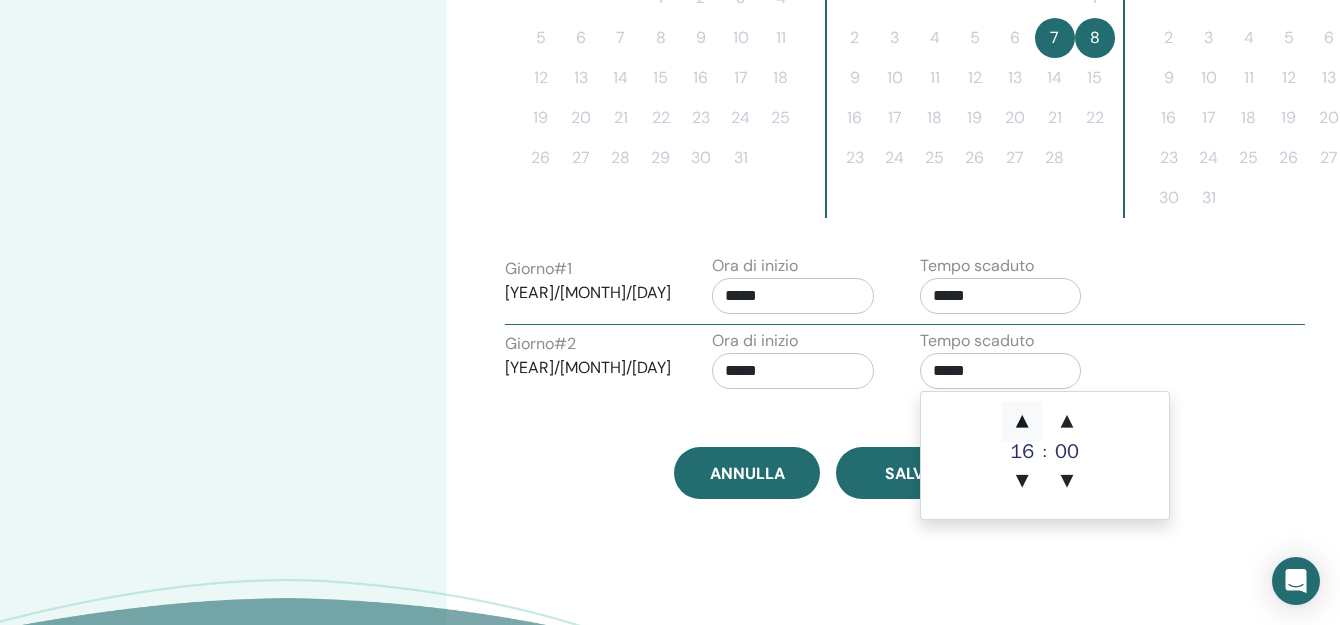 click on "▲" at bounding box center (1022, 422) 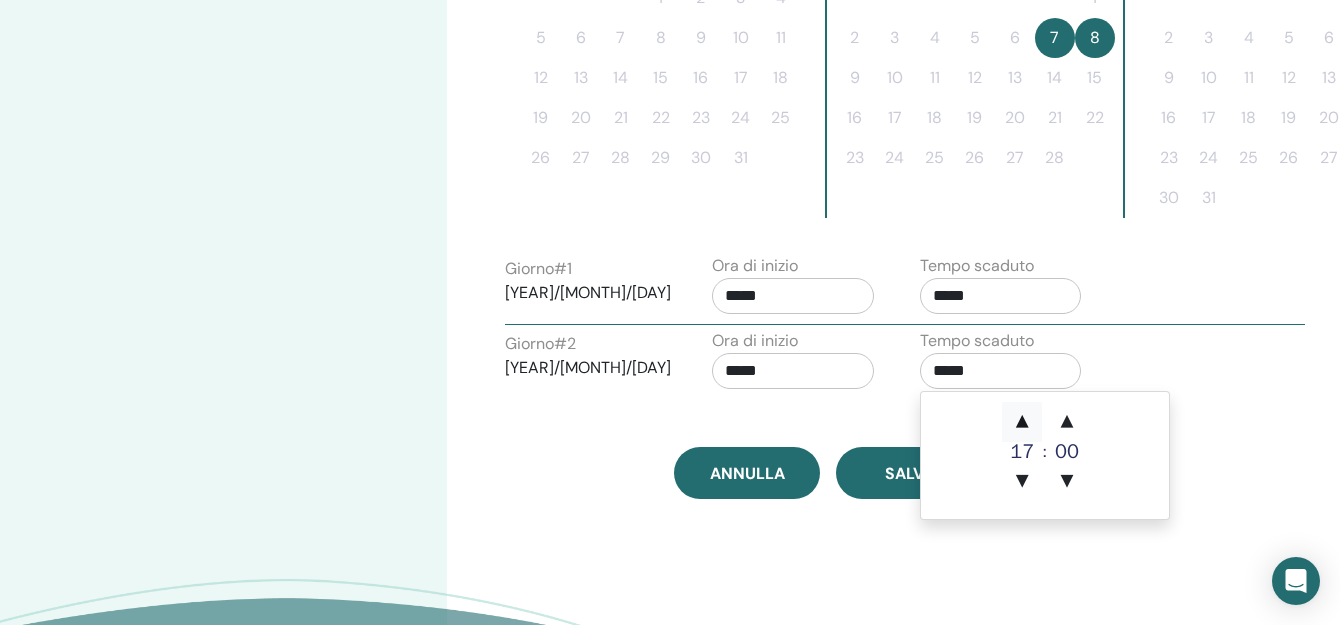 click on "▲" at bounding box center (1022, 422) 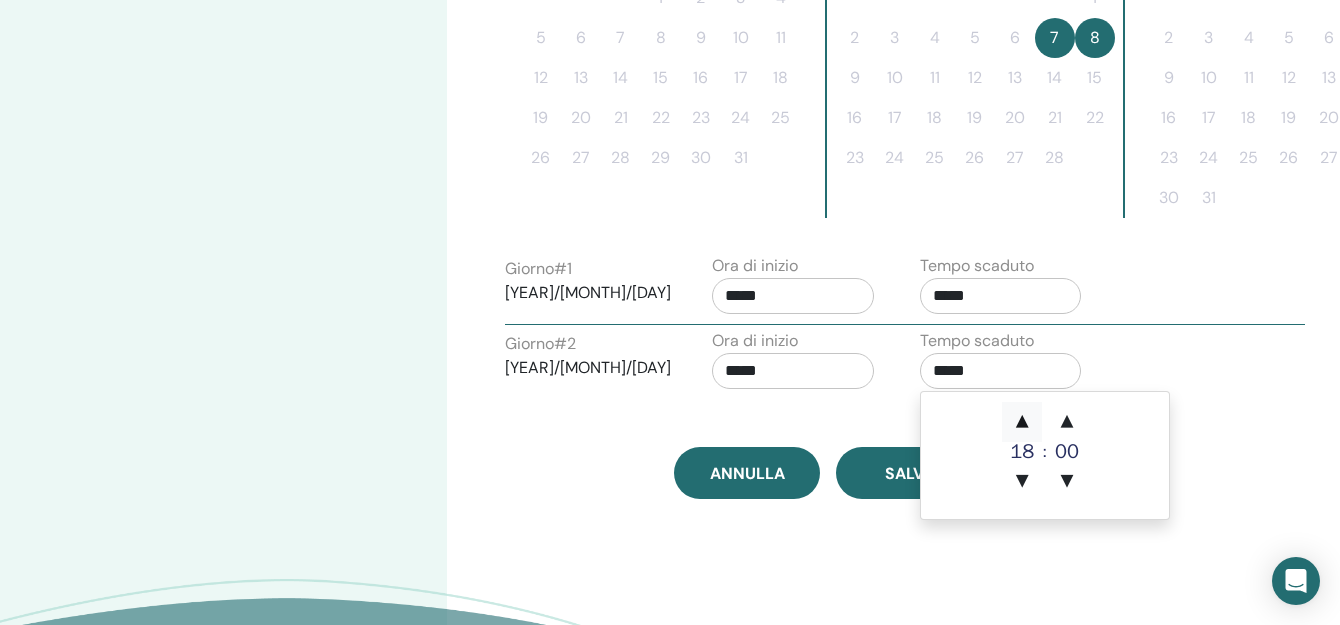 click on "▲" at bounding box center (1022, 422) 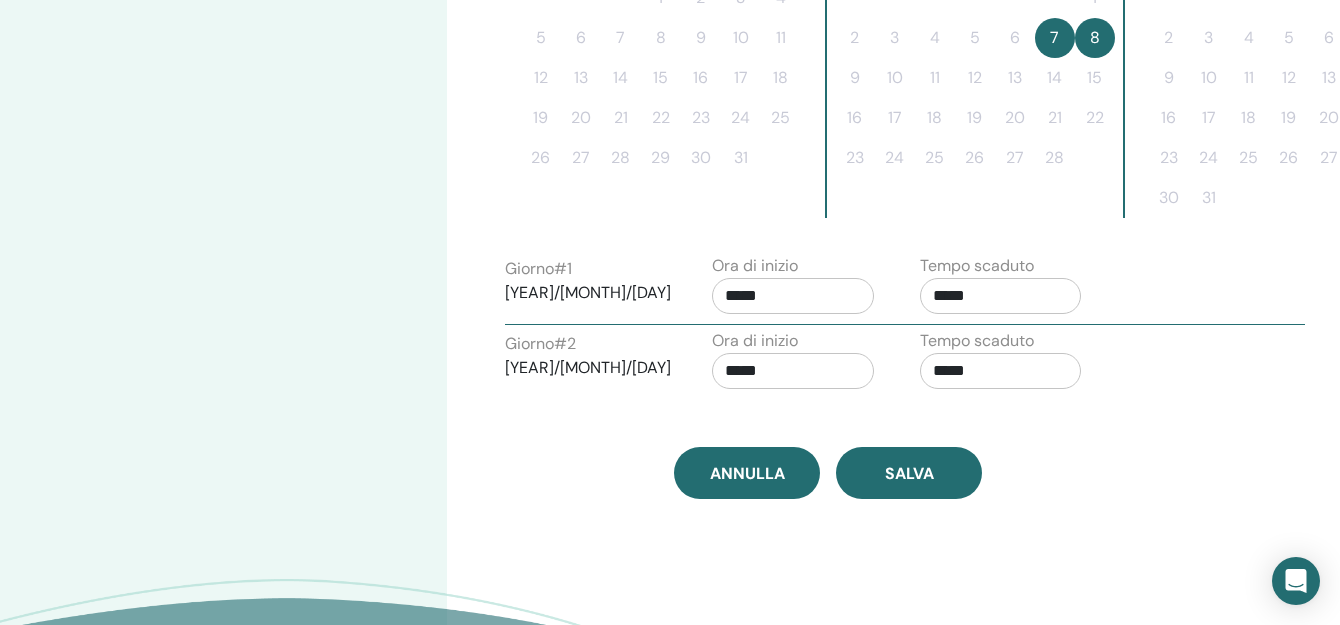 click on "Fuso orario (GMT+2) Europe/Rome Data e ora del seminario Data d'inizio Data di fine Fatto Configurazione della pianificazione completata Ripristina gennaio 2026 lun mar mer gio ven sab dom 1 2 3 4 5 6 7 8 9 10 11 12 13 14 15 16 17 18 19 20 21 22 23 24 25 26 27 28 29 30 31 febbraio 2026 lun mar mer gio ven sab dom 1 2 3 4 5 6 7 8 9 10 11 12 13 14 15 16 17 18 19 20 21 22 23 24 25 26 27 28 marzo 2026 lun mar mer gio ven sab dom 1 2 3 4 5 6 7 8 9 10 11 12 13 14 15 16 17 18 19 20 21 22 23 24 25 26 27 28 29 30 31 Giorno  # 1 2026/02/07 Ora di inizio ***** Tempo scaduto ***** Giorno  # 2 2026/02/08 Ora di inizio ***** Tempo scaduto ***** Annulla Salva" at bounding box center [893, 71] 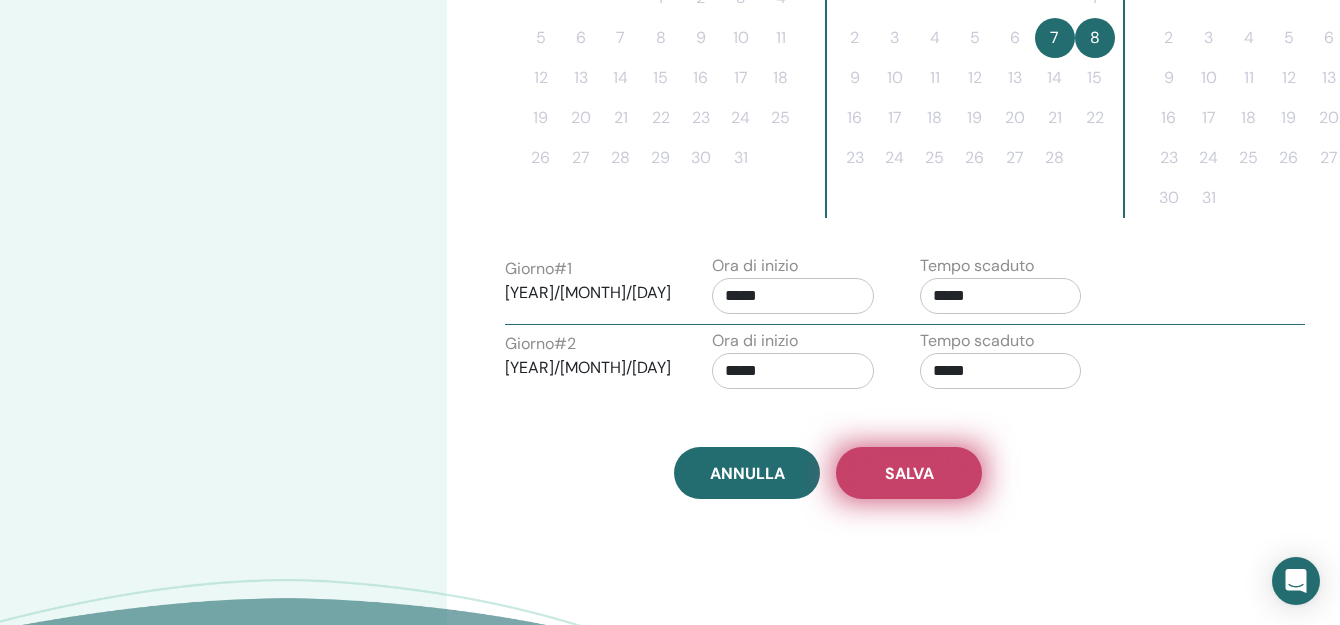 click on "Salva" at bounding box center [909, 473] 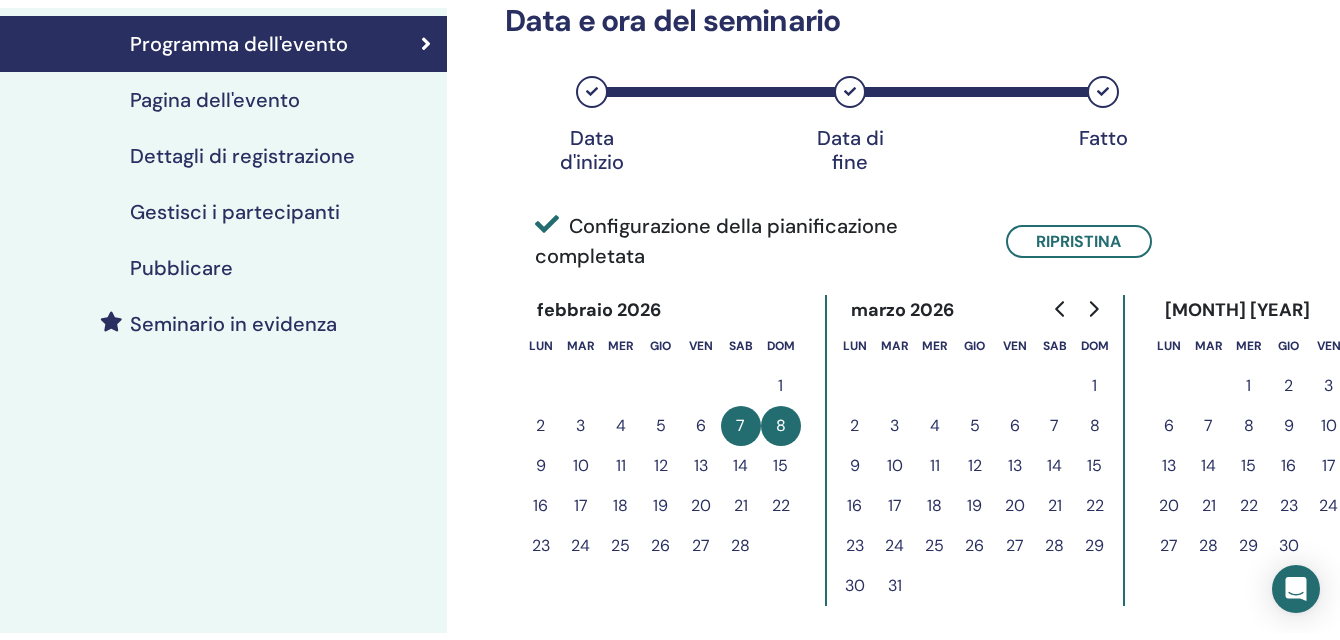 scroll, scrollTop: 300, scrollLeft: 0, axis: vertical 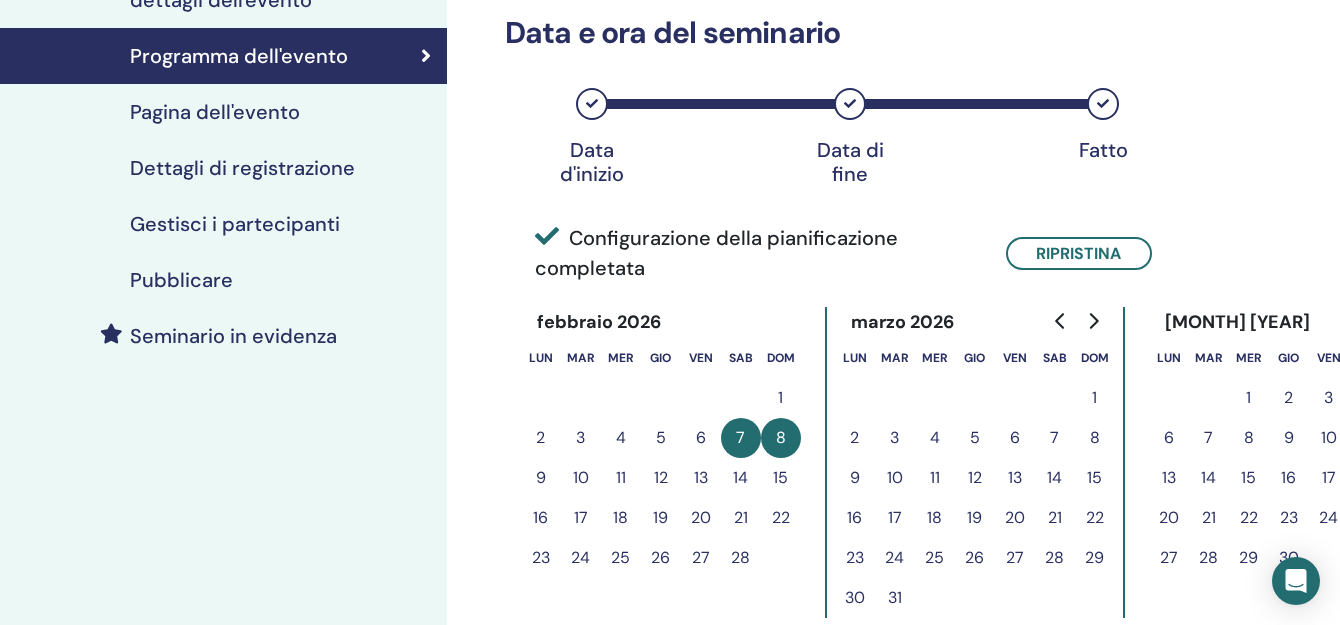 click on "Pagina dell'evento" at bounding box center (215, 112) 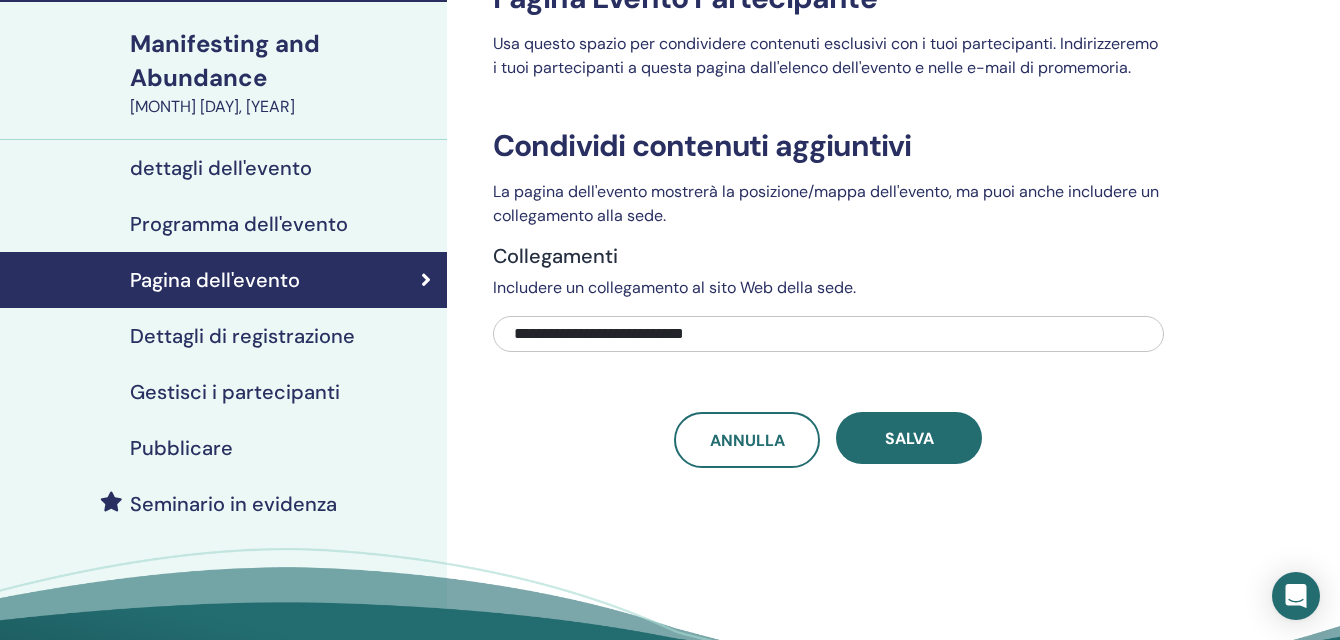scroll, scrollTop: 200, scrollLeft: 0, axis: vertical 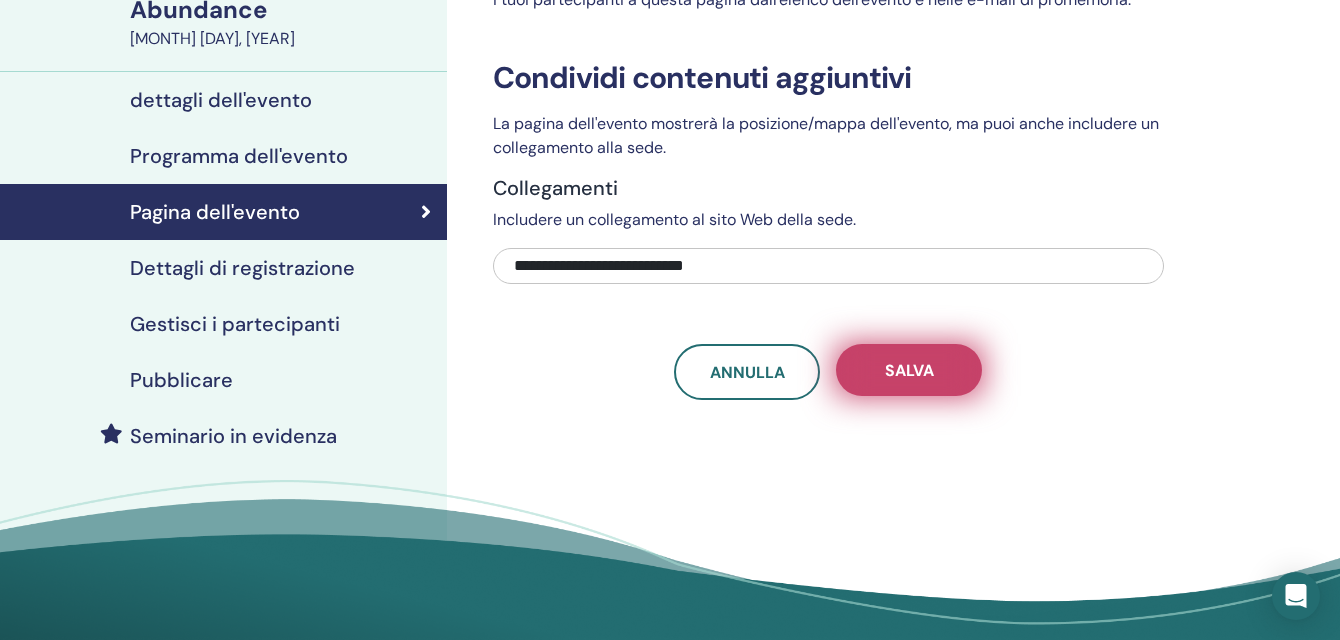 click on "Salva" at bounding box center [909, 370] 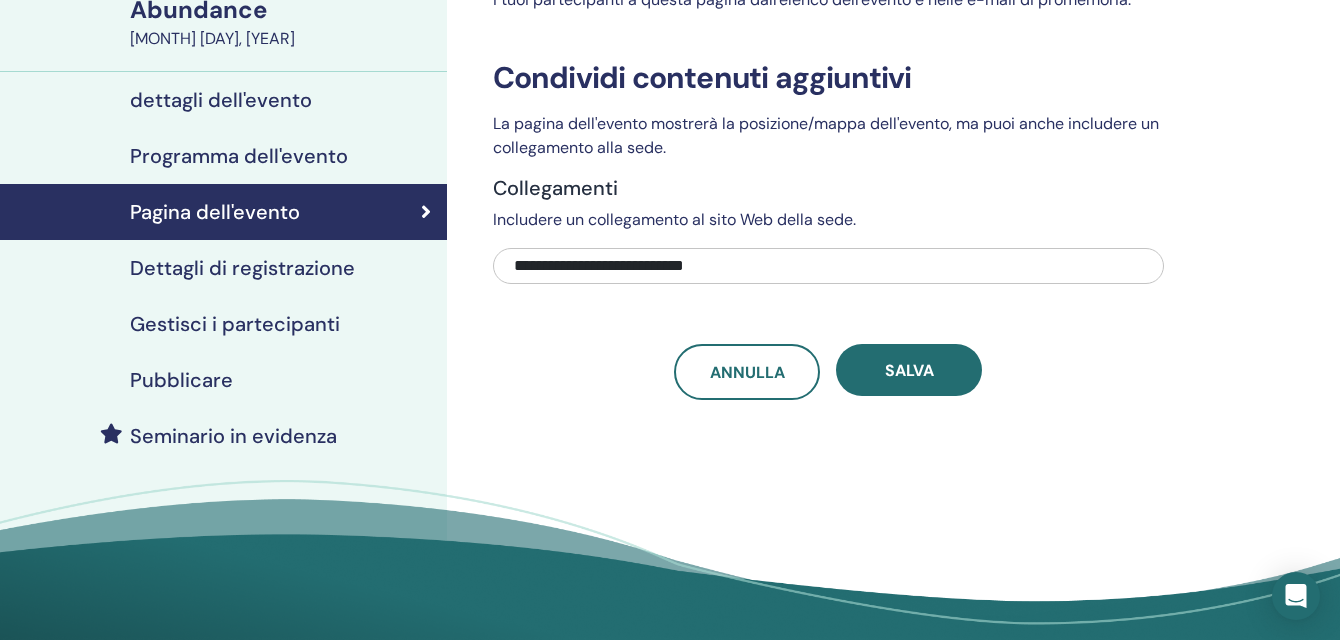 click on "Dettagli di registrazione" at bounding box center [242, 268] 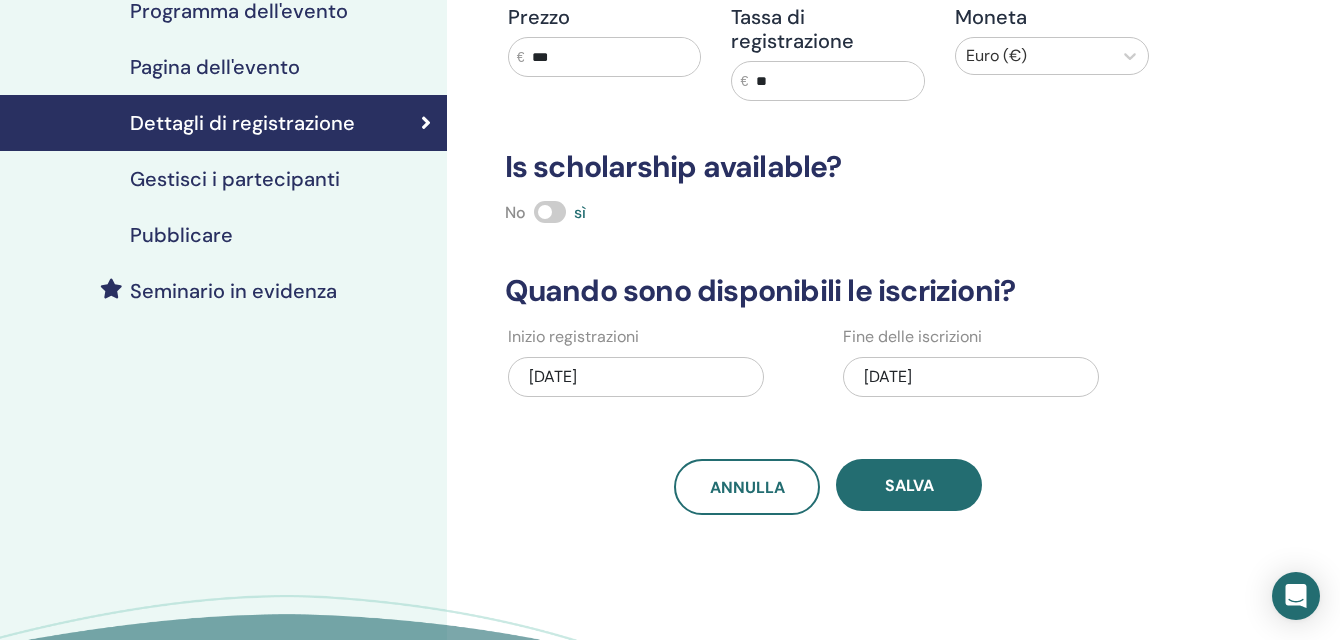 scroll, scrollTop: 500, scrollLeft: 0, axis: vertical 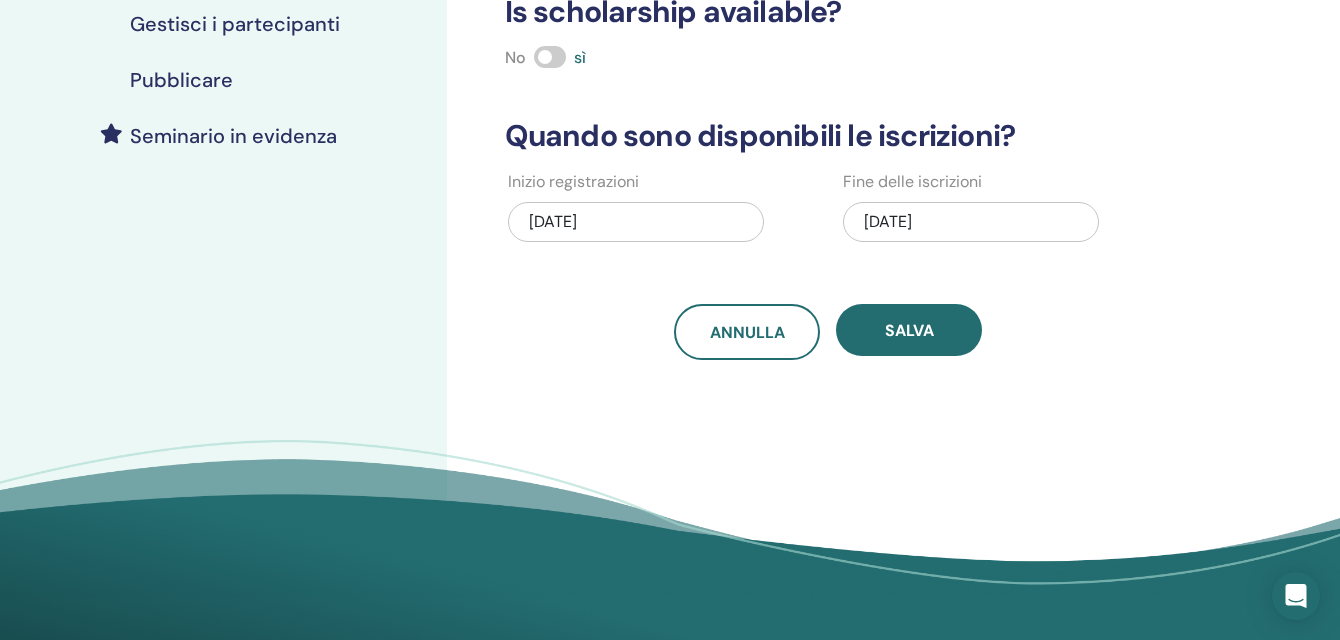 click on "07/02/2025" at bounding box center (636, 222) 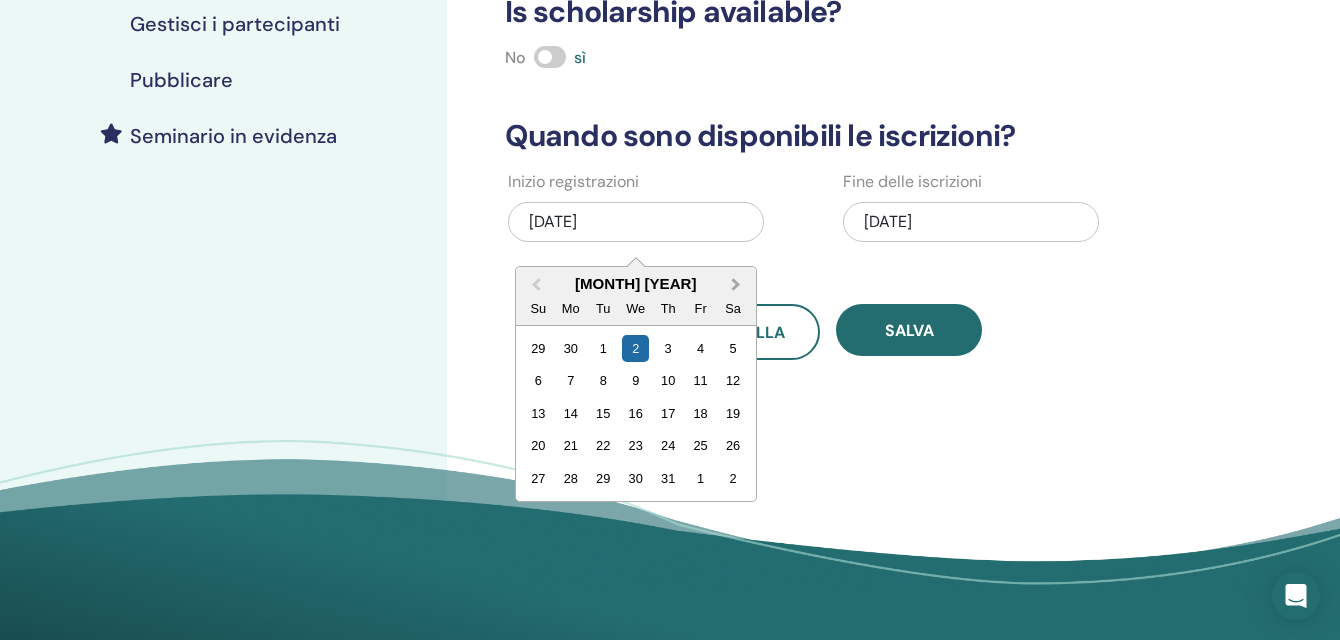click on "Next Month" at bounding box center (736, 284) 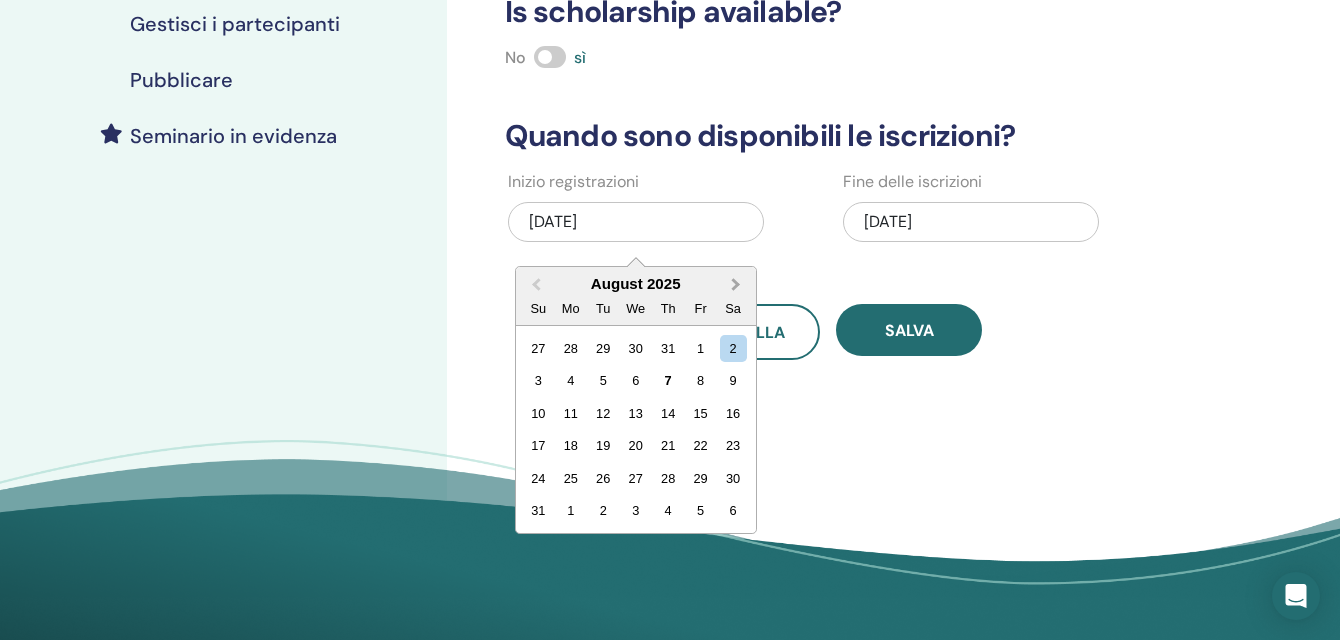 click on "Next Month" at bounding box center (736, 284) 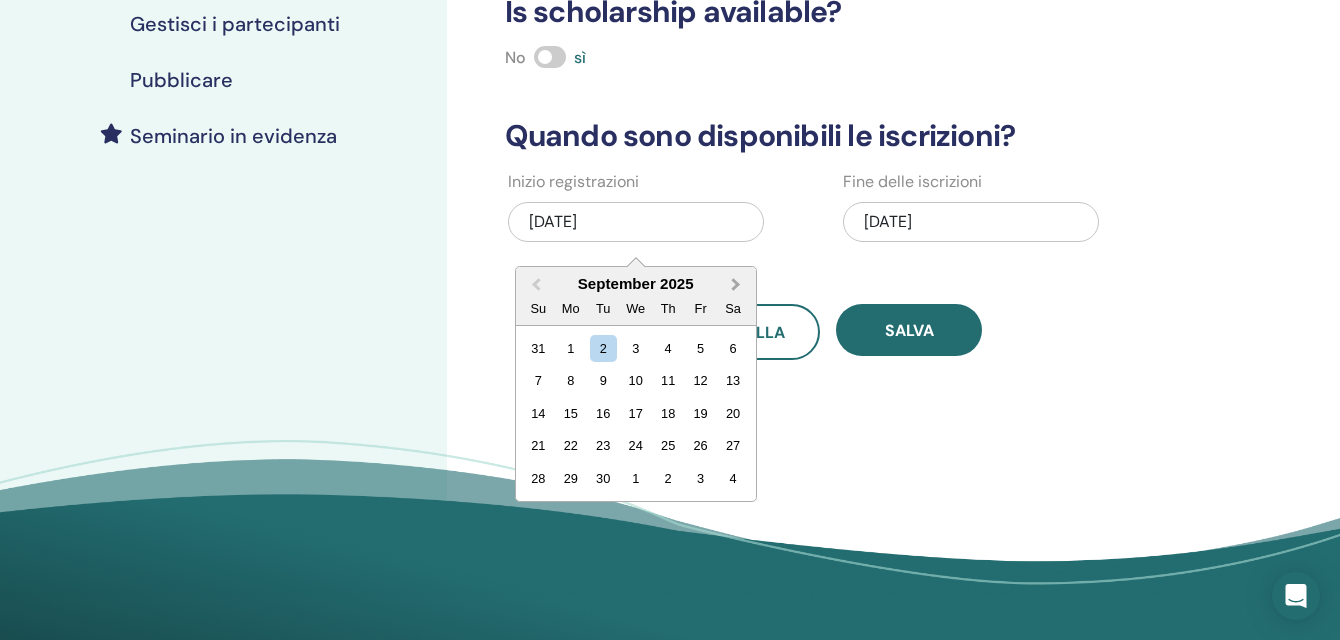click on "Next Month" at bounding box center (736, 284) 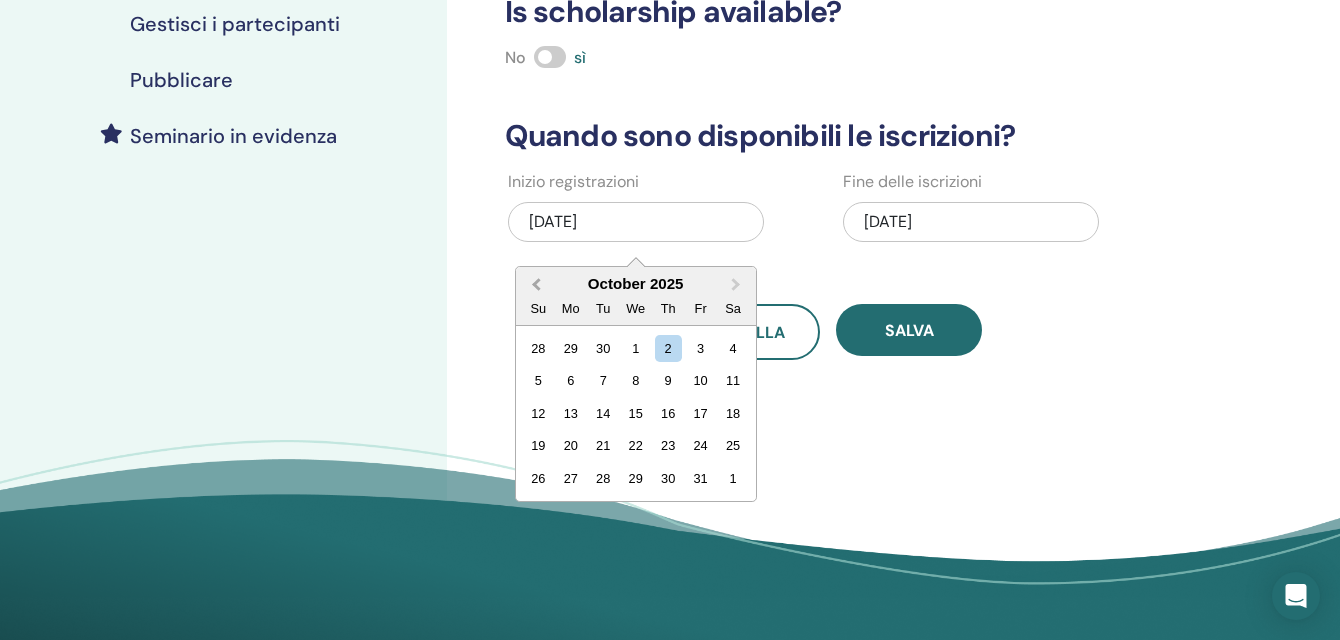 click on "Previous Month" at bounding box center (536, 284) 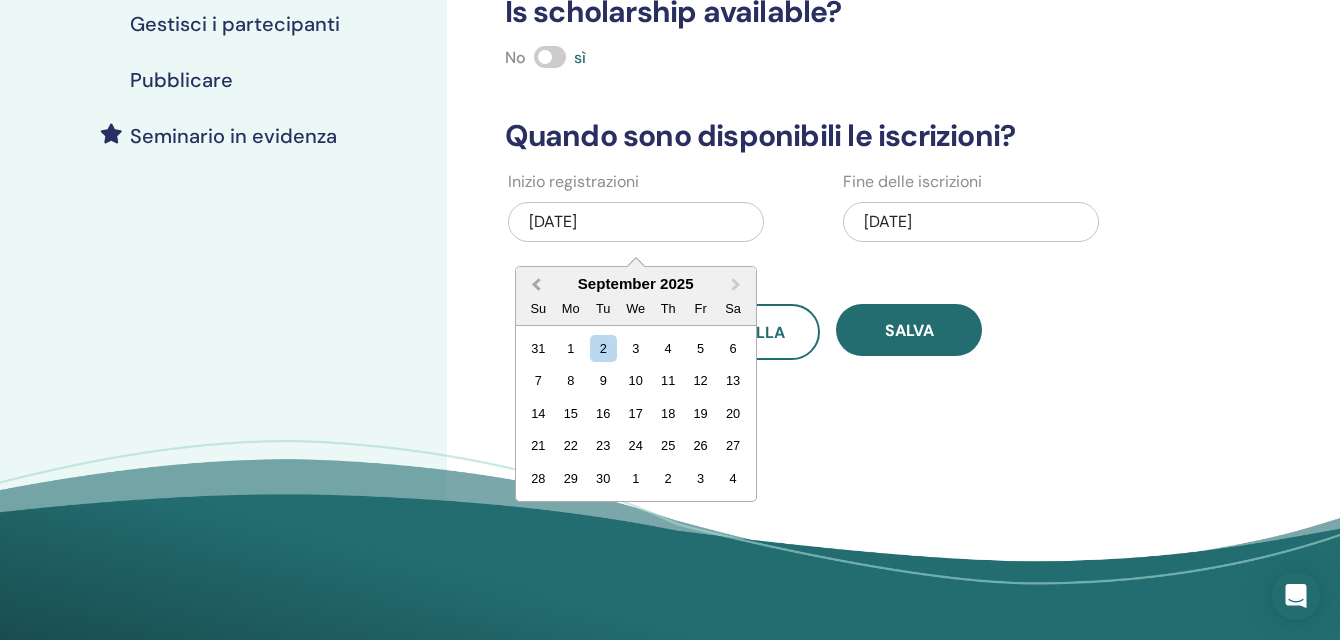 click on "Previous Month" at bounding box center (536, 284) 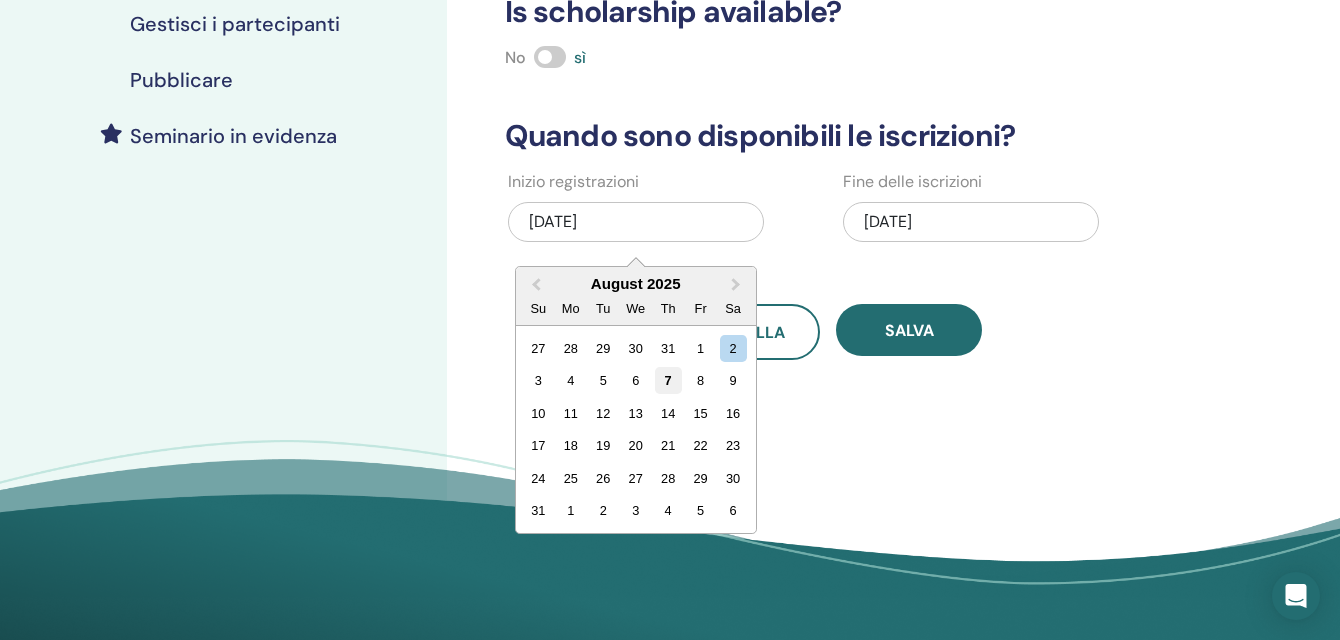 click on "7" at bounding box center [668, 380] 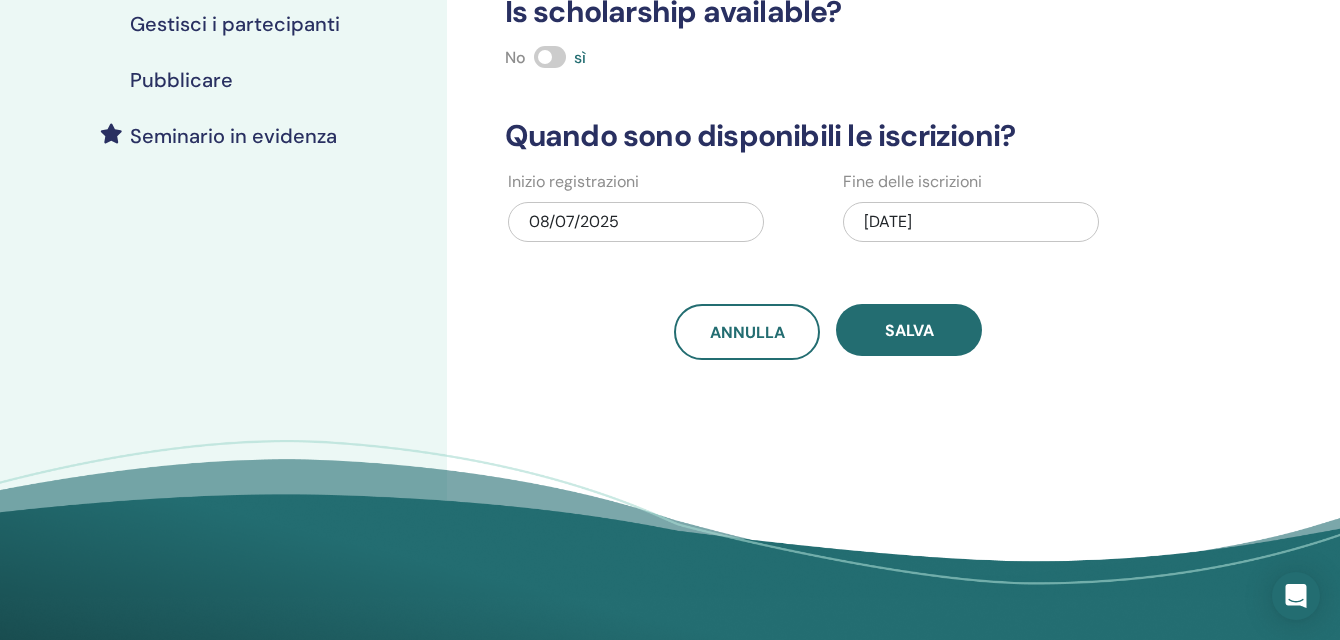 click on "11/09/2025" at bounding box center (971, 222) 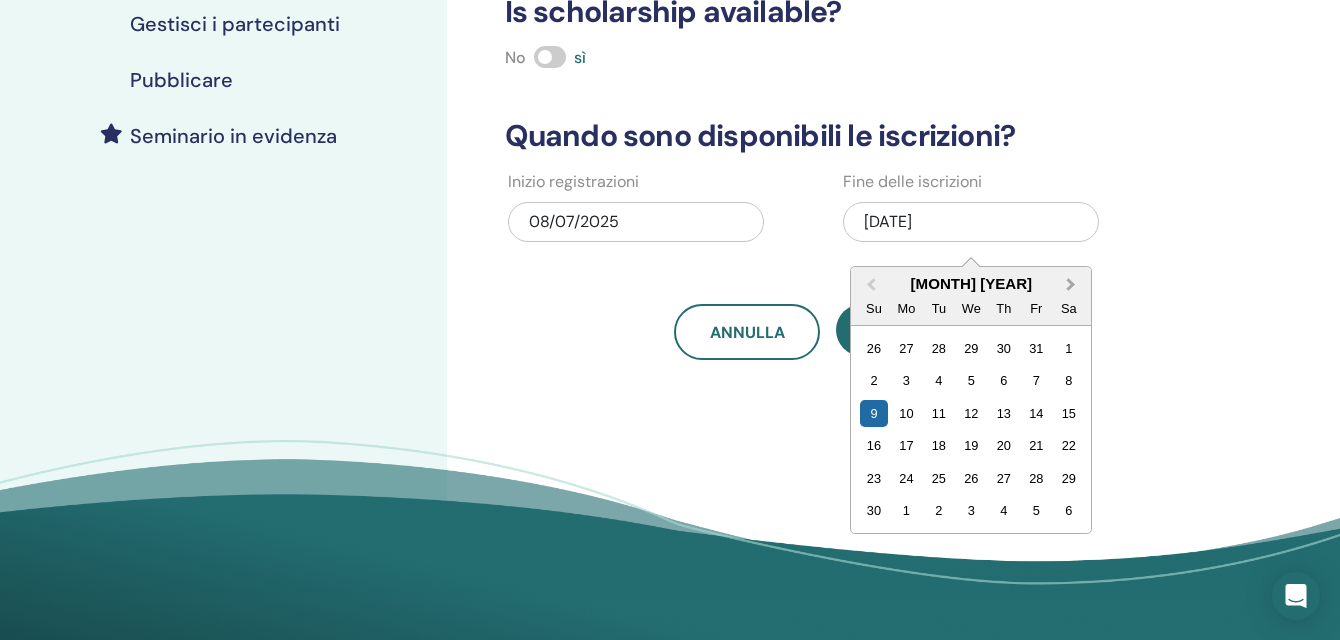 click on "Next Month" at bounding box center [1071, 284] 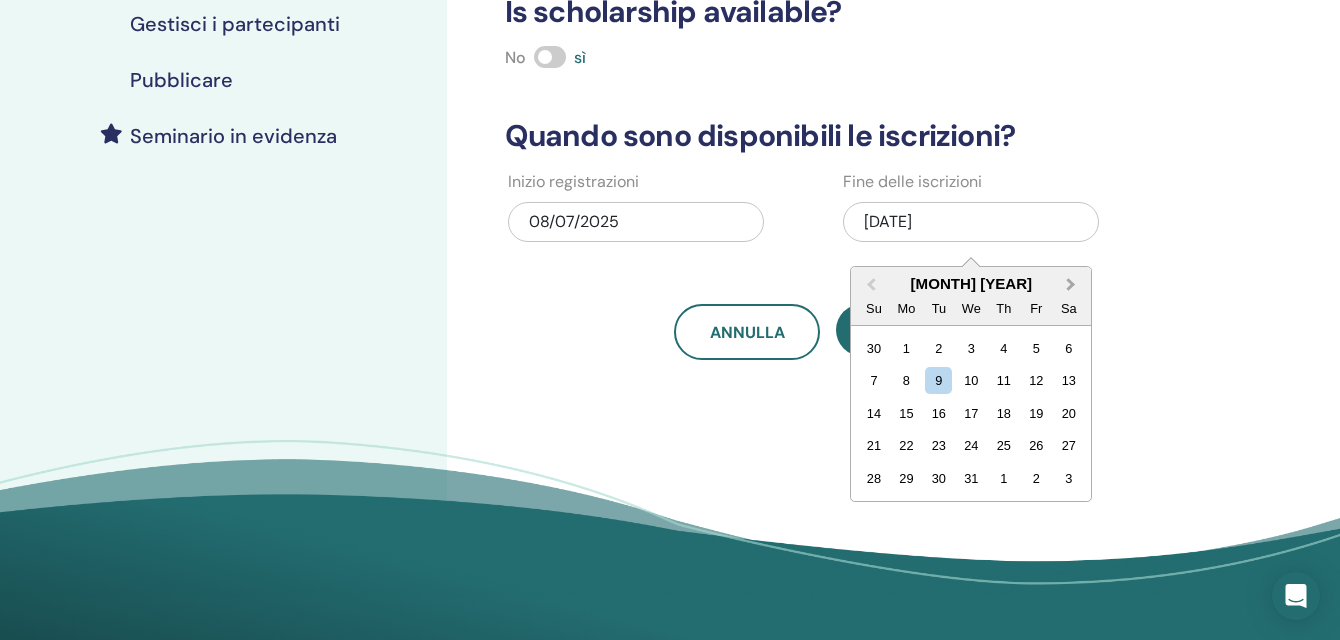 click on "Next Month" at bounding box center [1071, 284] 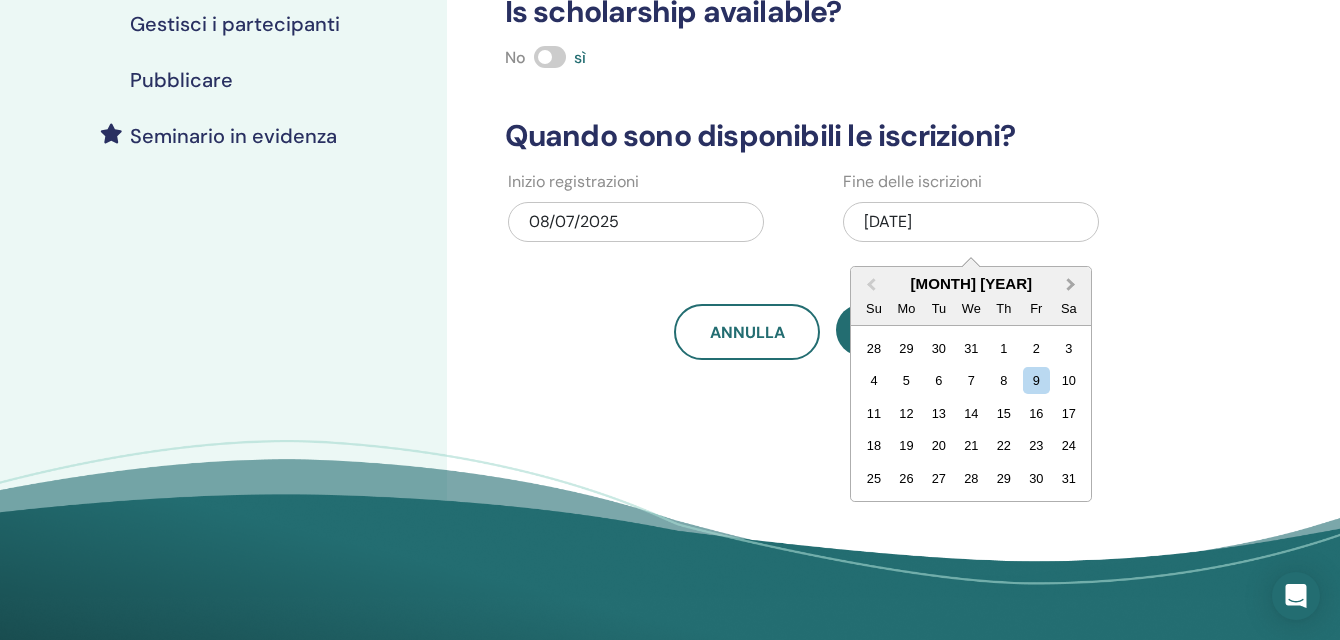 click on "Next Month" at bounding box center [1071, 284] 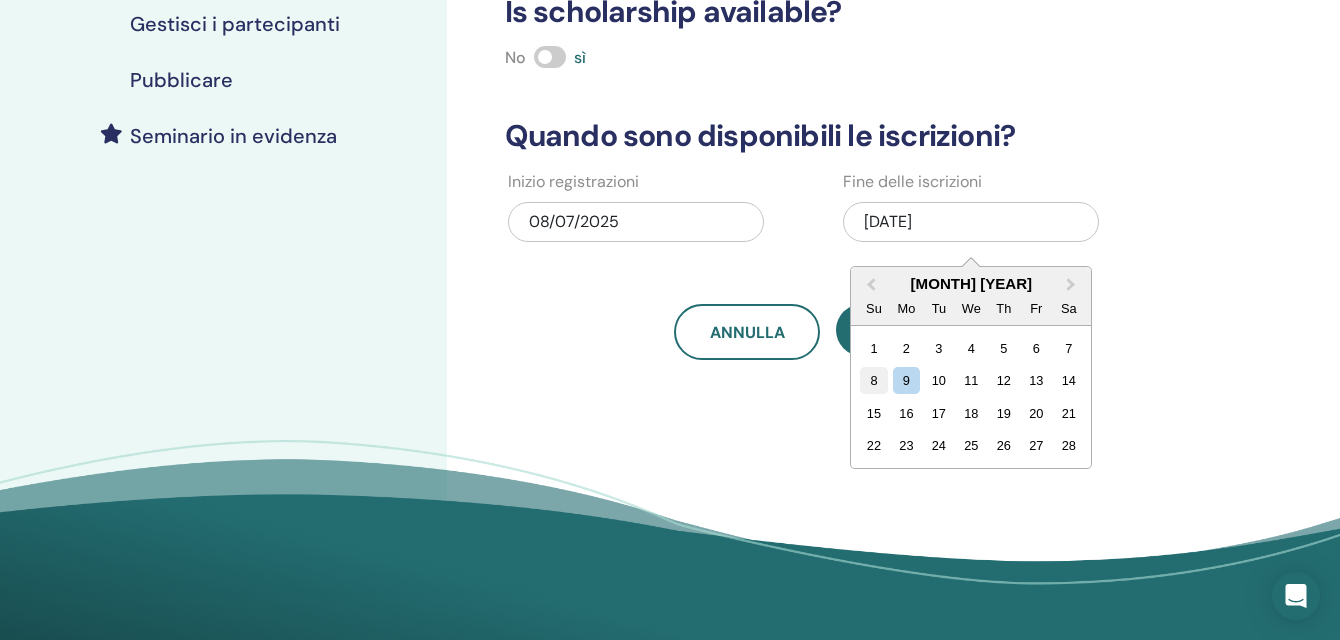 click on "8" at bounding box center (873, 380) 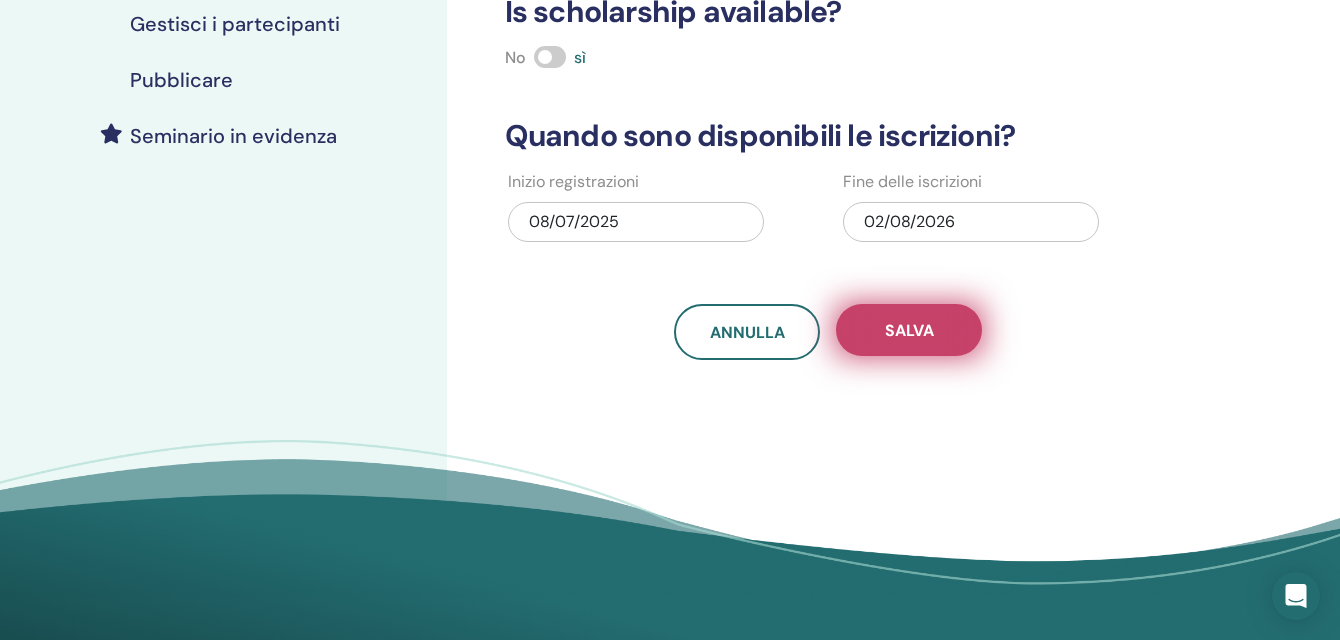 click on "Salva" at bounding box center (909, 330) 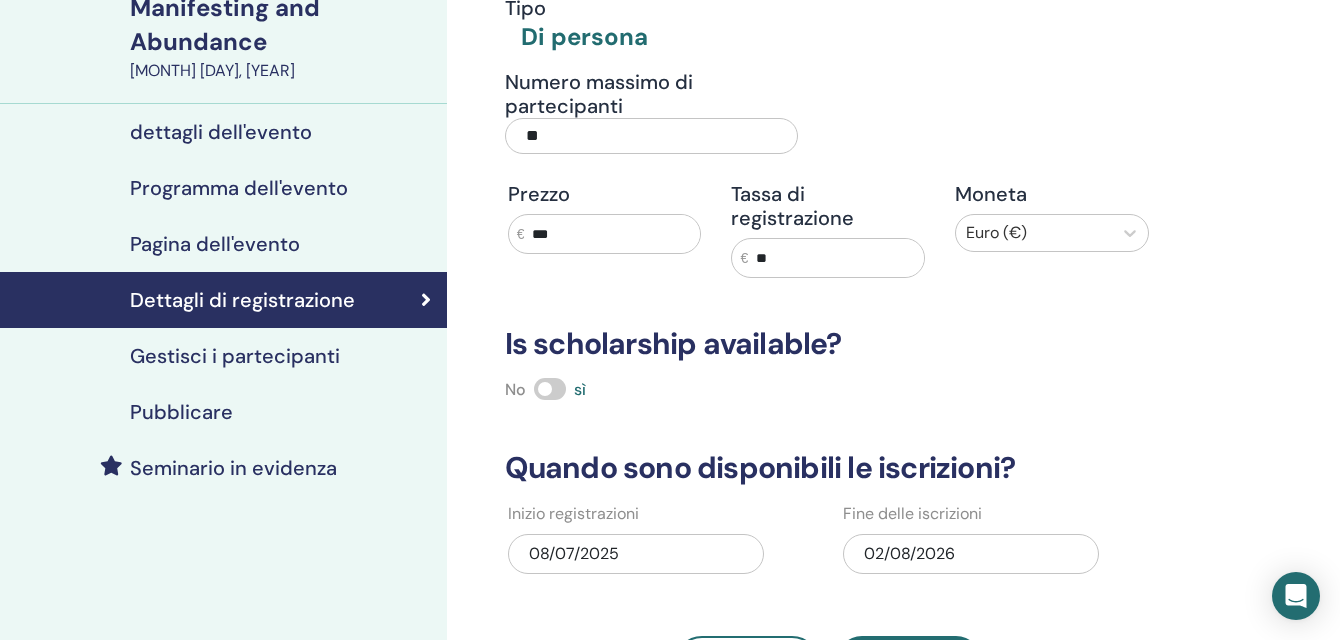 scroll, scrollTop: 100, scrollLeft: 0, axis: vertical 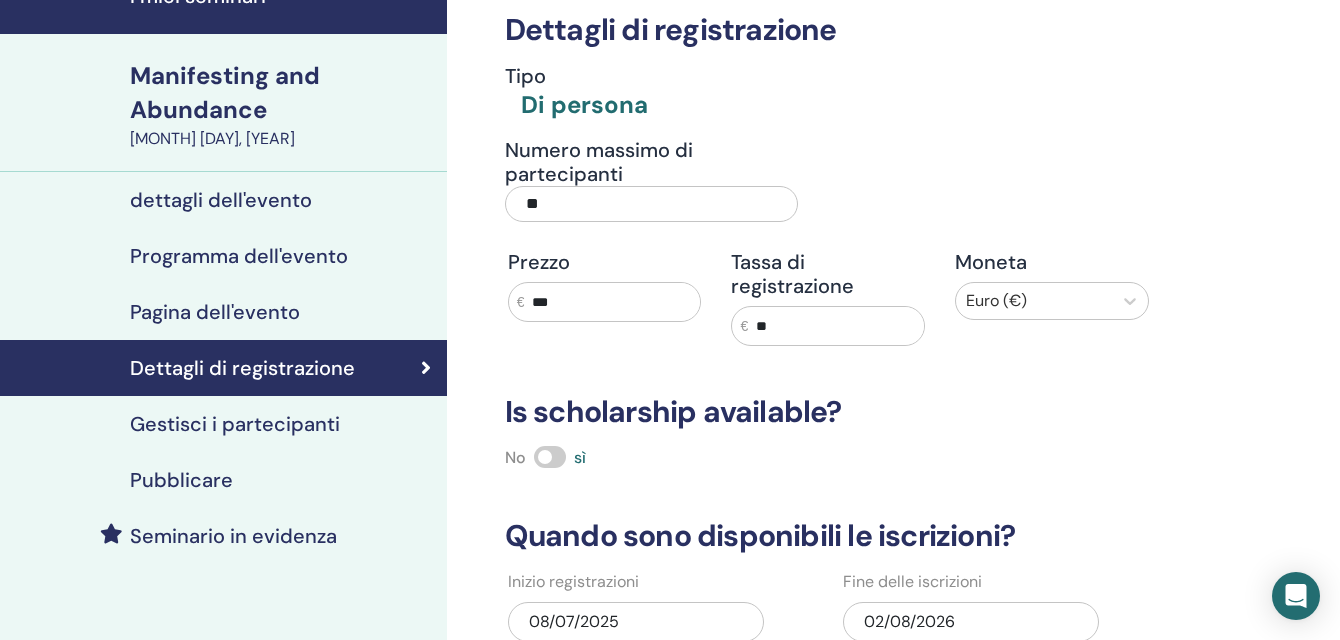 click on "Pubblicare" at bounding box center (181, 480) 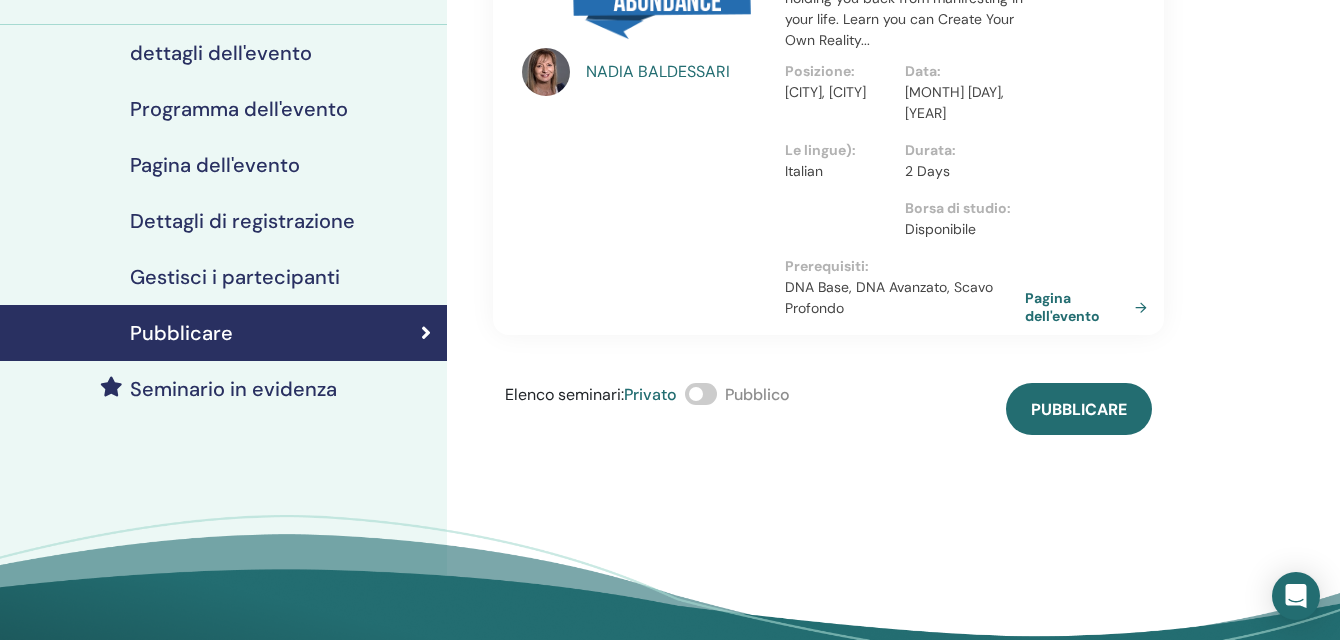 scroll, scrollTop: 300, scrollLeft: 0, axis: vertical 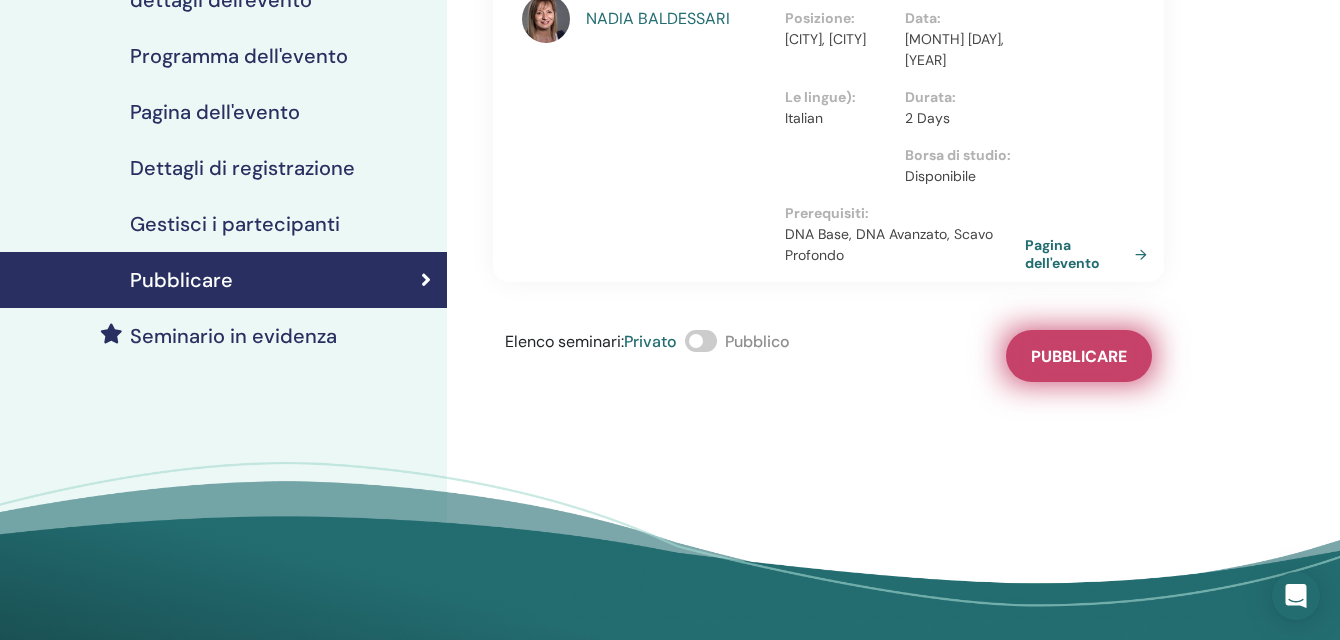 click on "Pubblicare" at bounding box center (1079, 356) 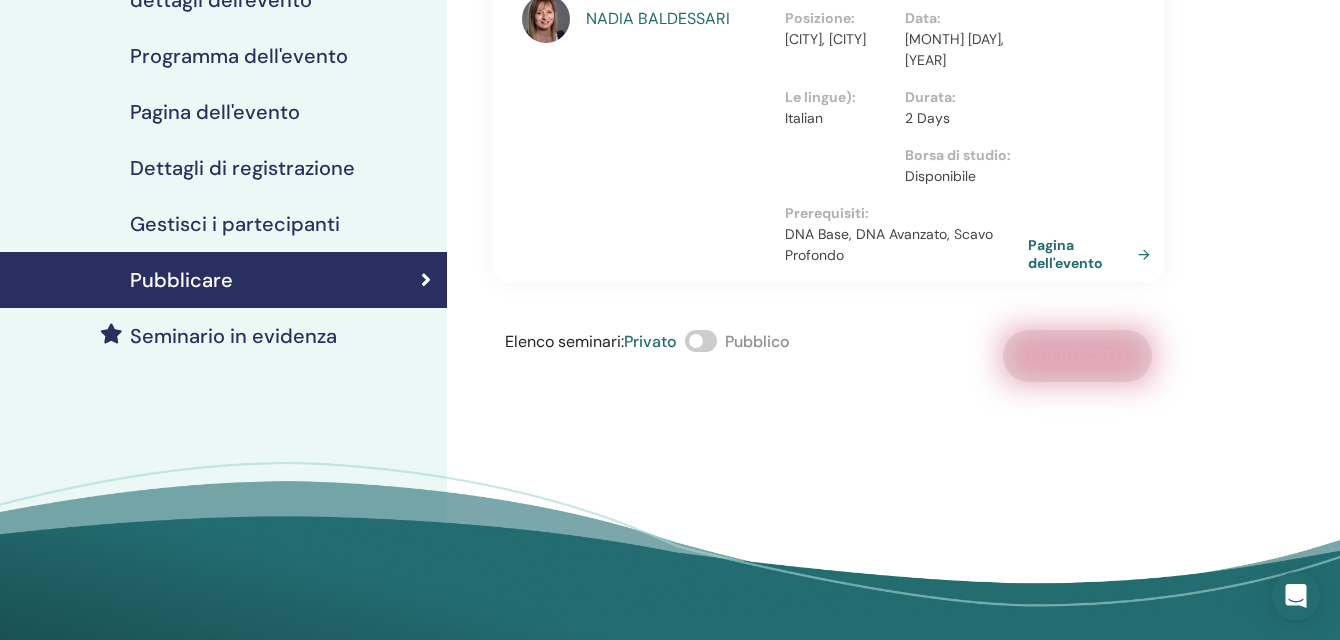 click on "Pagina dell'evento" at bounding box center (1093, 254) 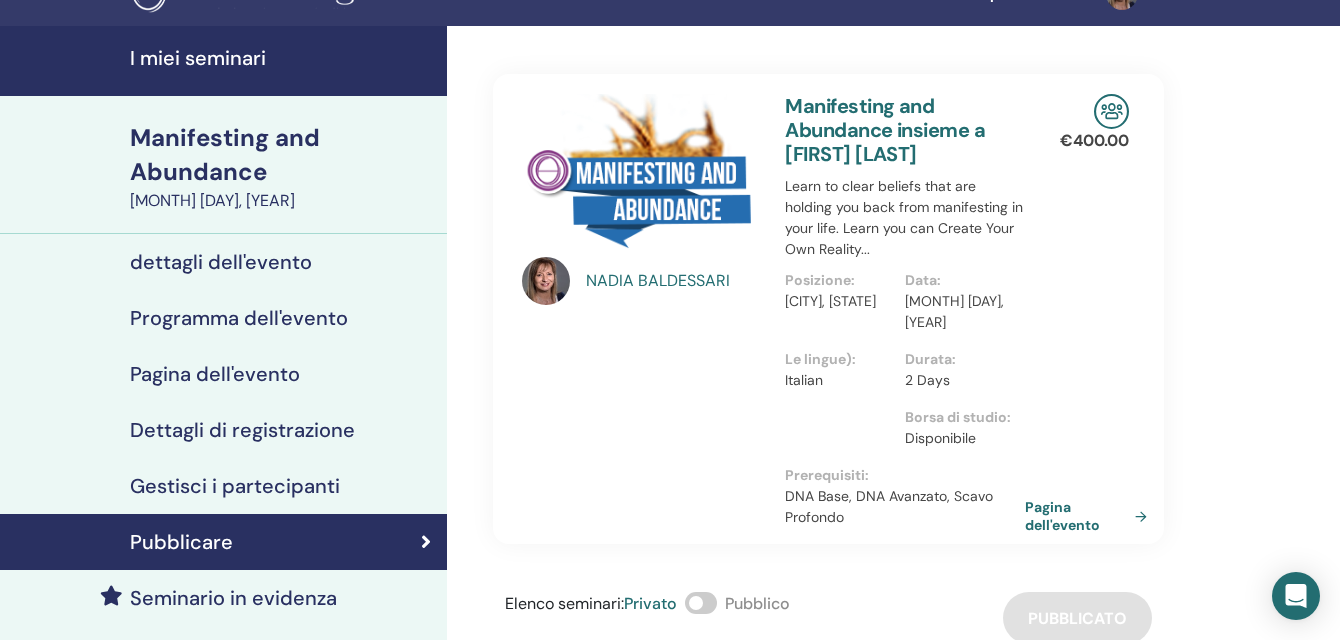 scroll, scrollTop: 0, scrollLeft: 0, axis: both 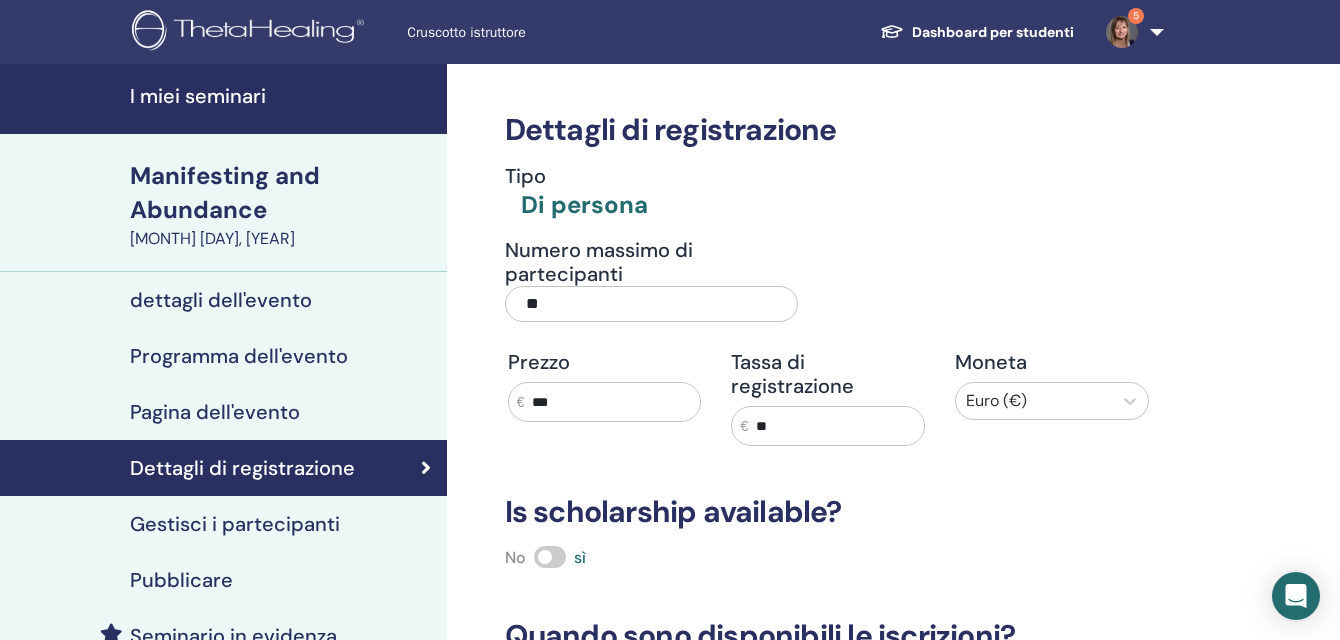 click on "I miei seminari" at bounding box center [282, 96] 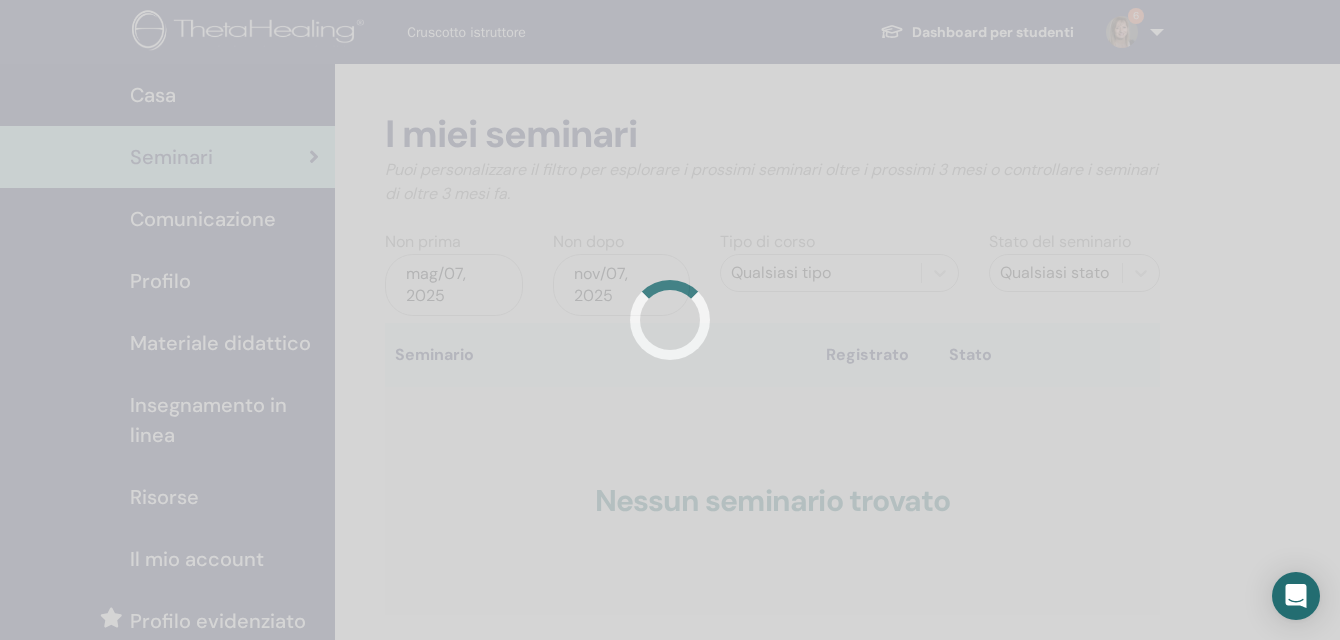 scroll, scrollTop: 0, scrollLeft: 0, axis: both 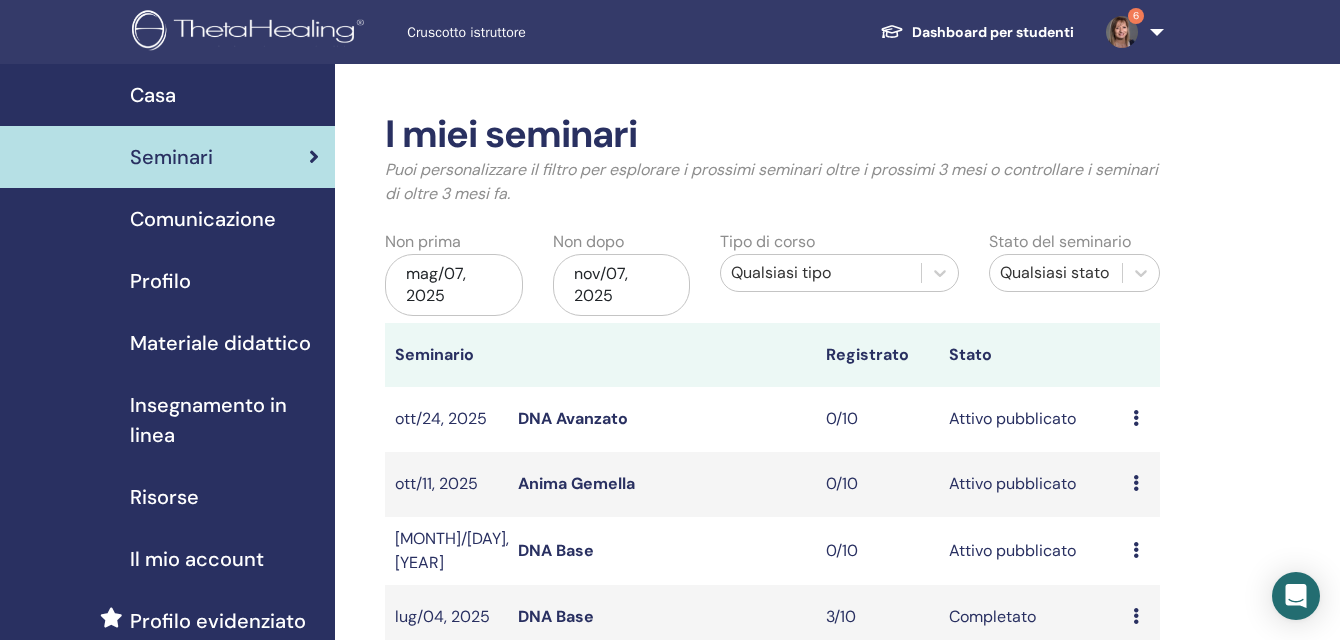 click on "mag/07, 2025" at bounding box center (454, 285) 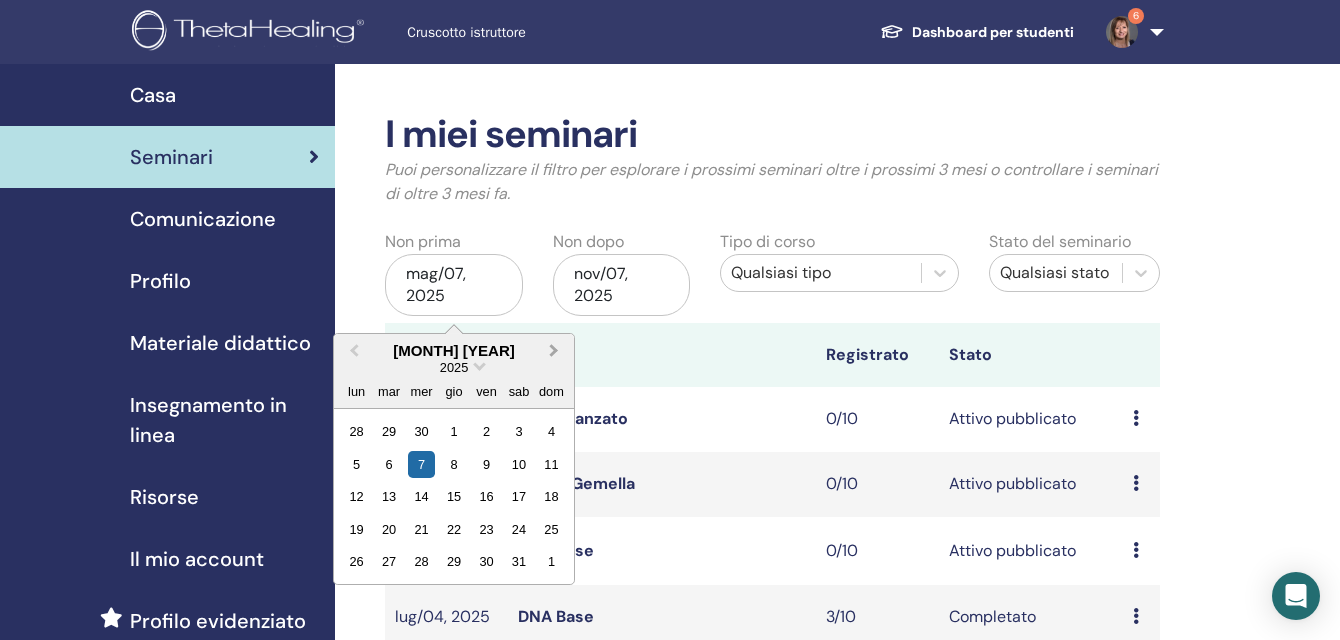 click on "Next Month" at bounding box center (556, 352) 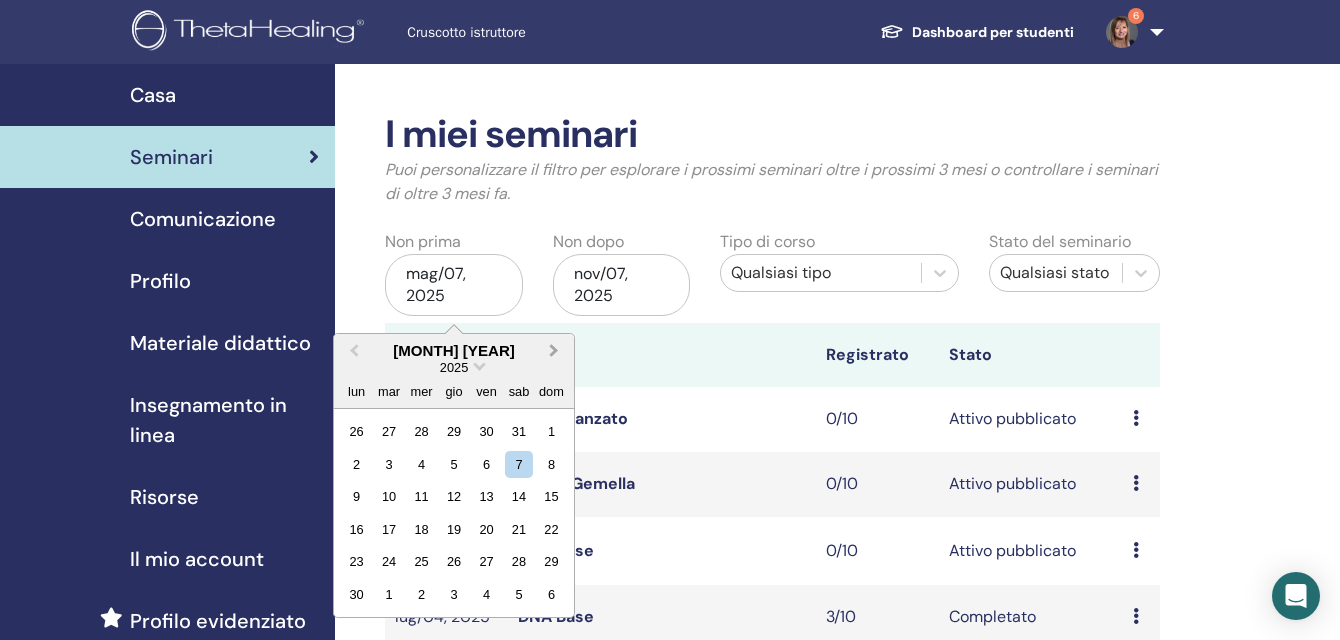 click on "Next Month" at bounding box center (556, 352) 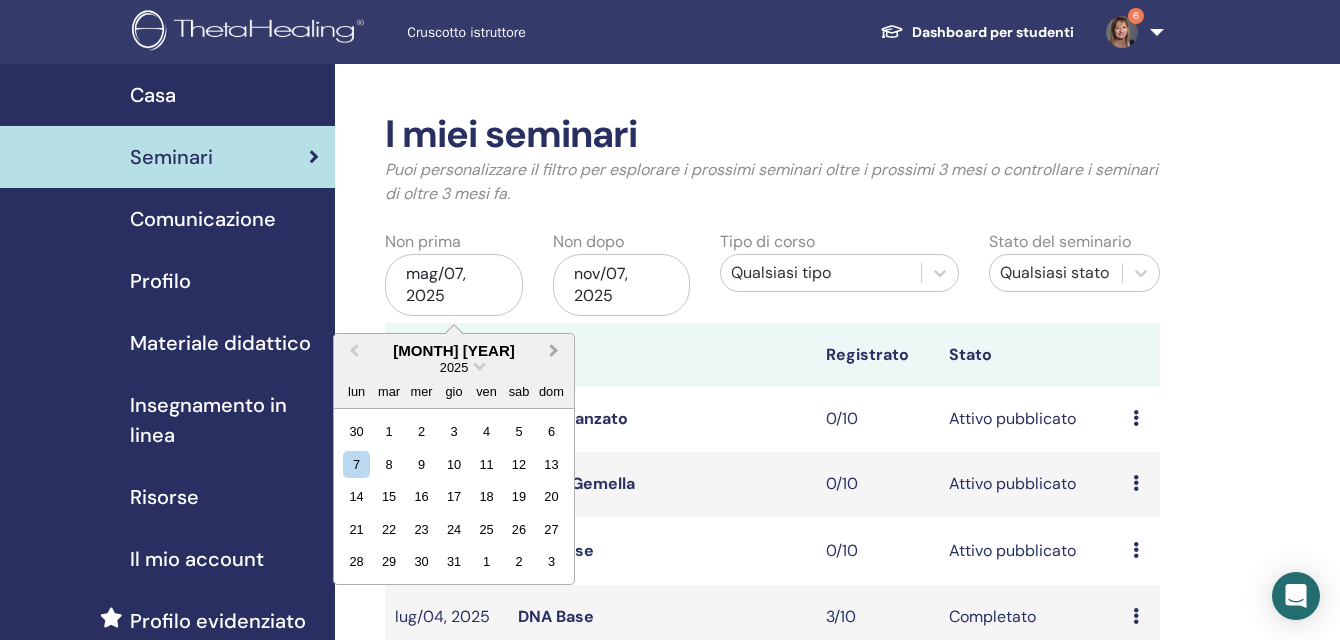 click on "Next Month" at bounding box center (556, 352) 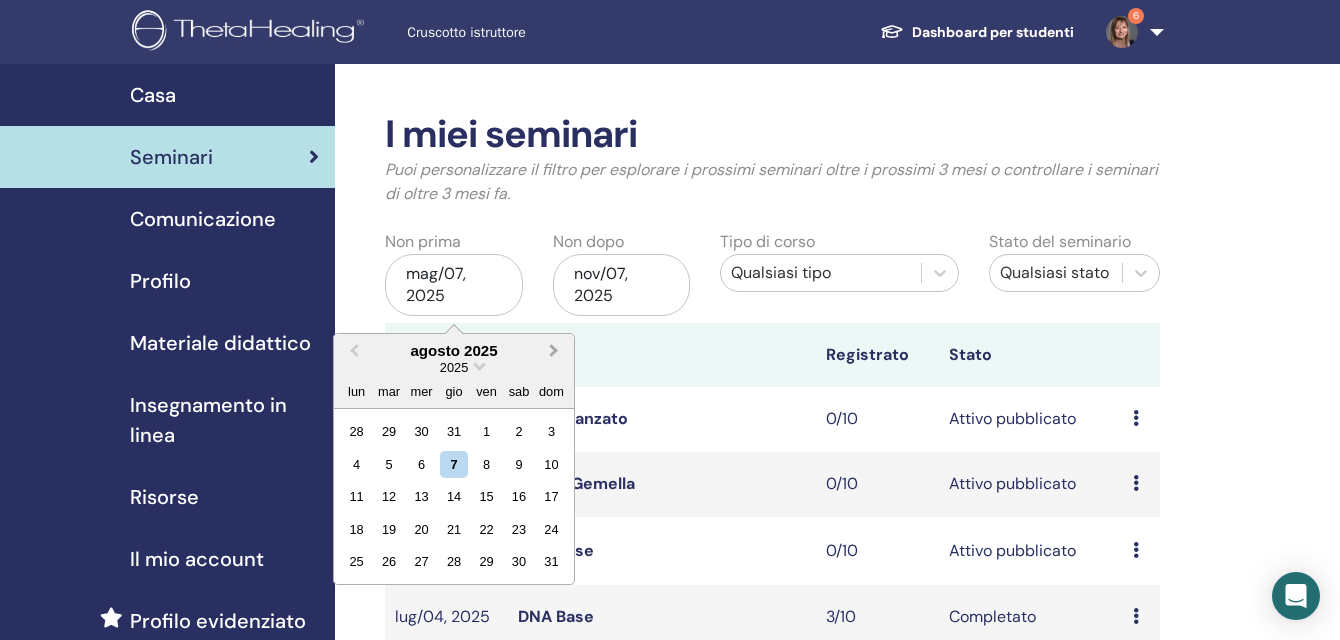 click on "Next Month" at bounding box center [554, 350] 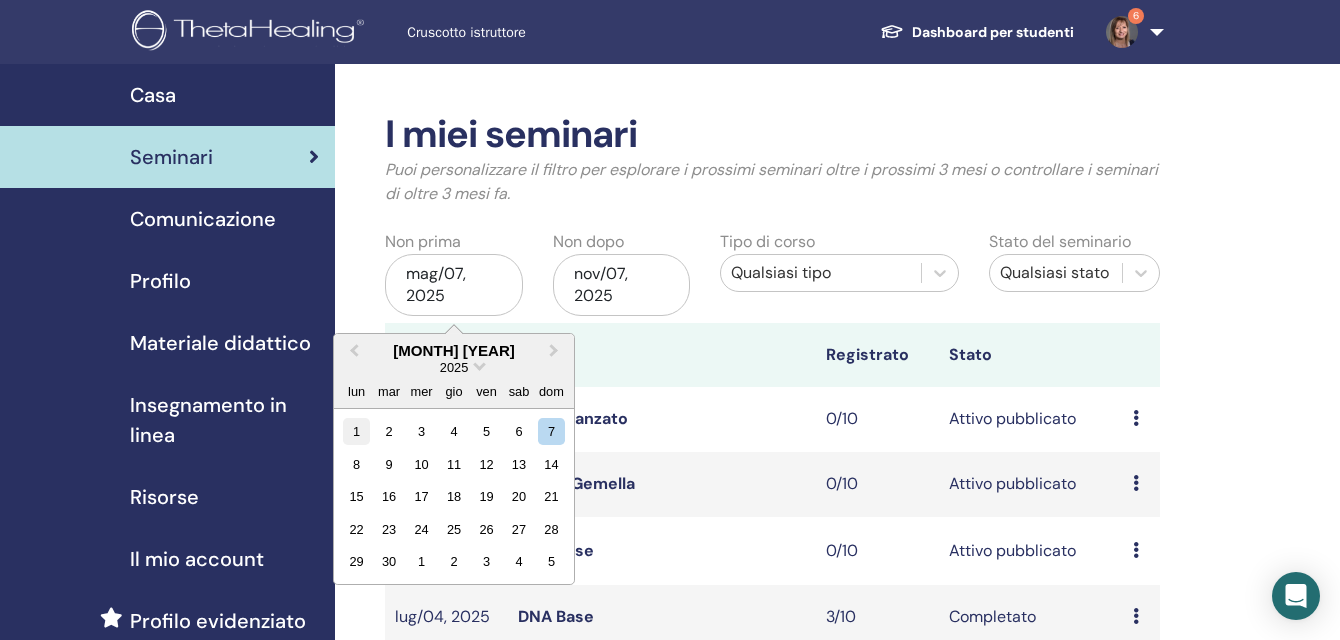 click on "1" at bounding box center [356, 431] 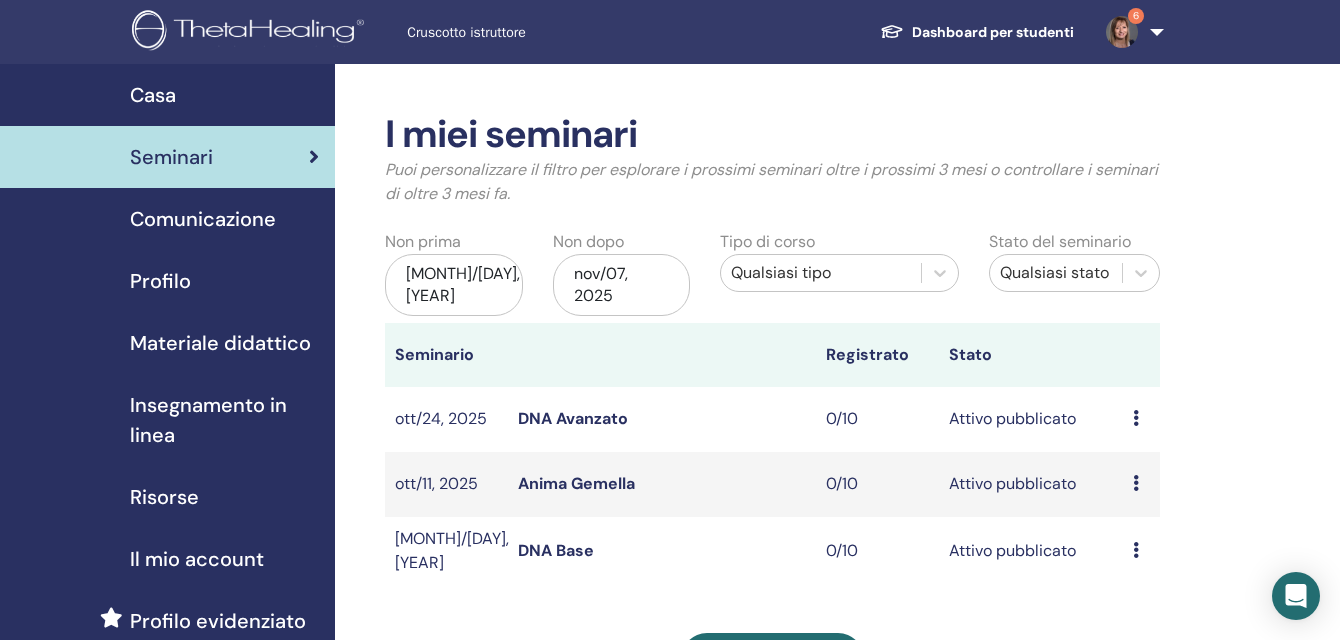 click on "nov/07, 2025" at bounding box center [622, 285] 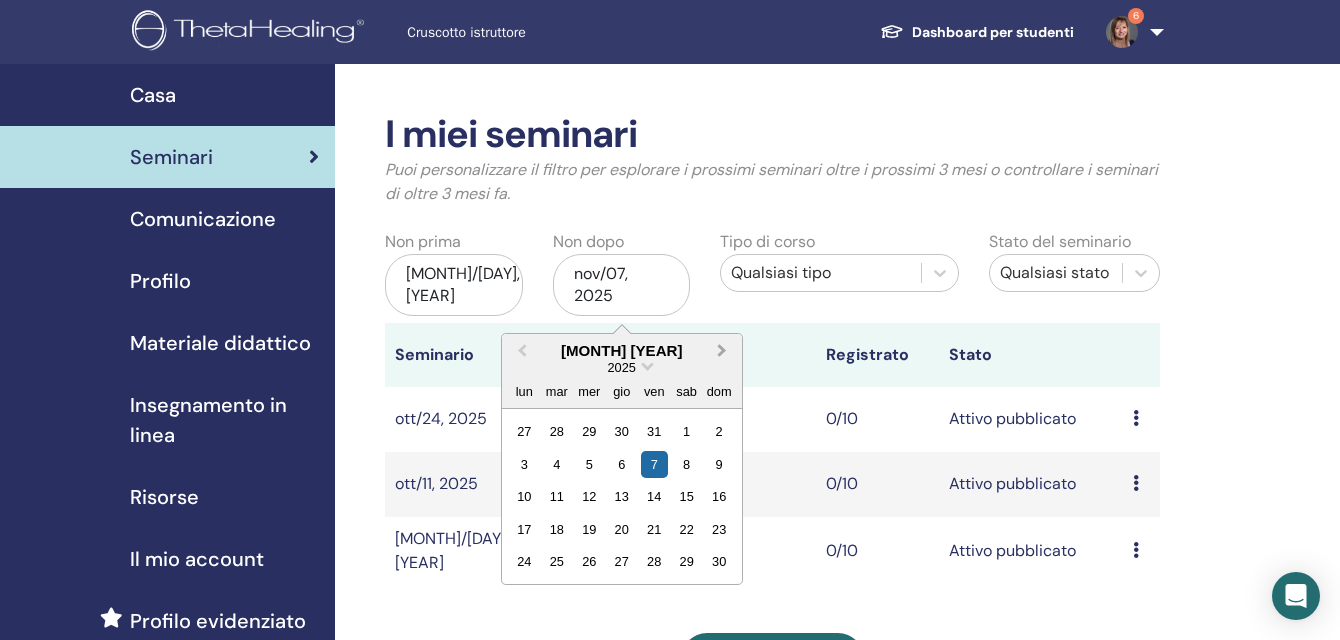 click on "Next Month" at bounding box center (722, 350) 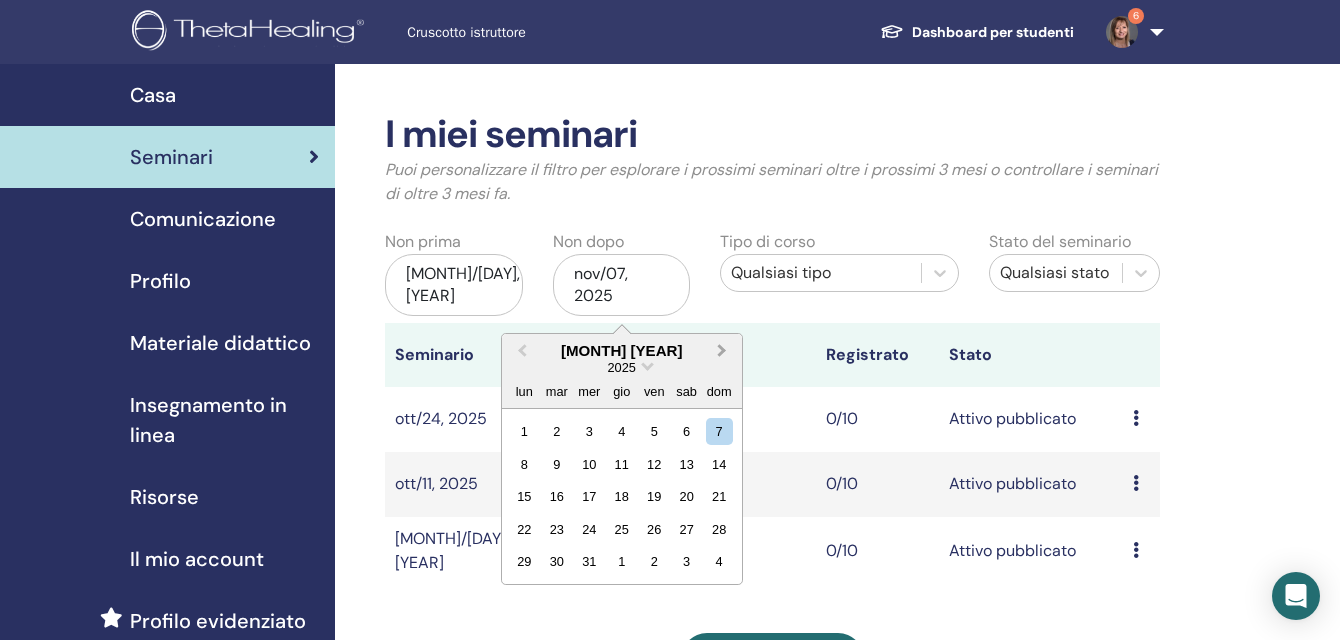 click on "Next Month" at bounding box center (722, 350) 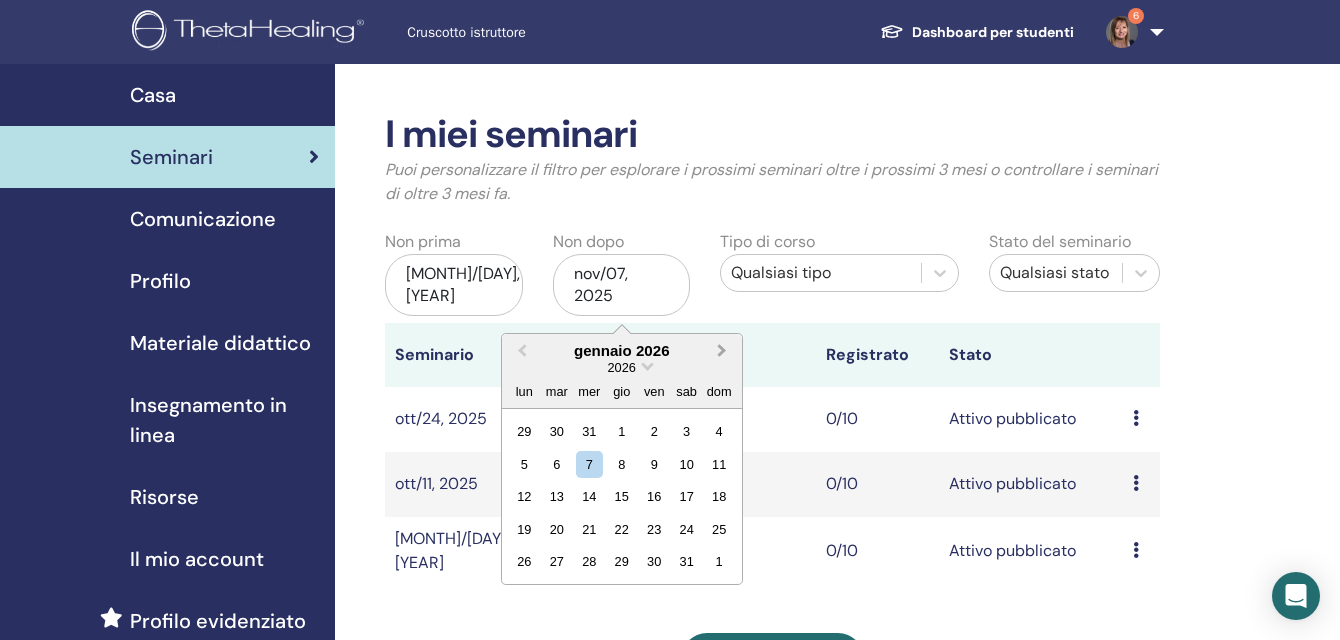 click on "Next Month" at bounding box center [722, 350] 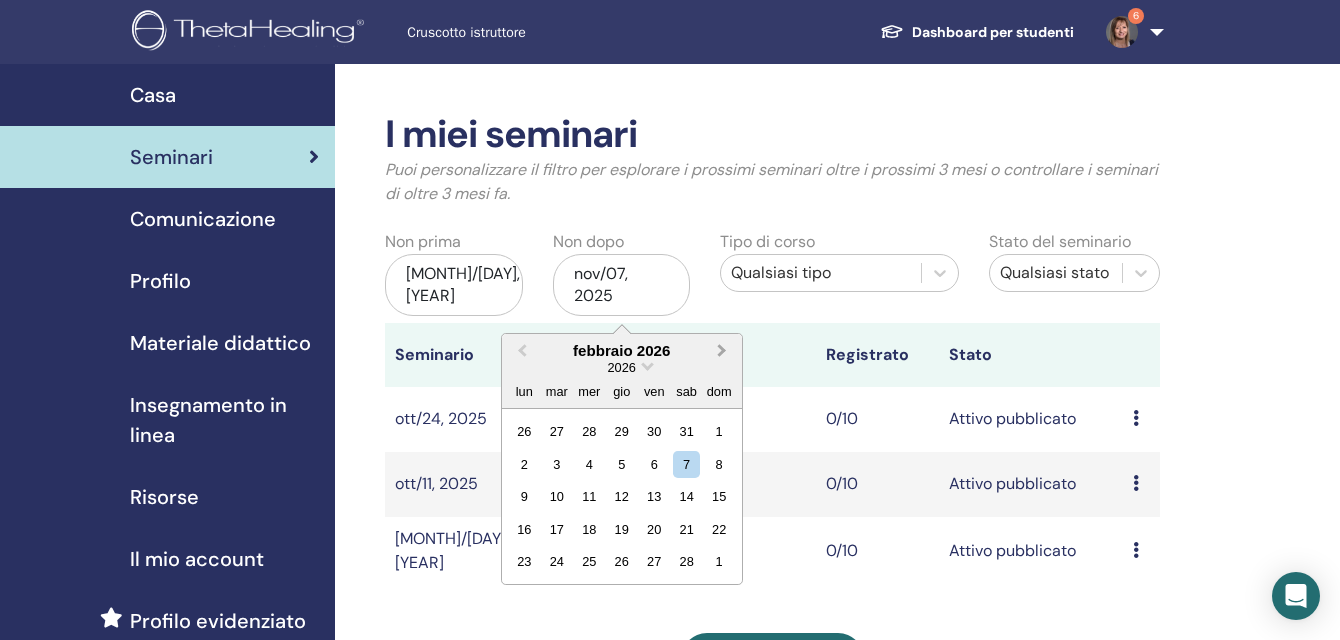 click on "Next Month" at bounding box center [722, 350] 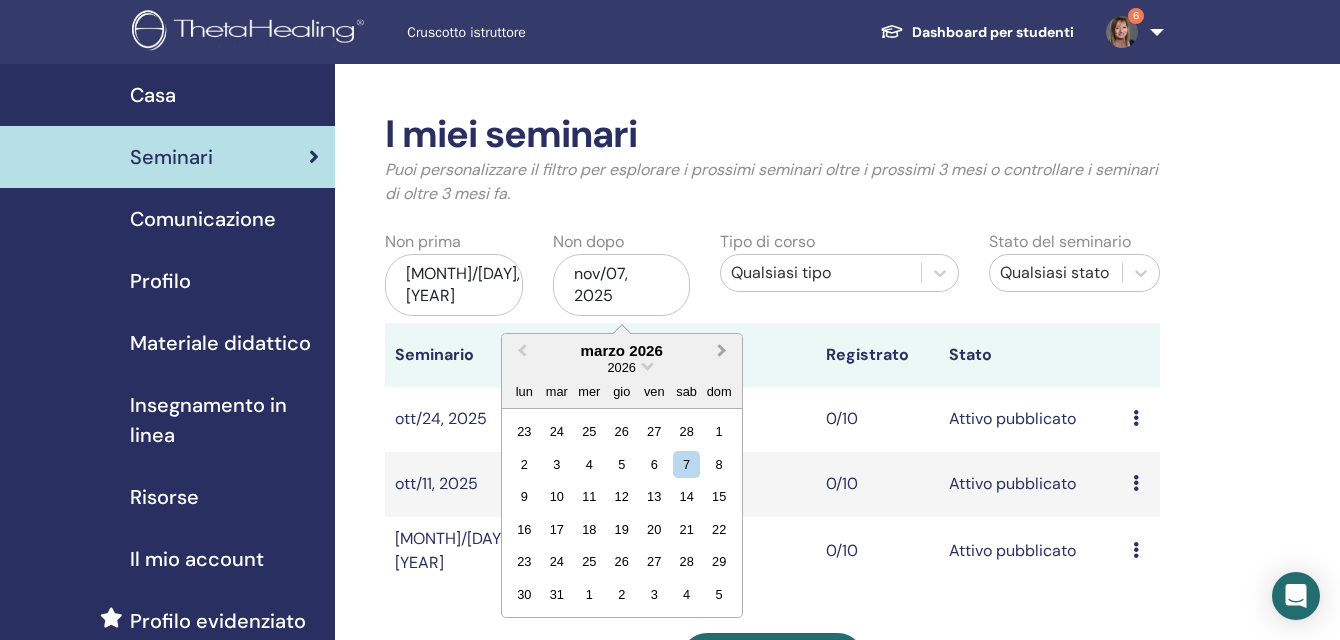 click on "Next Month" at bounding box center [722, 350] 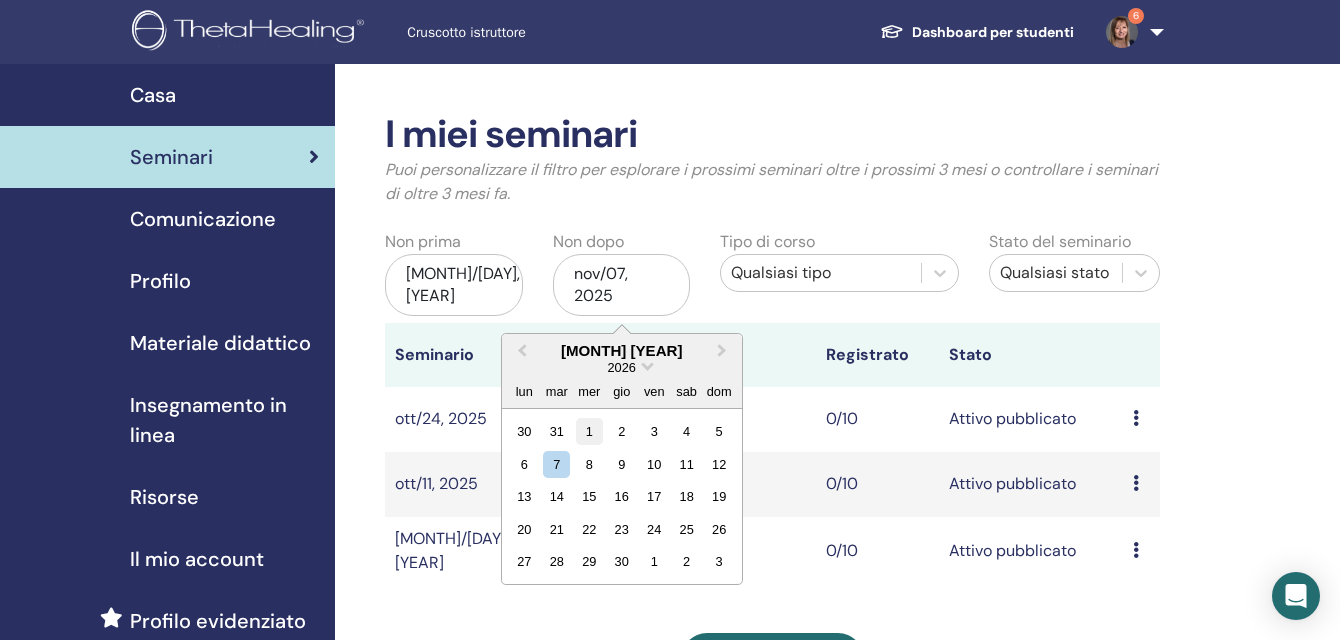 click on "1" at bounding box center [589, 431] 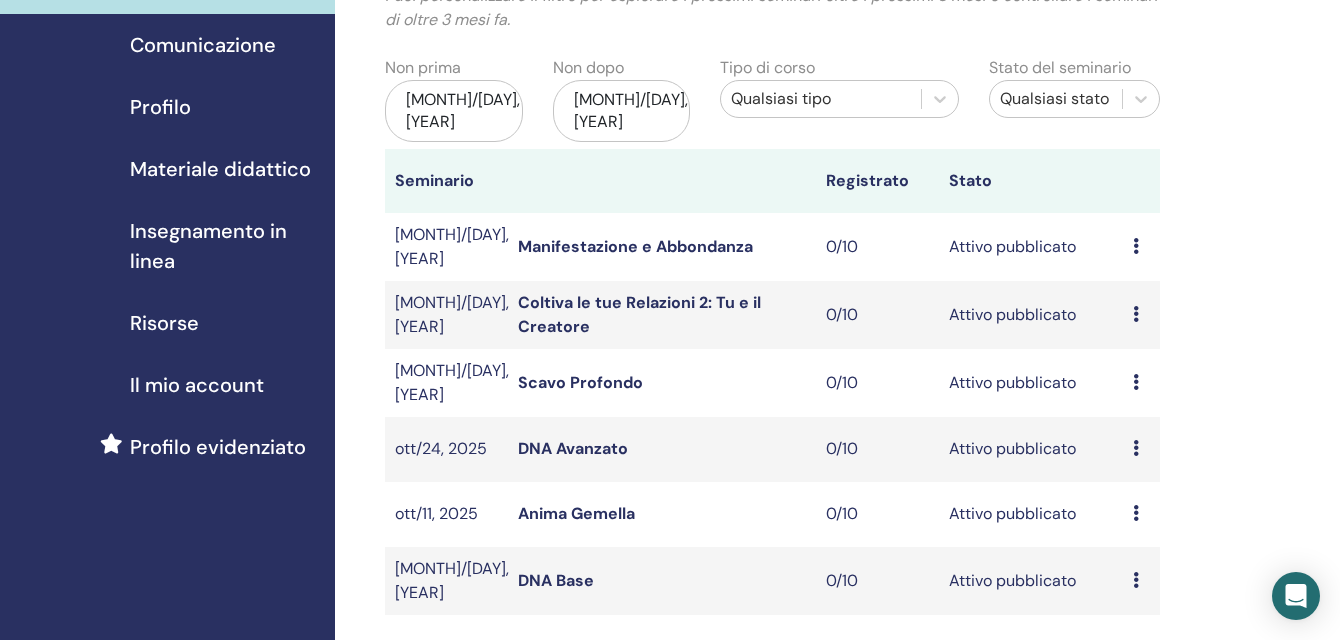 scroll, scrollTop: 200, scrollLeft: 0, axis: vertical 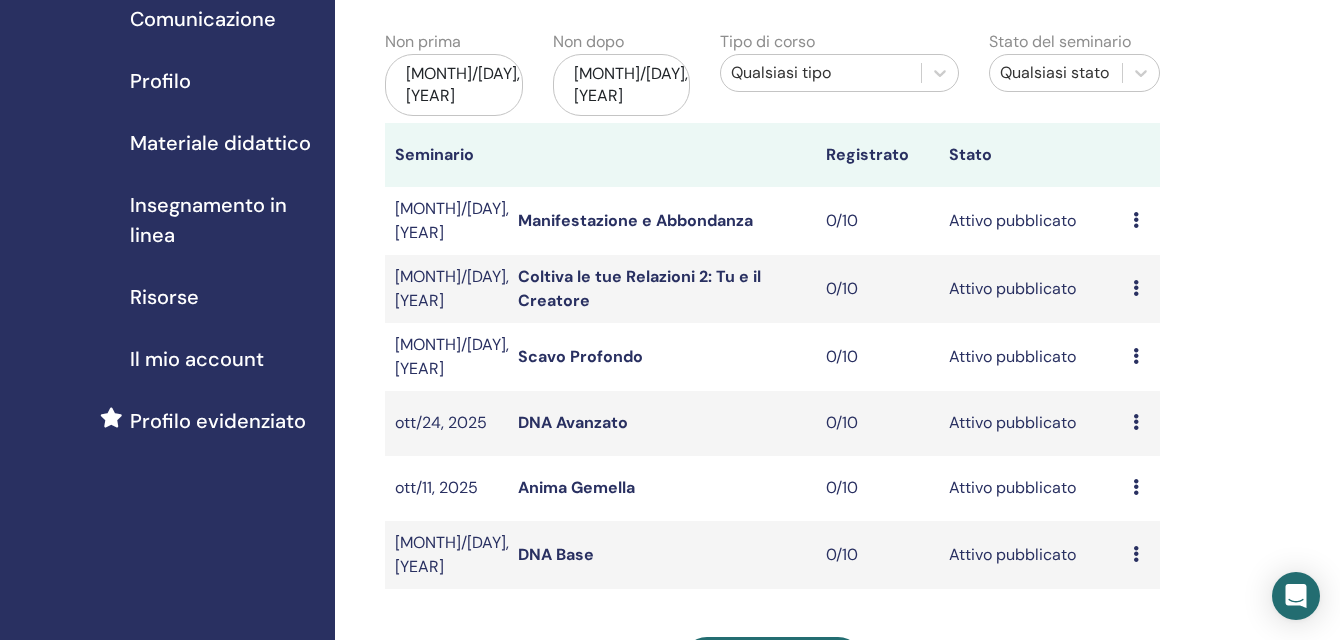 click at bounding box center [1136, 487] 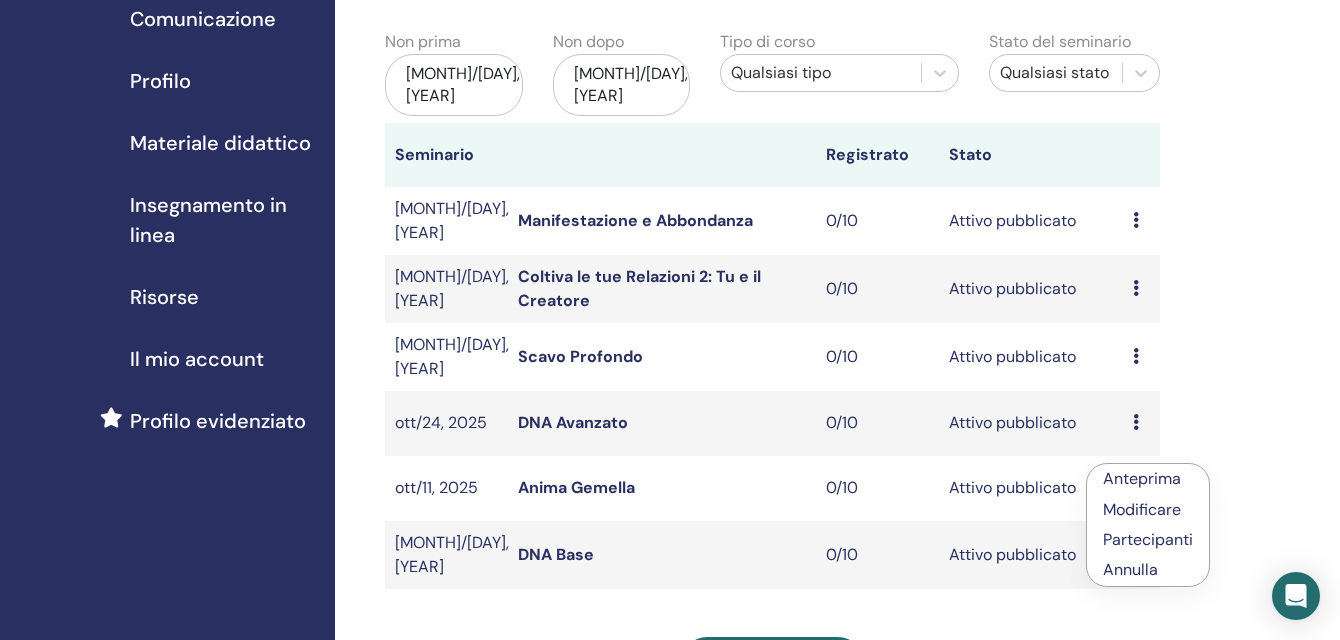 click on "Annulla" at bounding box center (1148, 570) 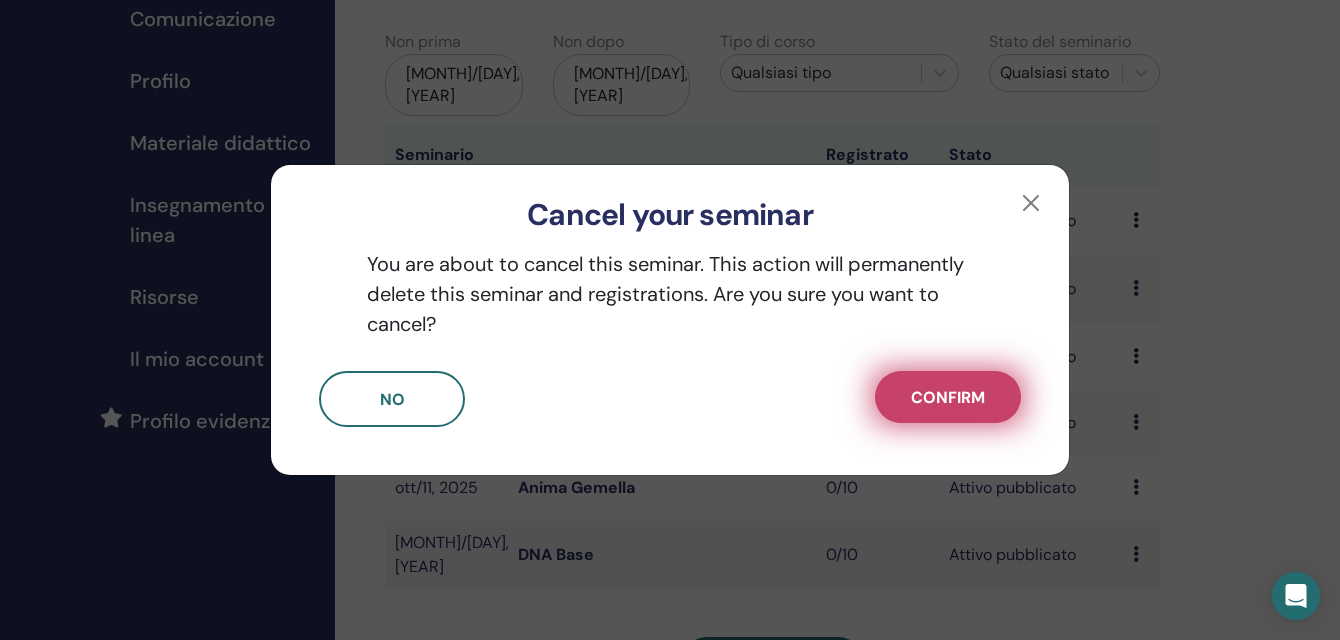 click on "Confirm" at bounding box center (948, 397) 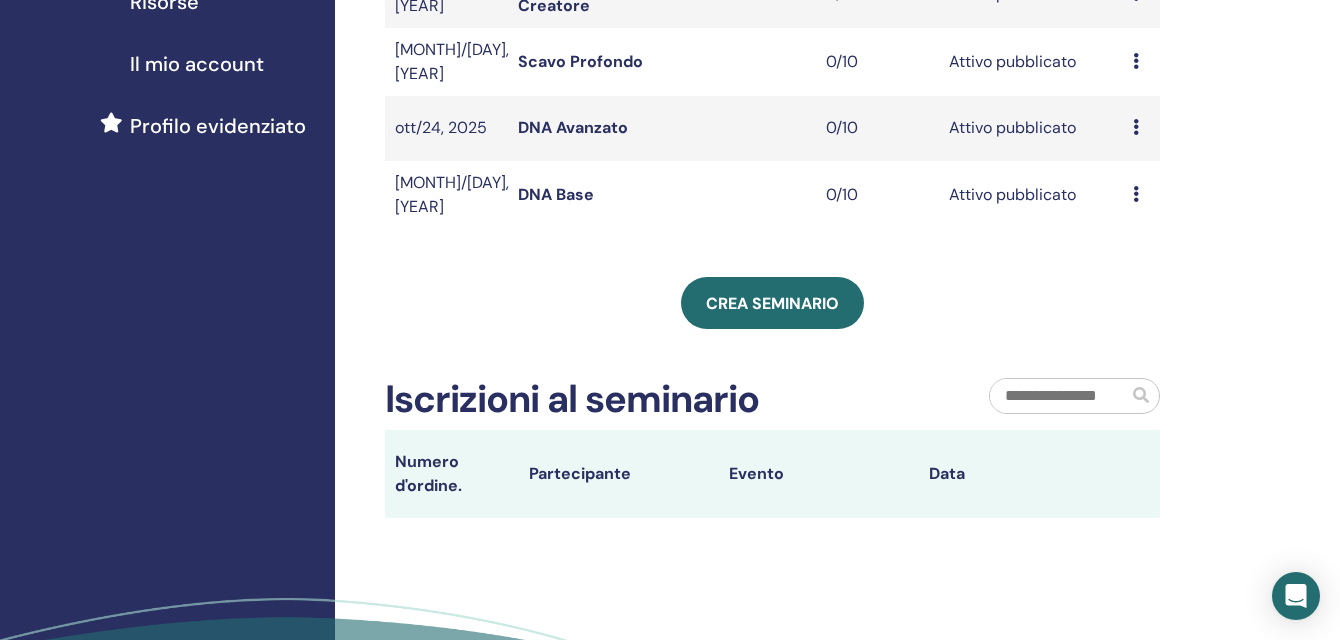 scroll, scrollTop: 500, scrollLeft: 0, axis: vertical 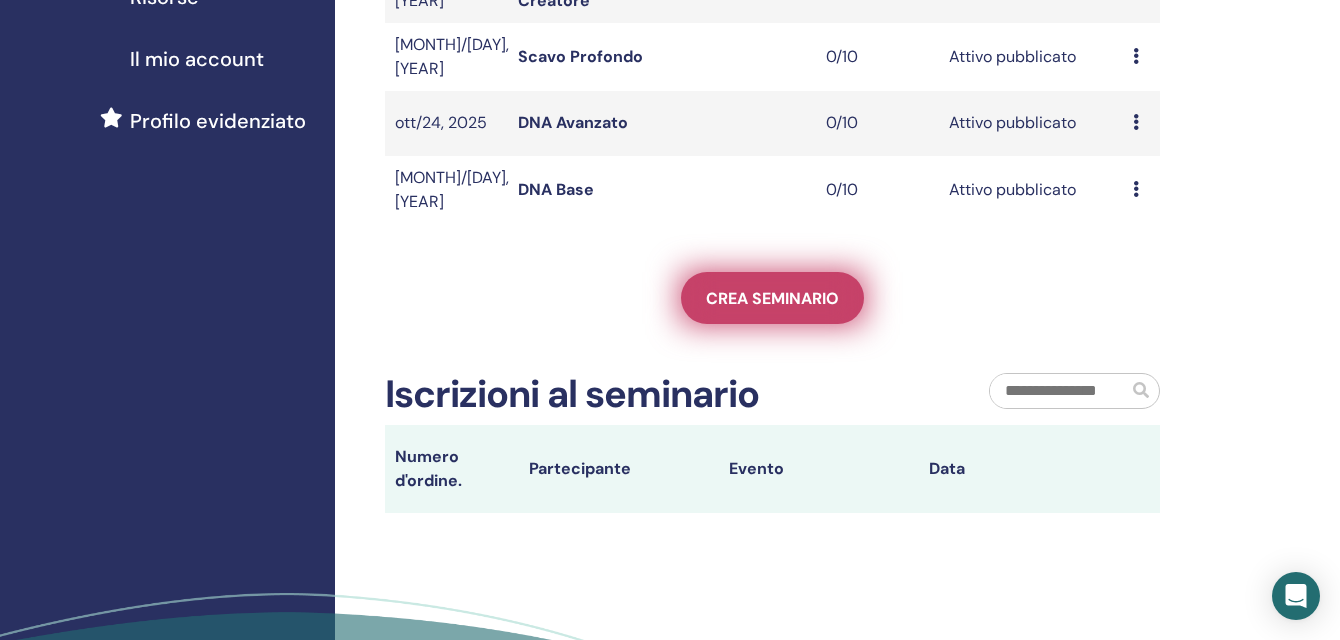click on "Crea seminario" at bounding box center (772, 298) 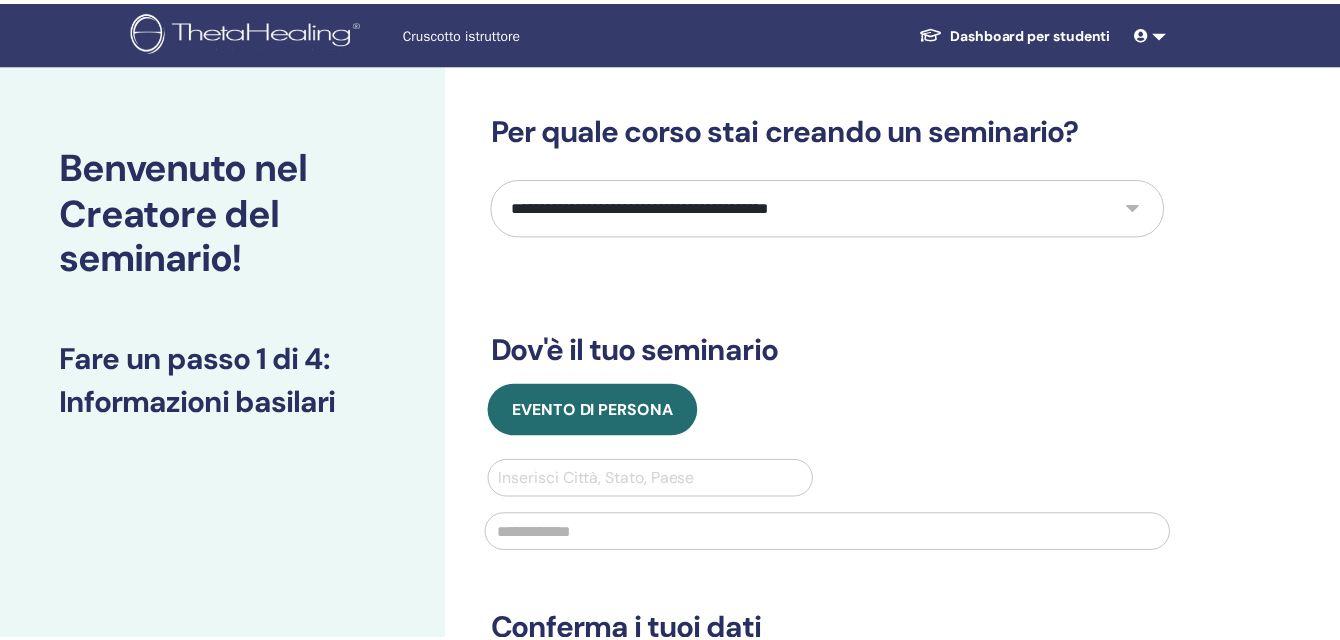 scroll, scrollTop: 0, scrollLeft: 0, axis: both 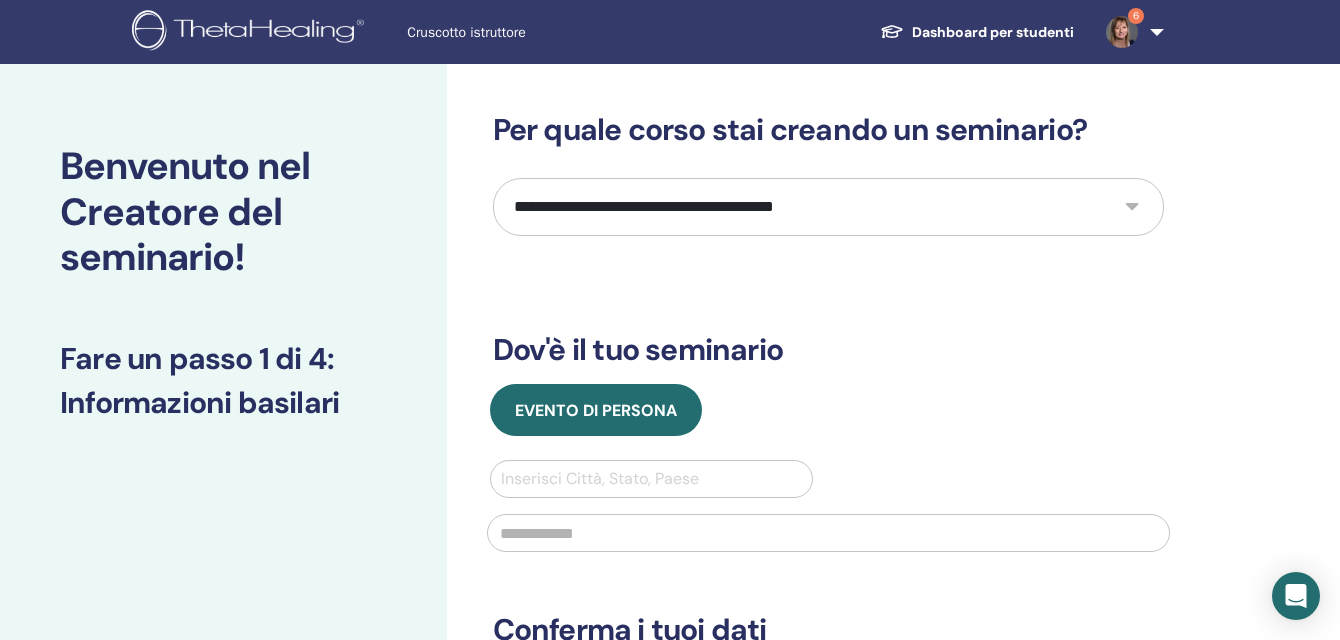 click on "**********" at bounding box center (828, 207) 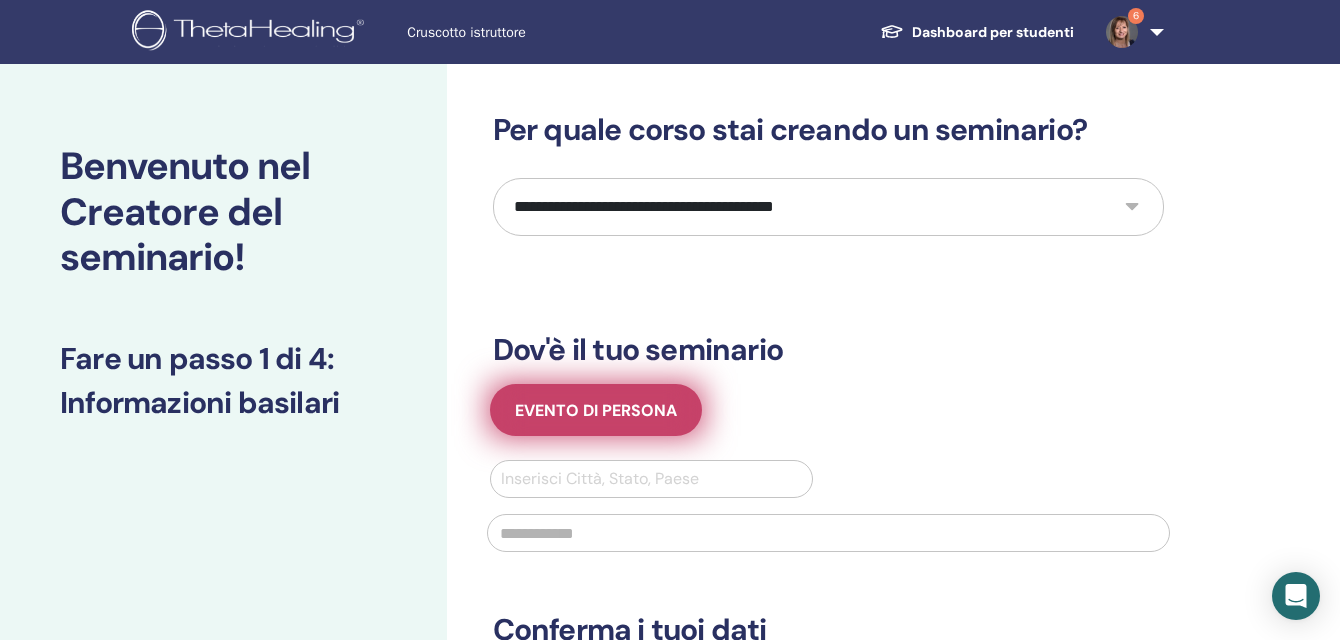 click on "Evento di persona" at bounding box center (596, 410) 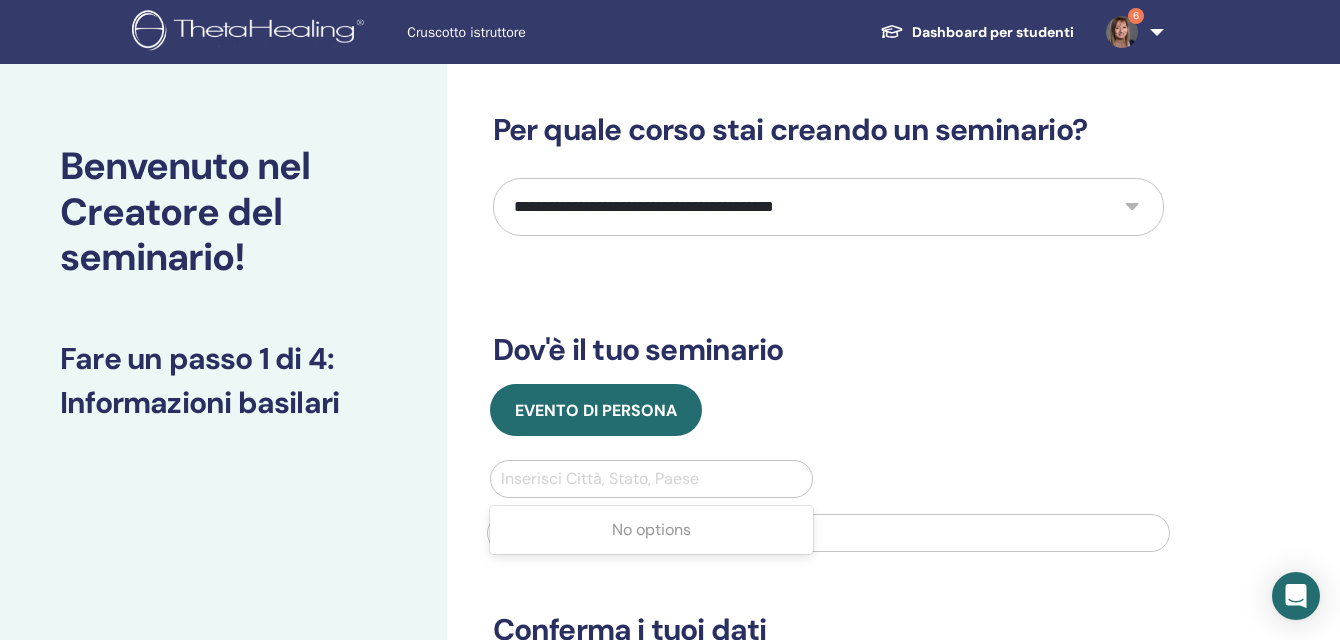 click at bounding box center (652, 479) 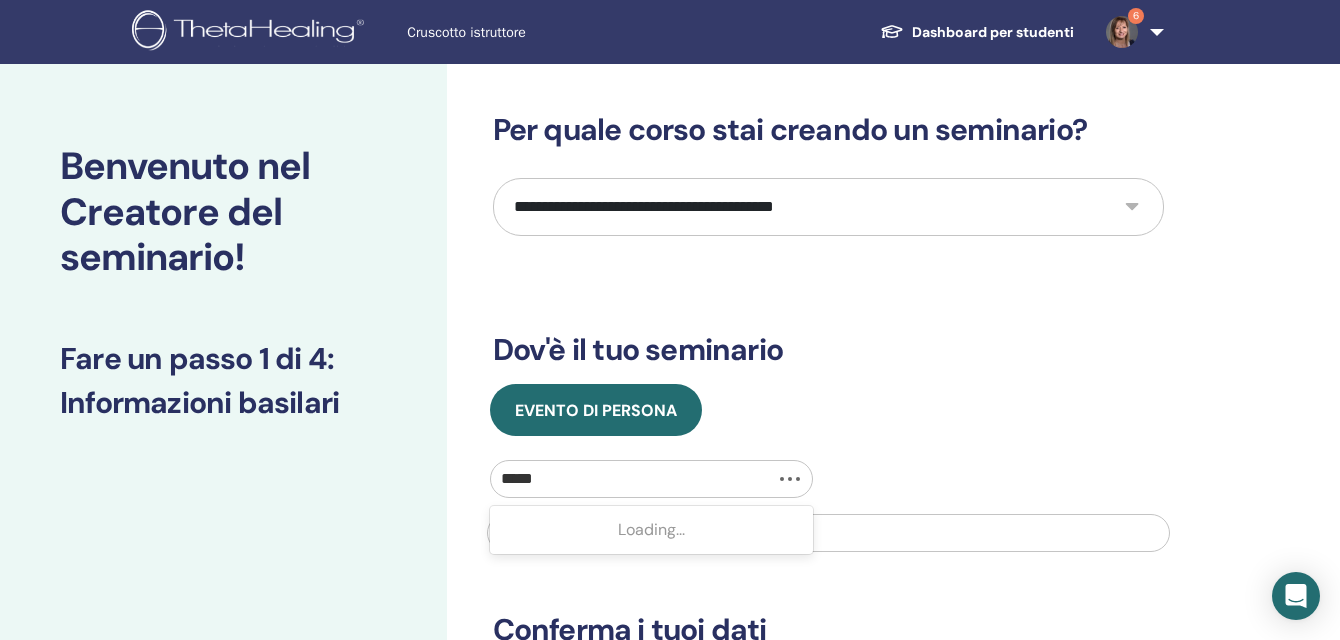 type on "******" 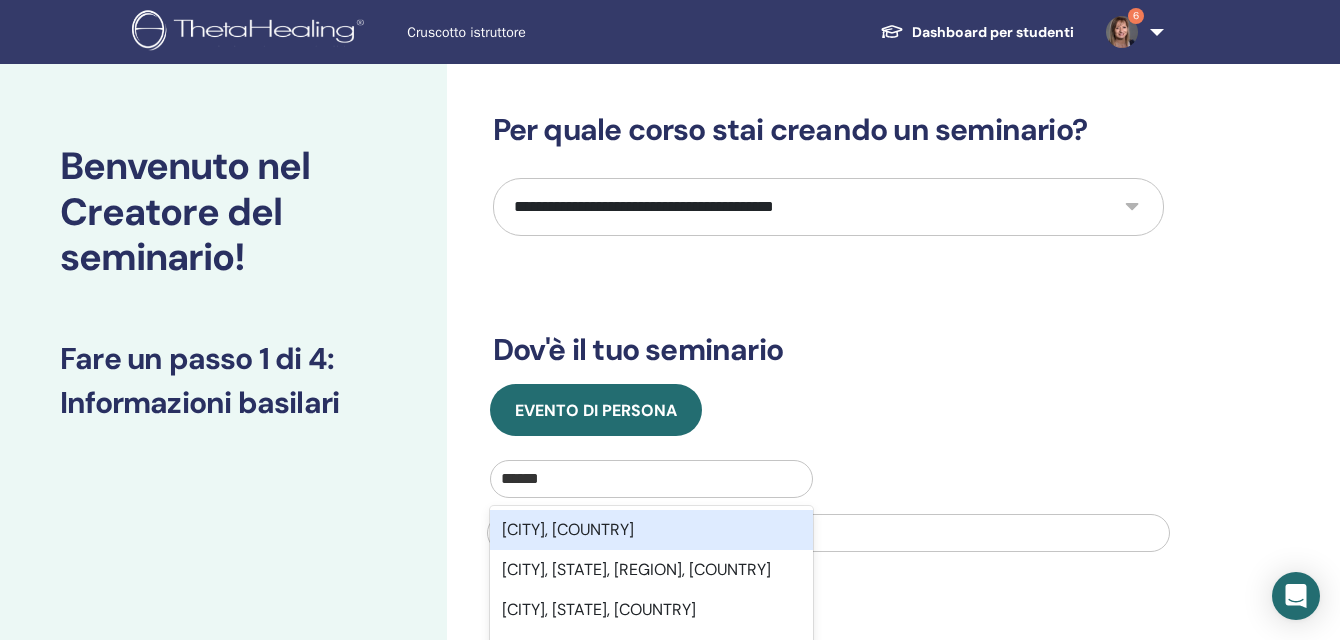 click on "[CITY], [COUNTRY]" at bounding box center [652, 530] 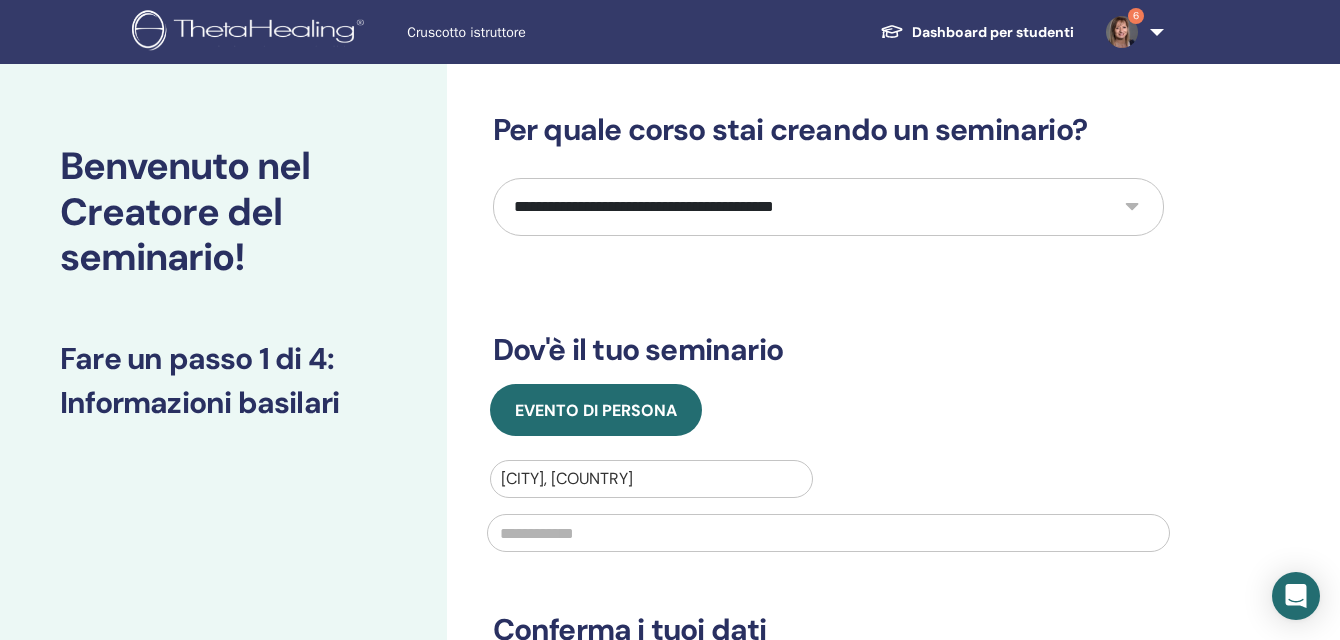 click at bounding box center (828, 533) 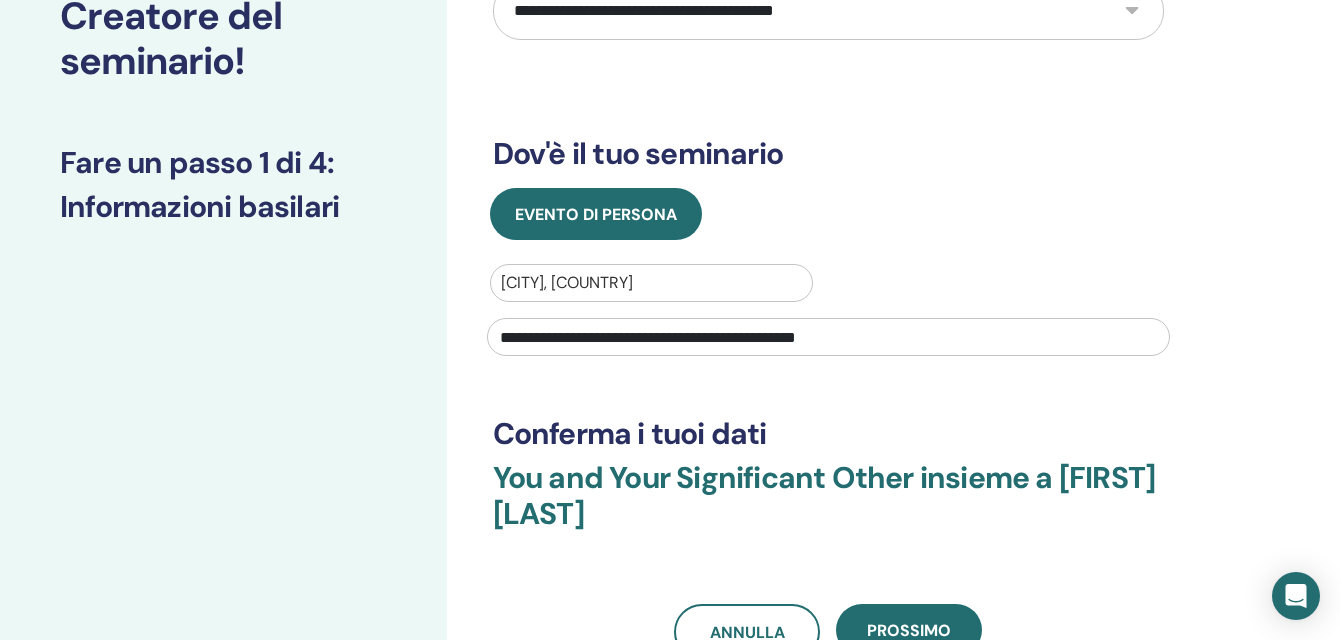 scroll, scrollTop: 400, scrollLeft: 0, axis: vertical 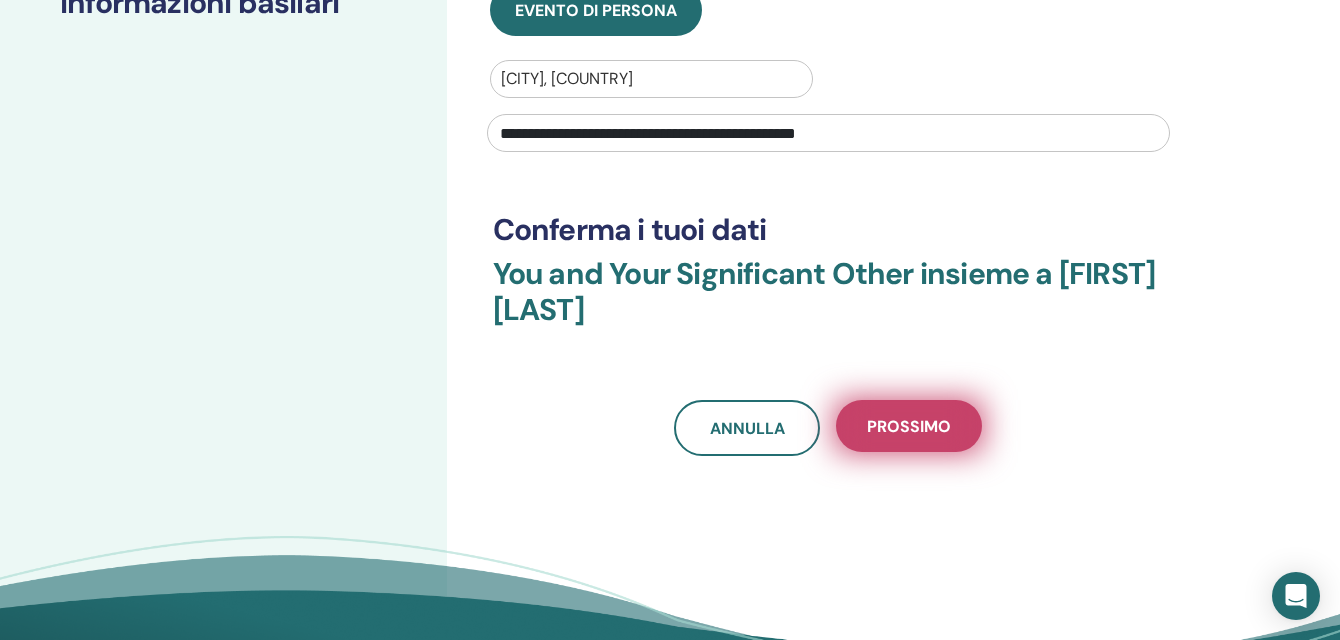 type on "**********" 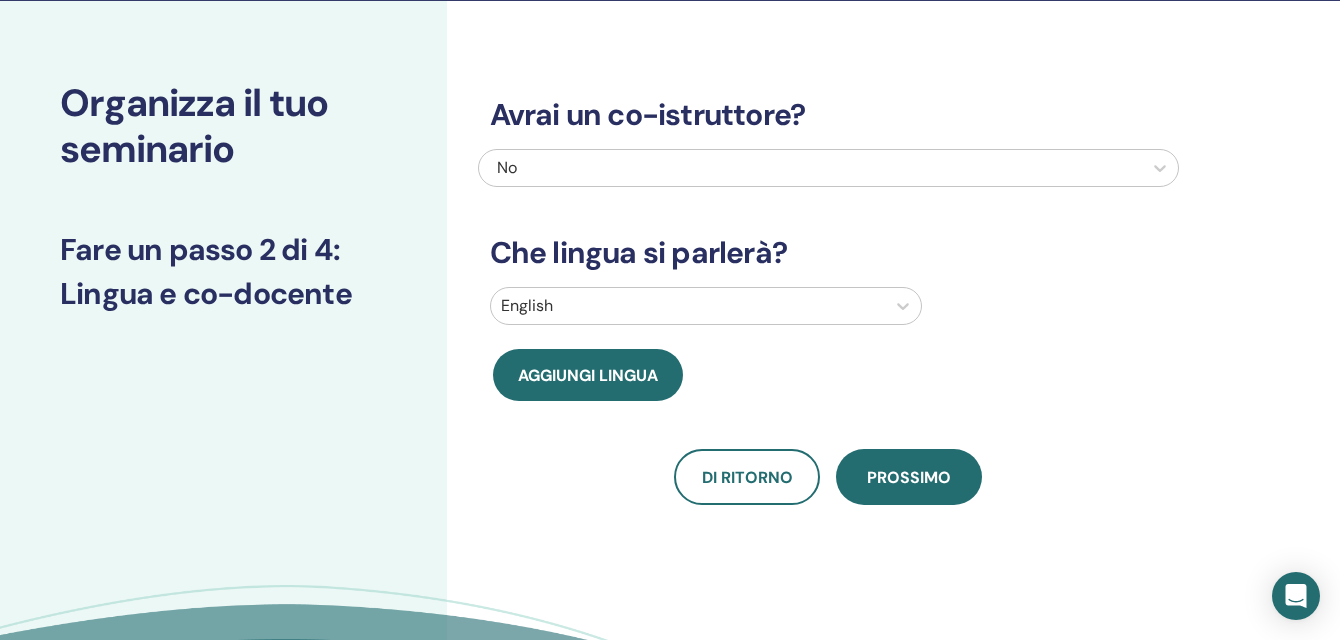 scroll, scrollTop: 0, scrollLeft: 0, axis: both 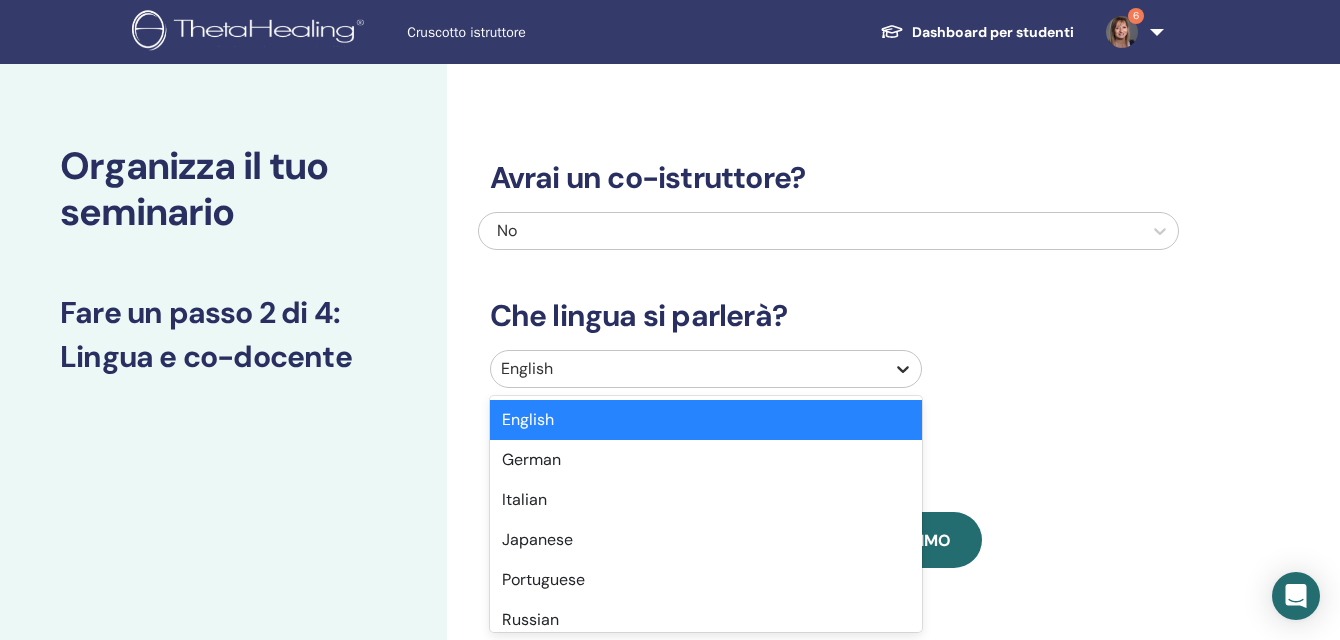 click 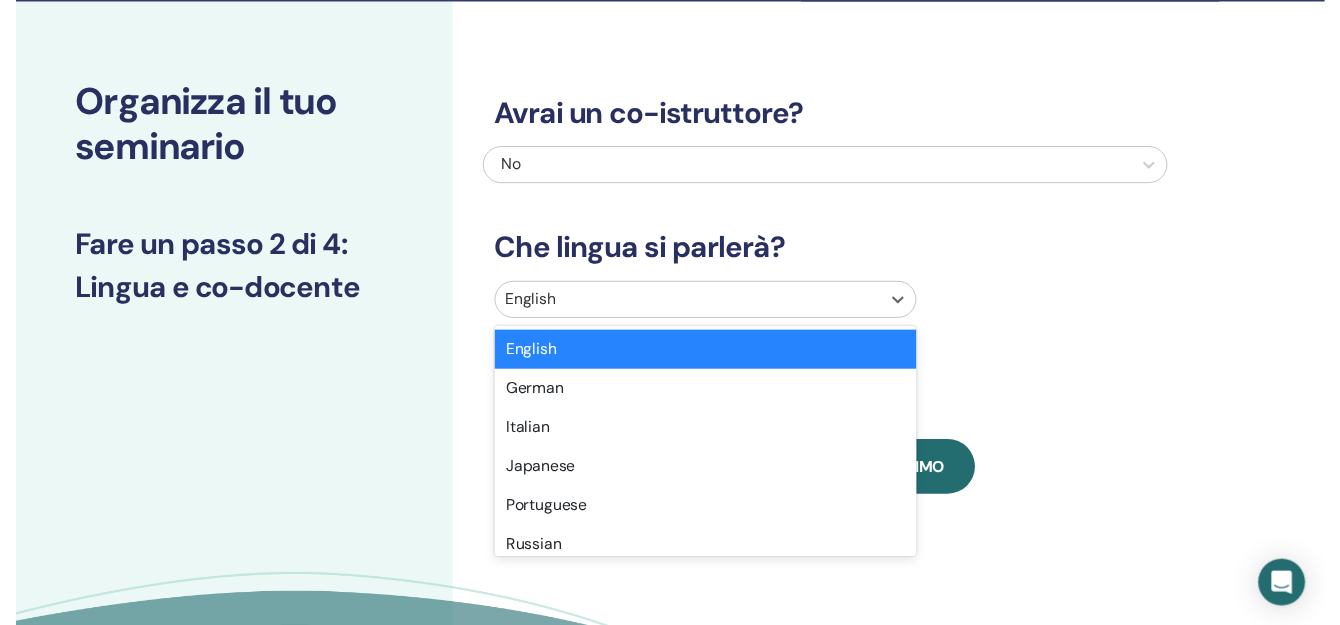 scroll, scrollTop: 64, scrollLeft: 0, axis: vertical 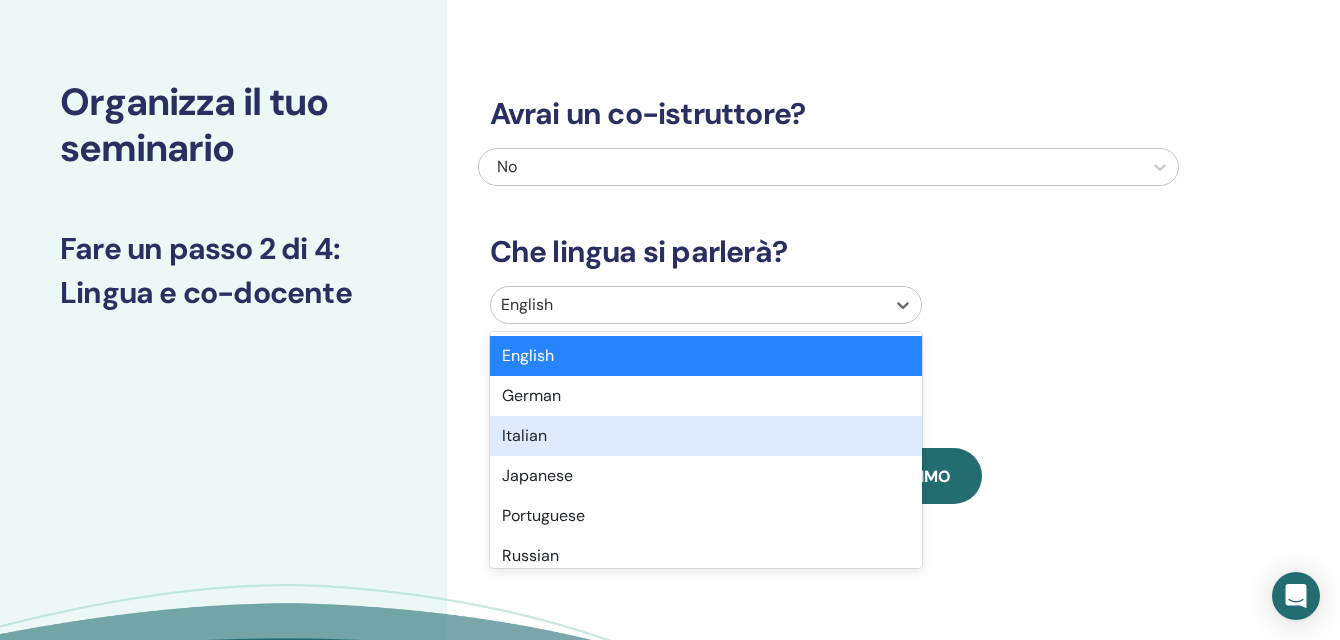 click on "Italian" at bounding box center [706, 436] 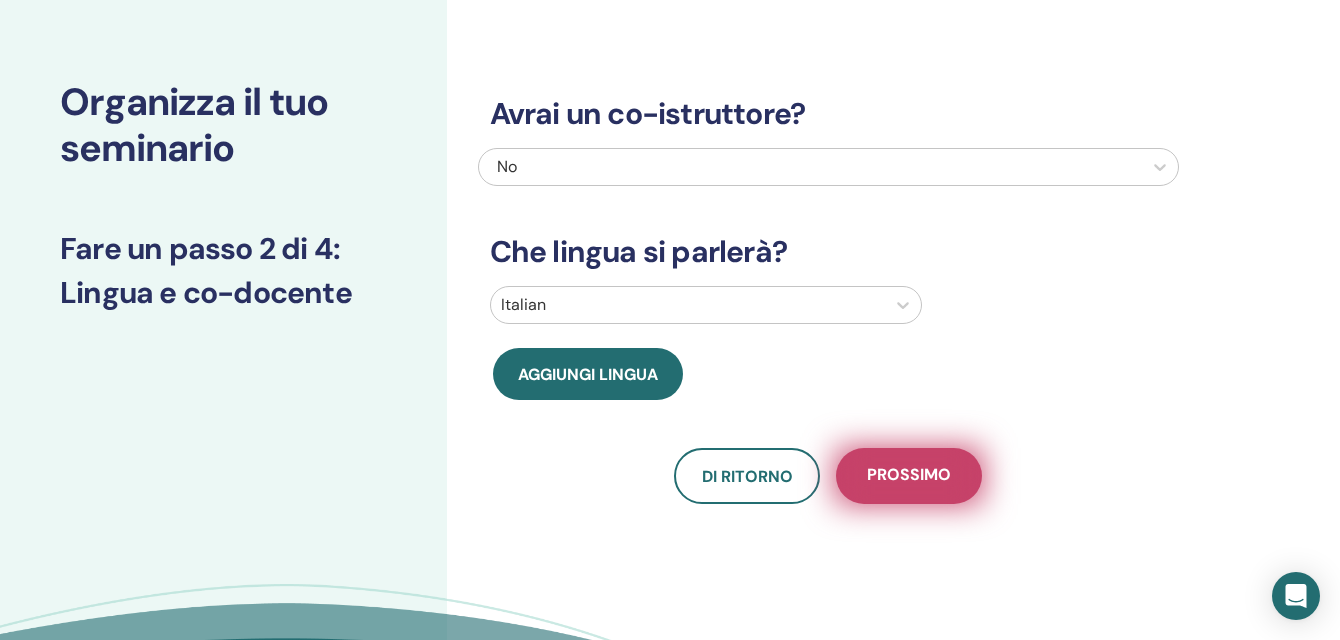 click on "Prossimo" at bounding box center [909, 476] 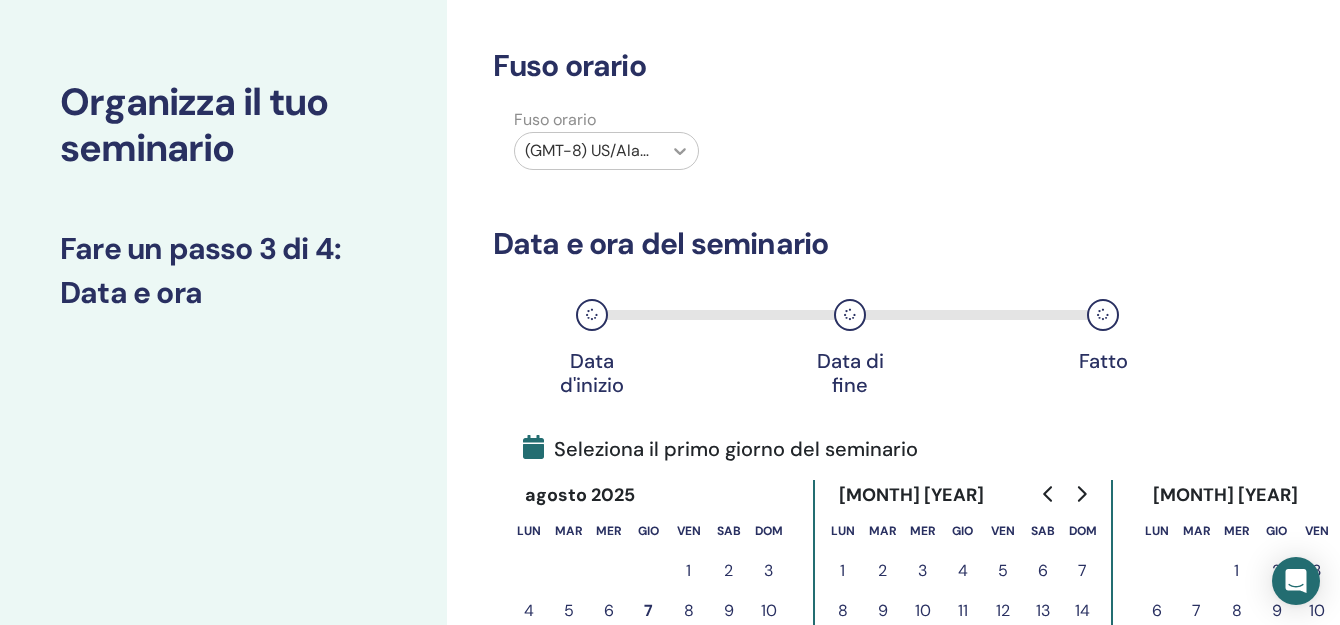 click 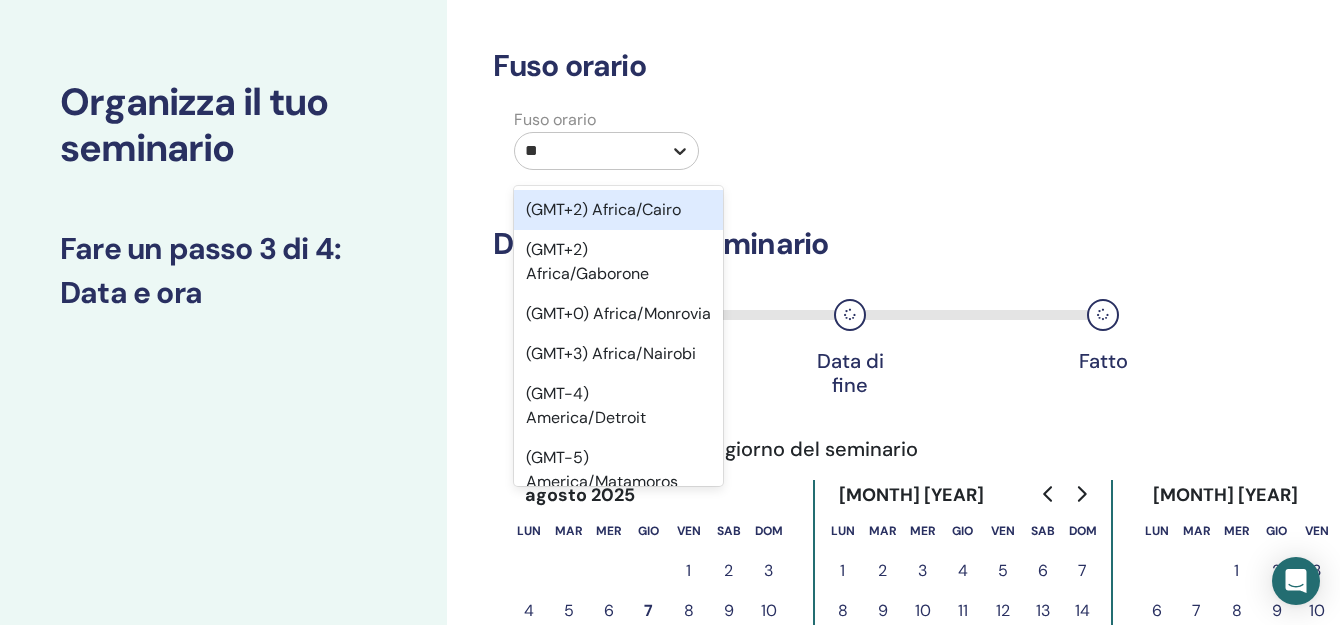 type on "***" 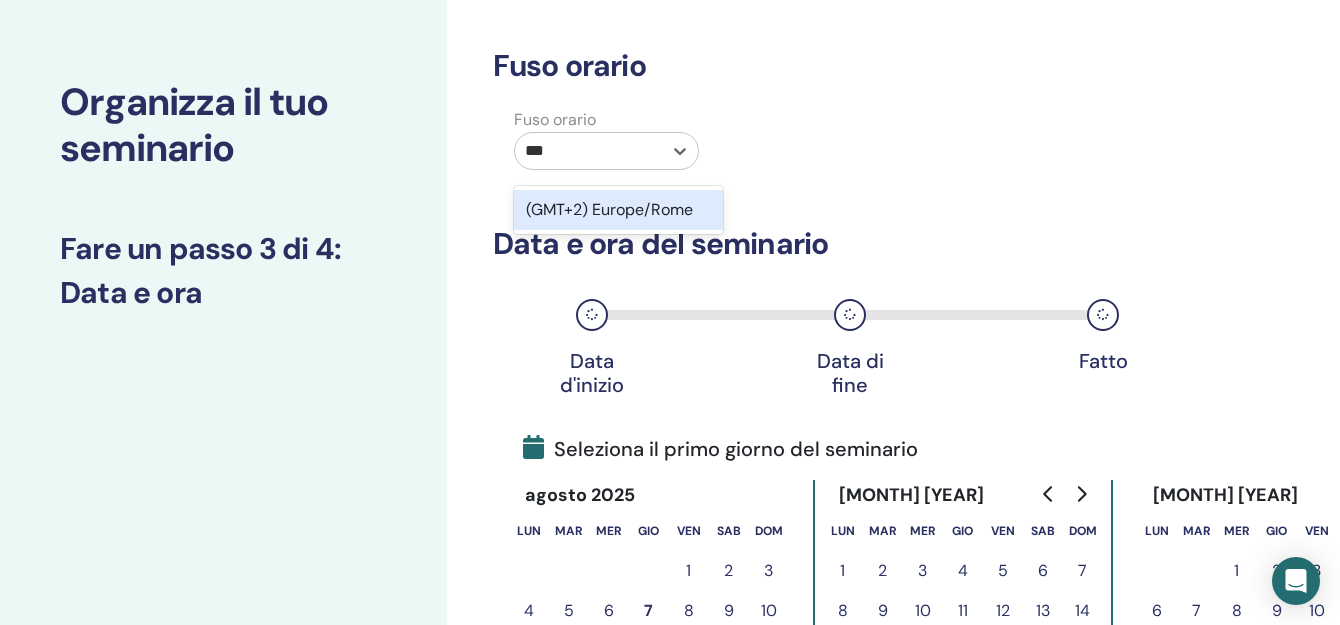 click on "(GMT+2) Europe/Rome" at bounding box center [619, 210] 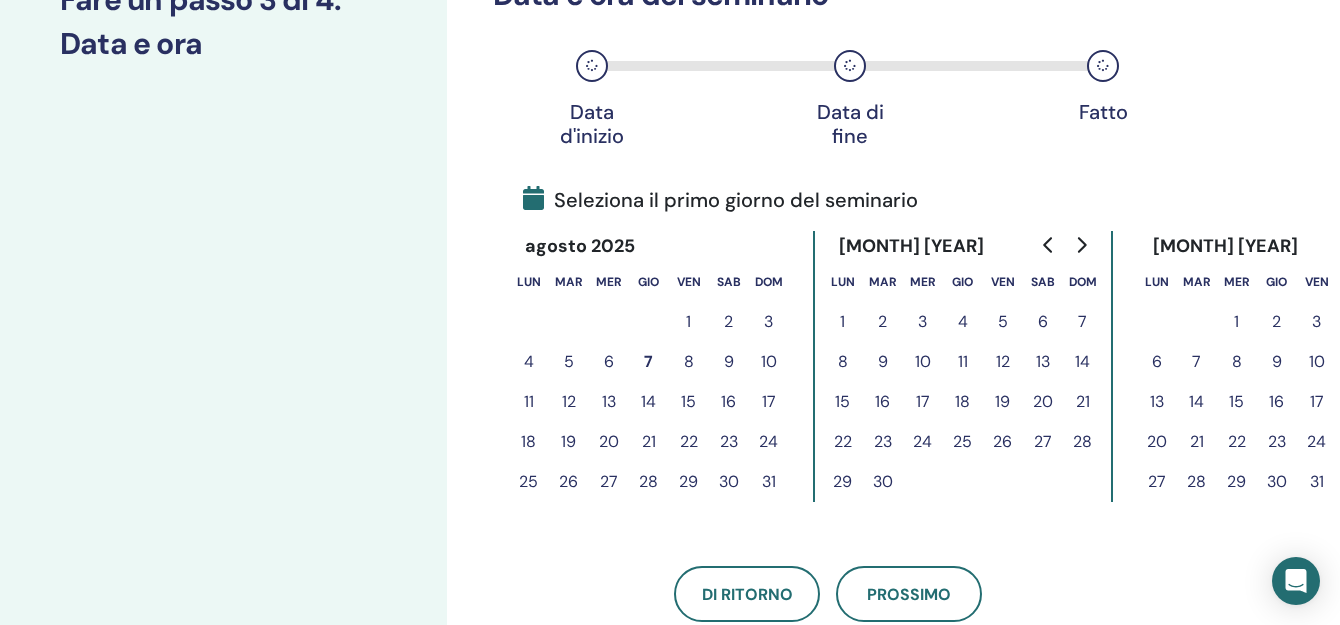 scroll, scrollTop: 364, scrollLeft: 0, axis: vertical 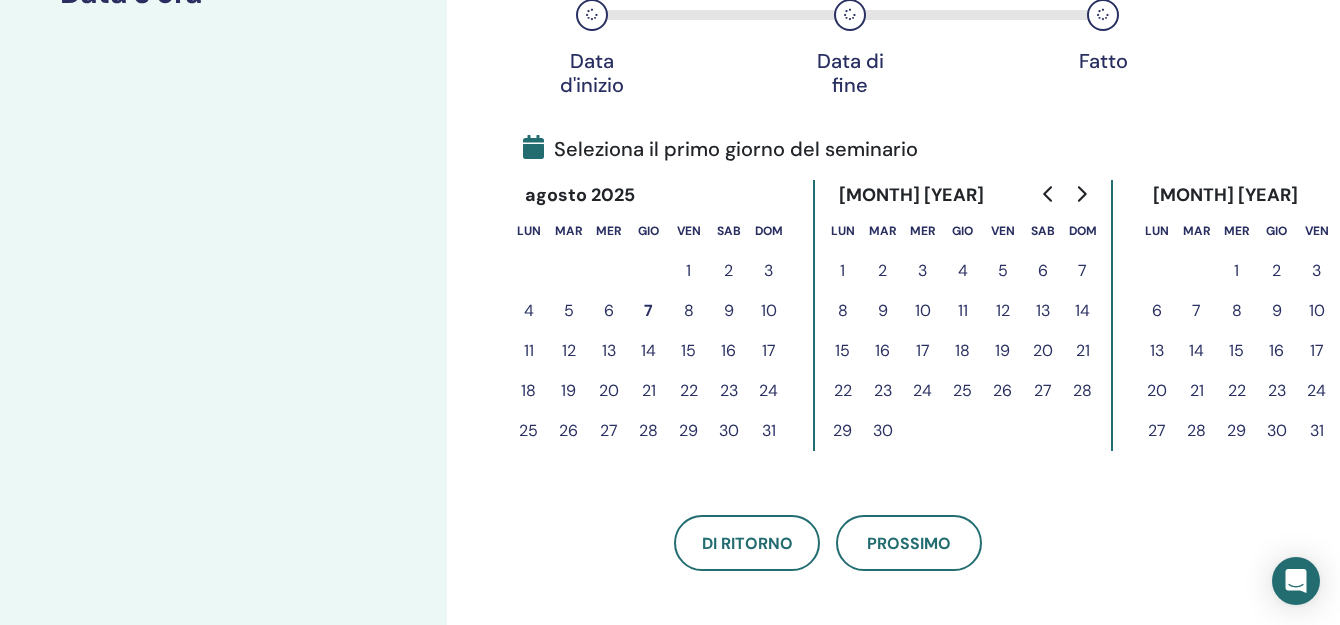click 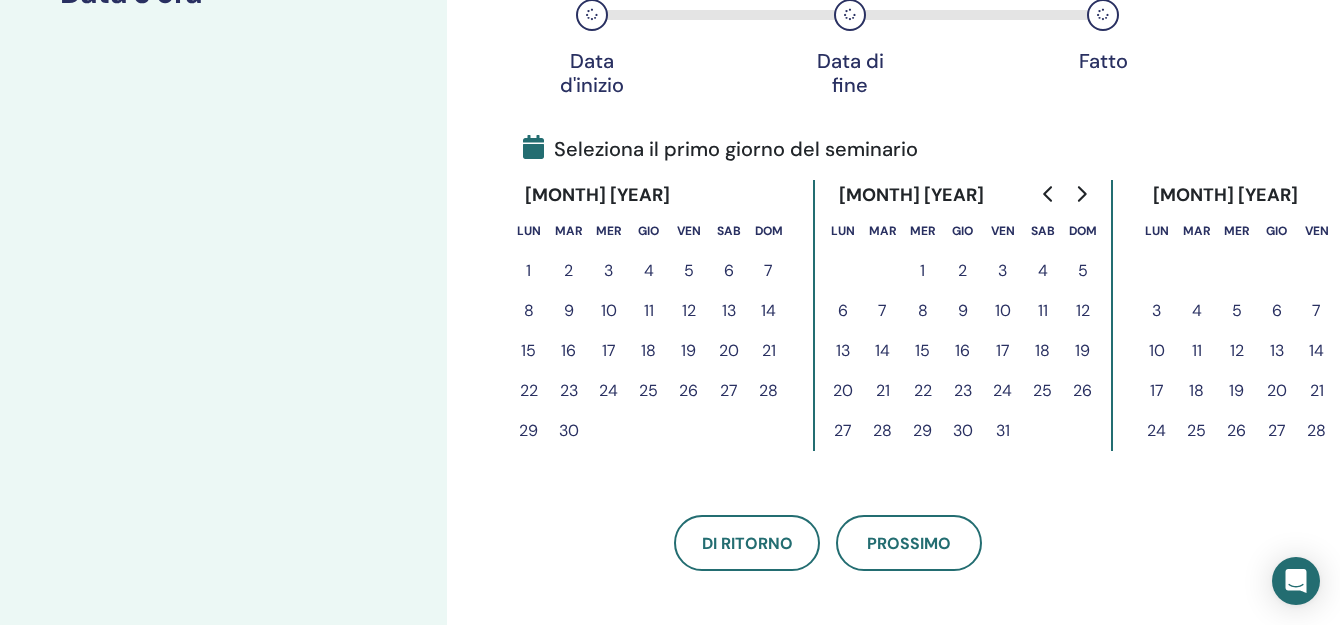 click 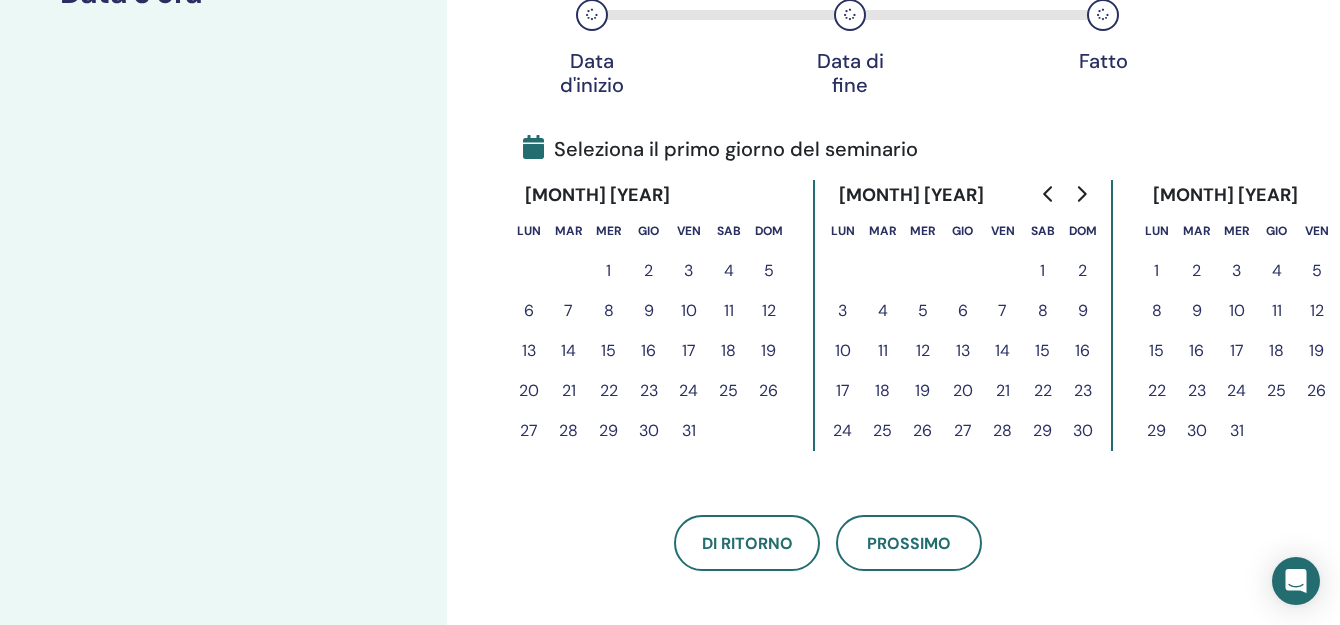 click 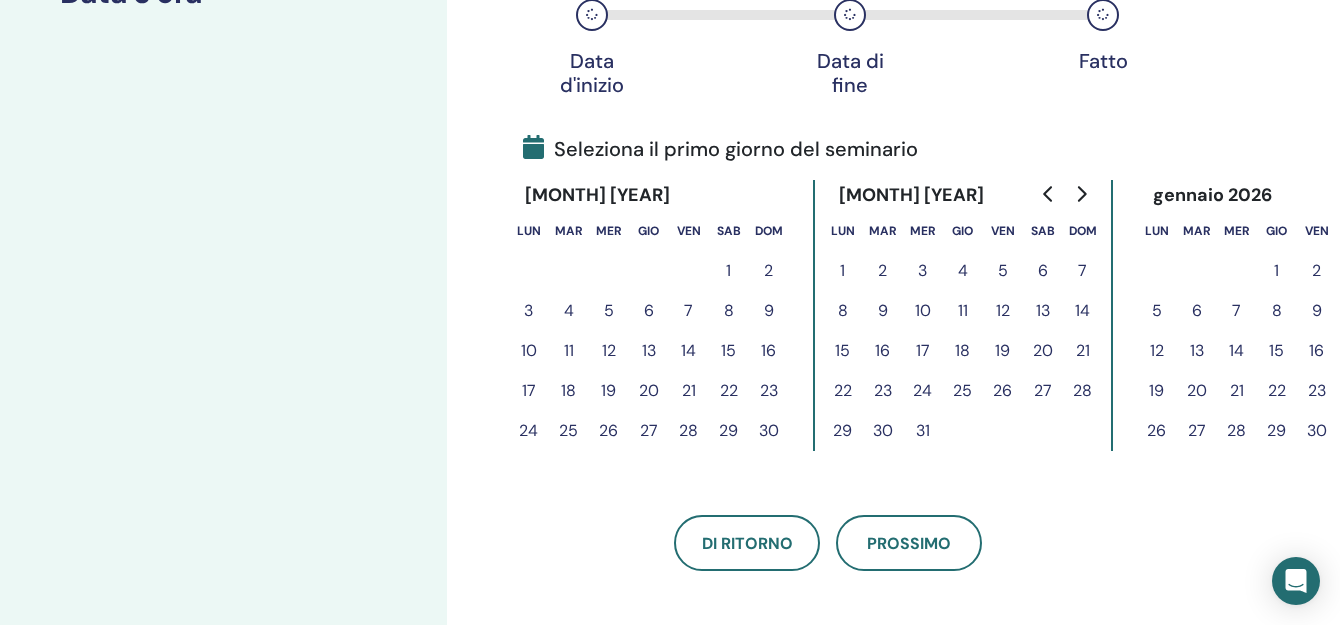 click 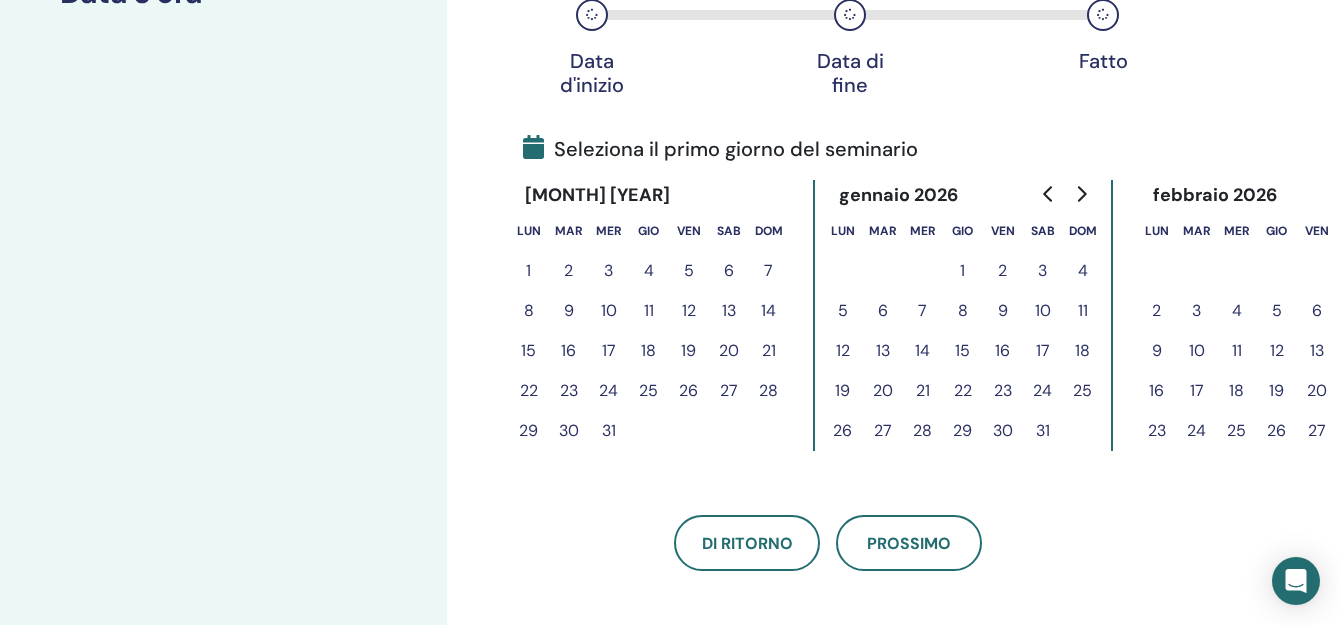 click 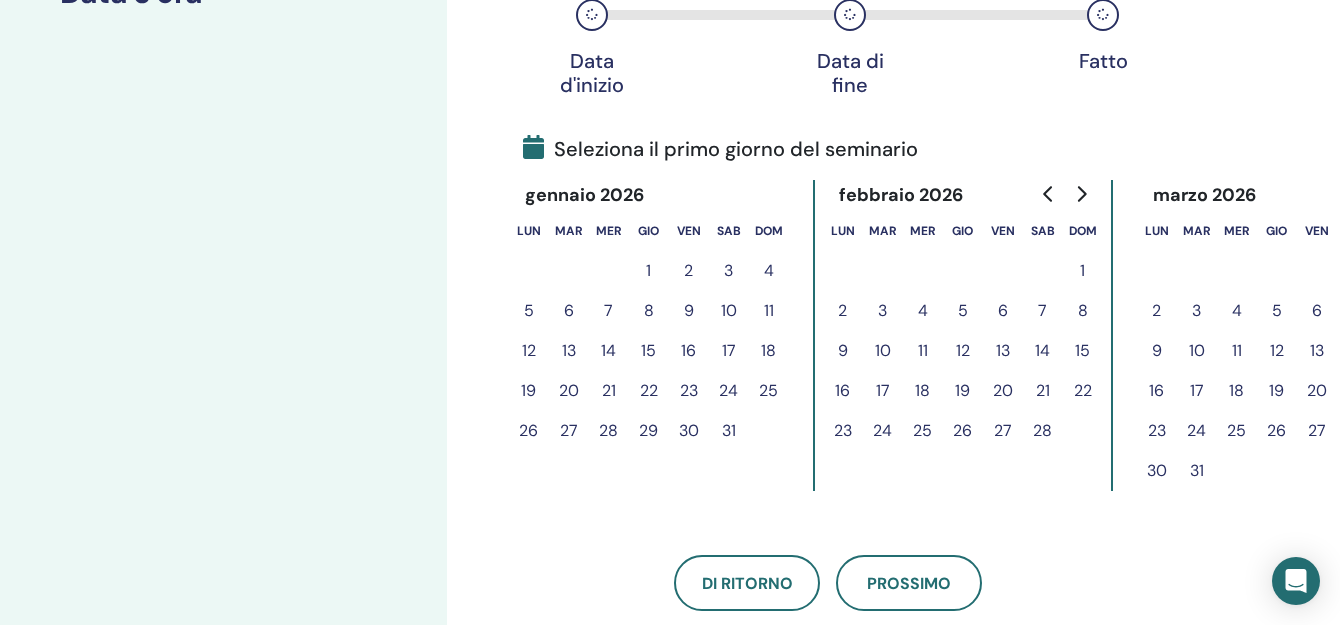 click 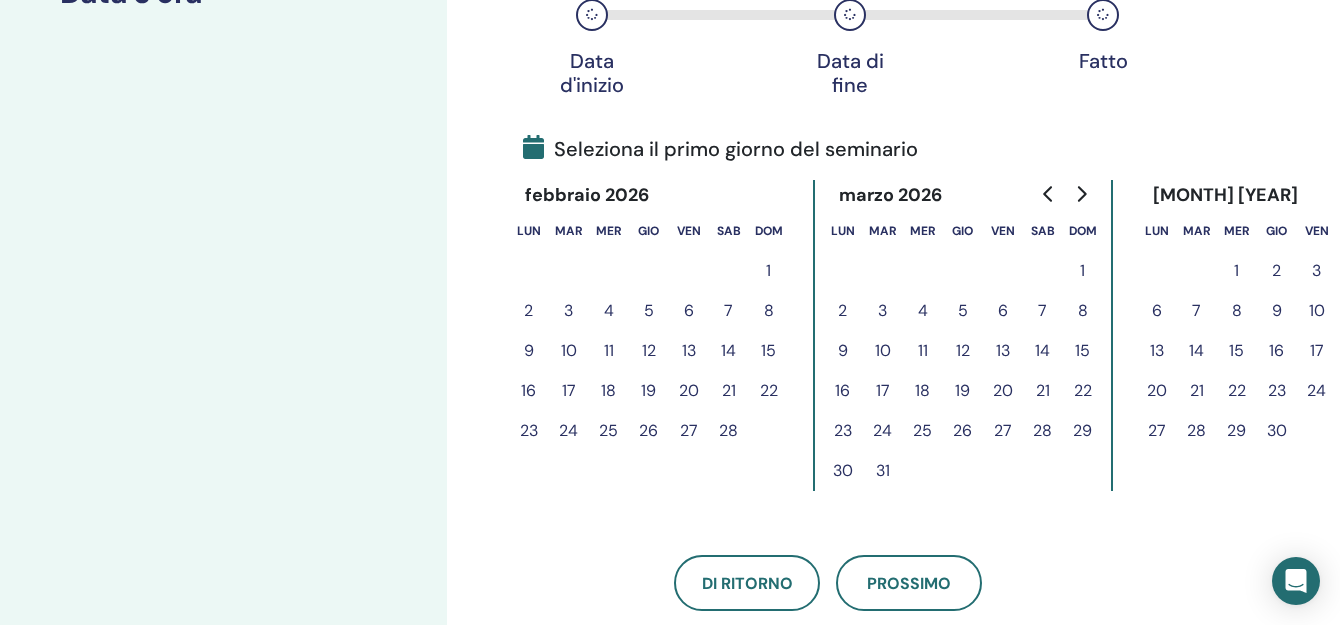 click 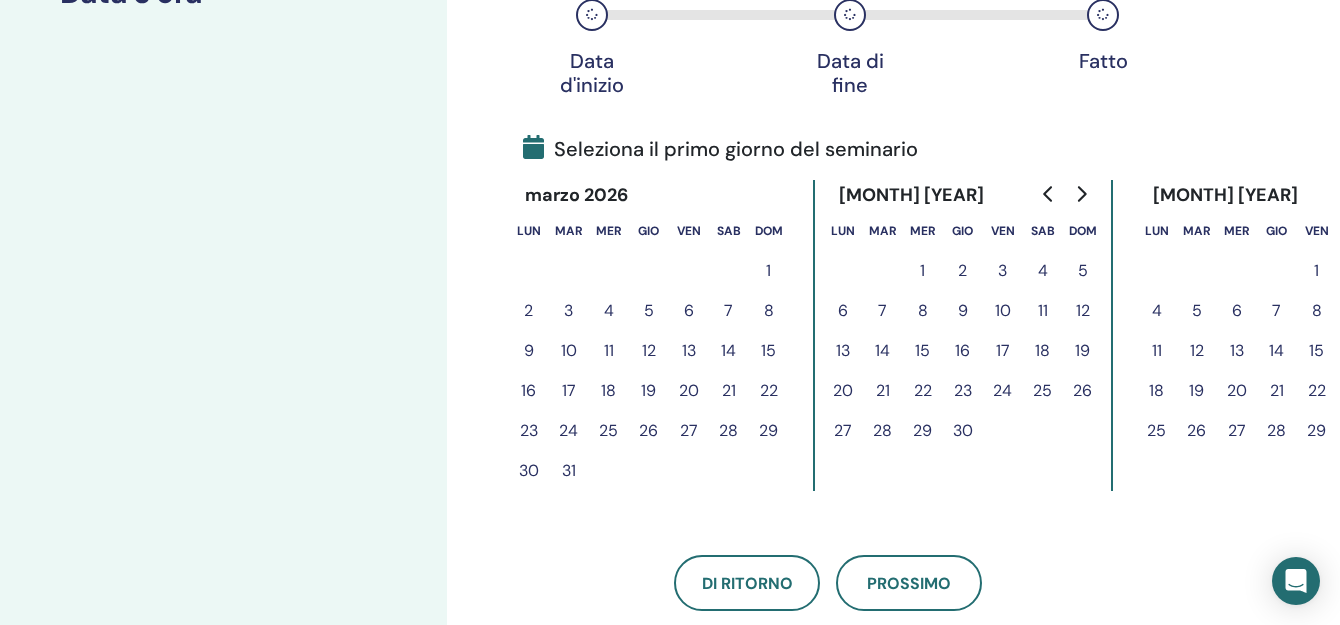 click on "11" at bounding box center (1043, 311) 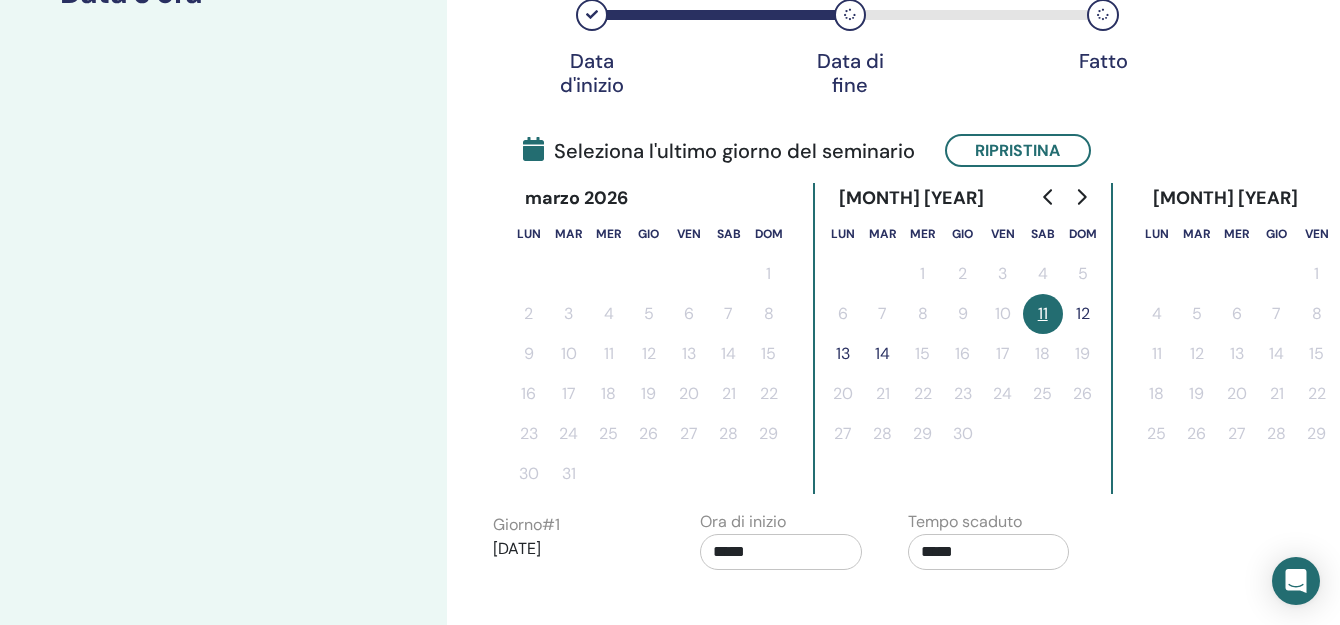 click on "12" at bounding box center (1083, 314) 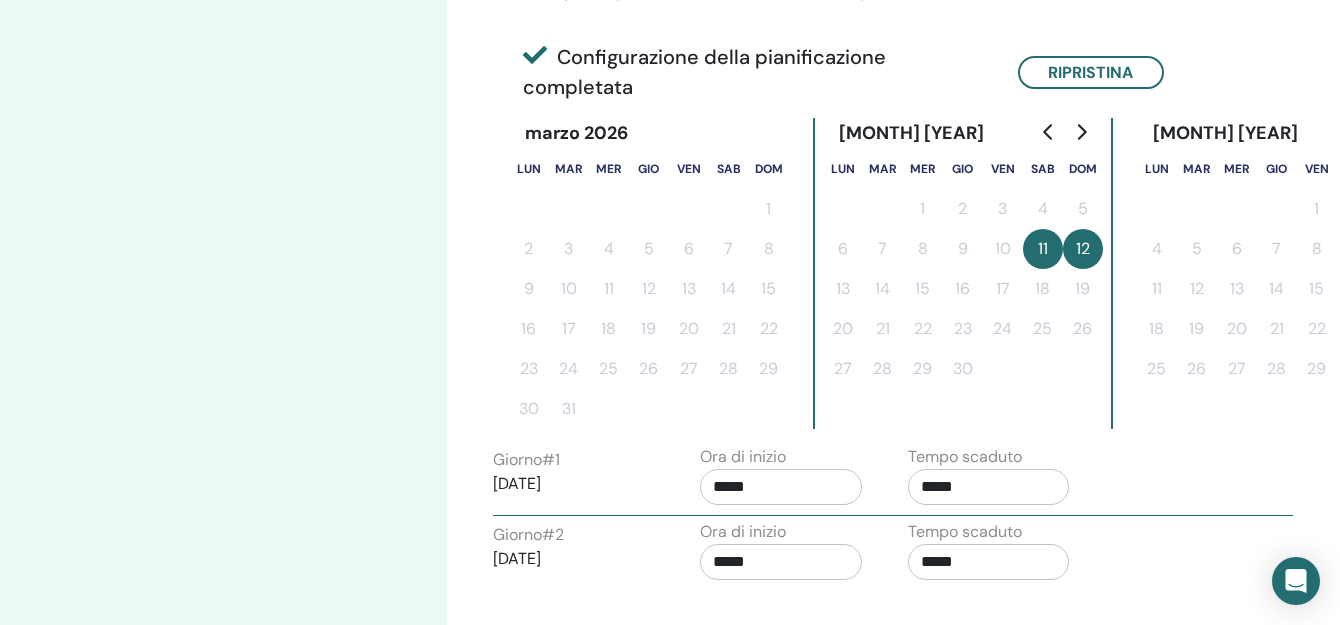 scroll, scrollTop: 664, scrollLeft: 0, axis: vertical 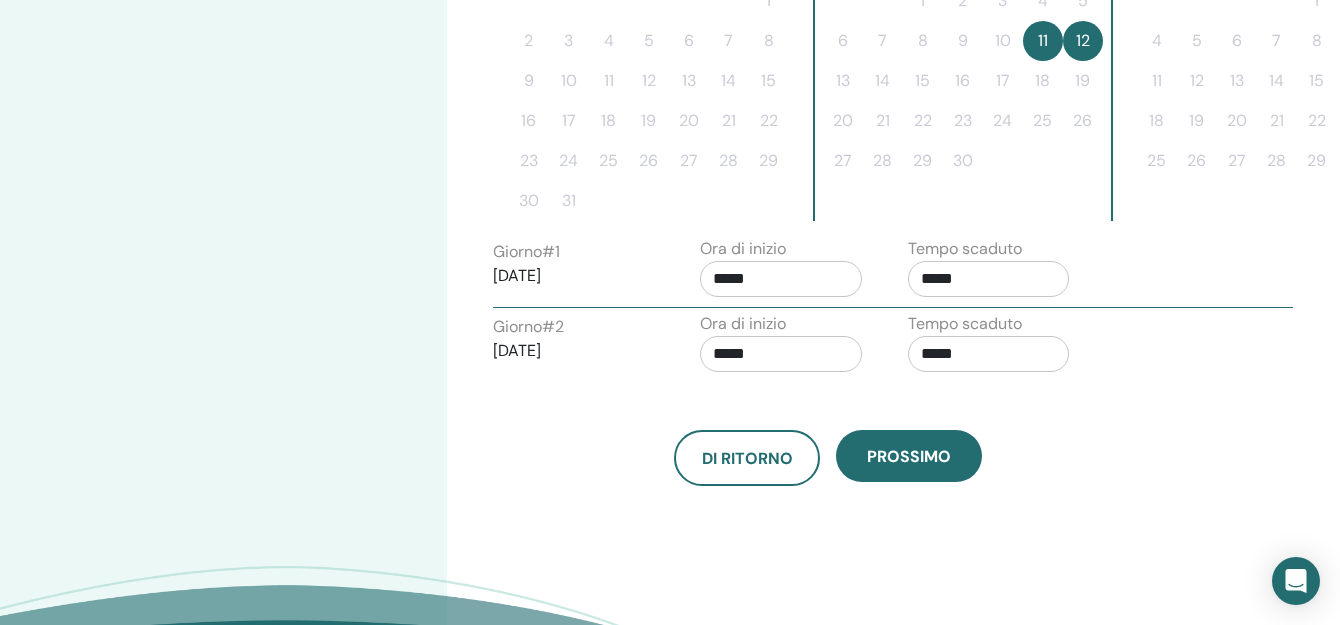 click on "*****" at bounding box center (989, 279) 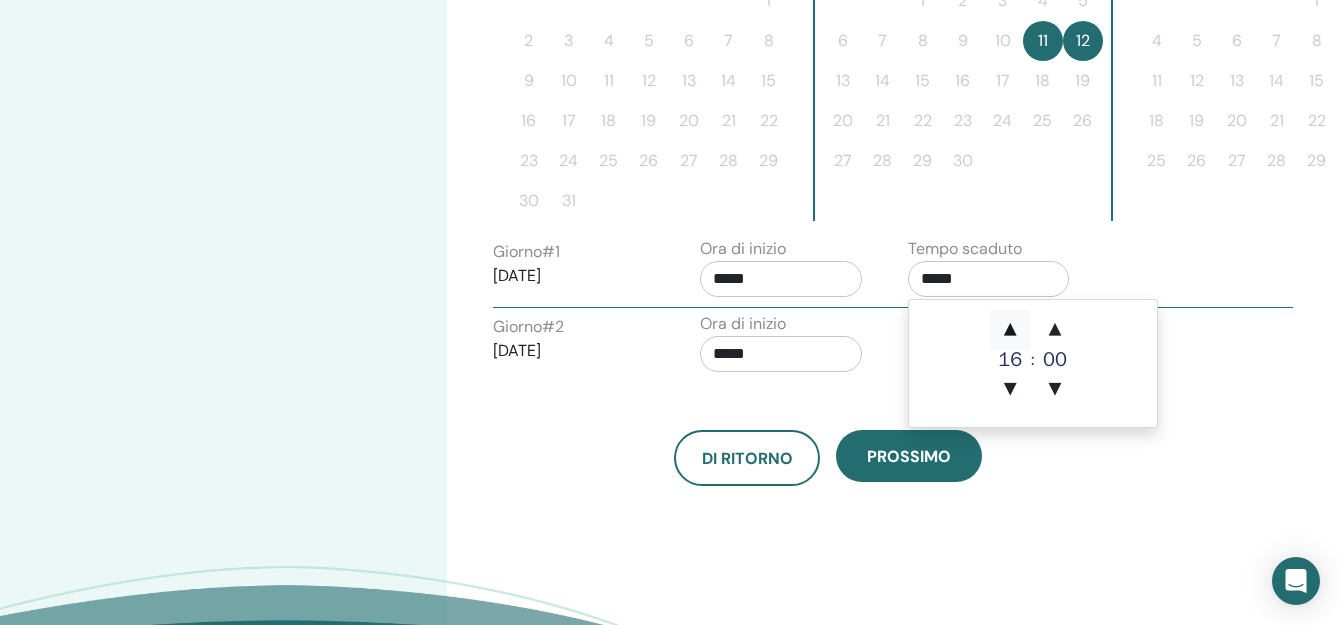 click on "▲" at bounding box center (1010, 330) 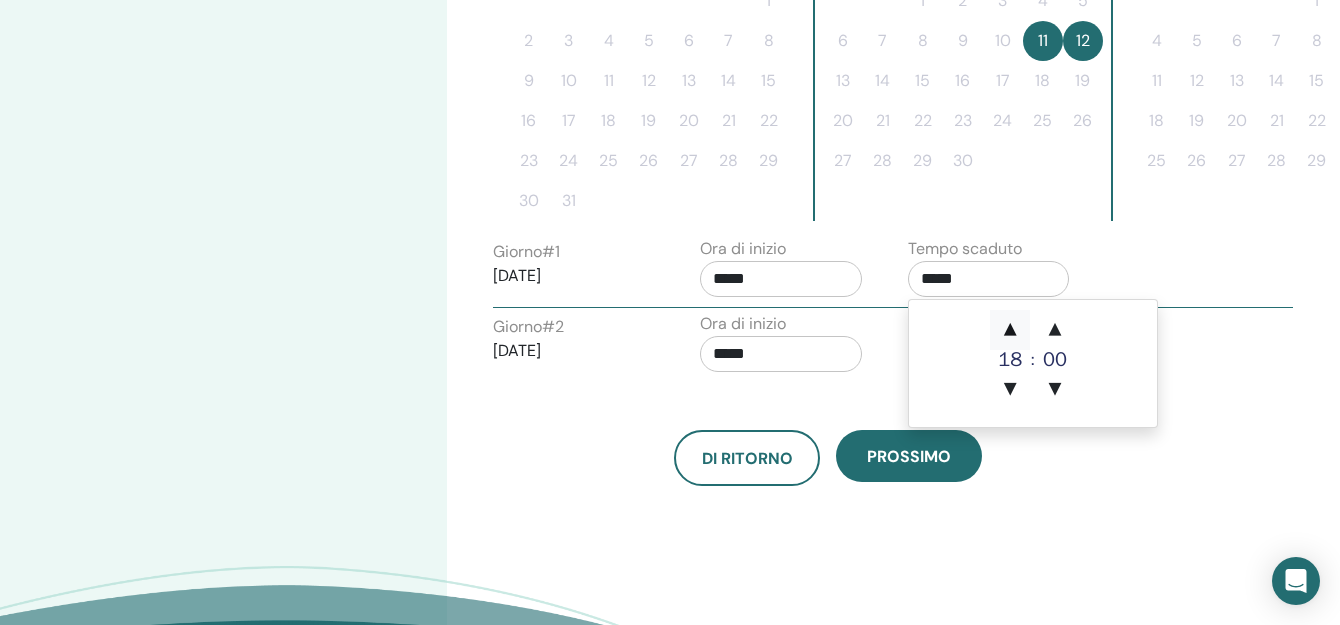 click on "▲" at bounding box center (1010, 330) 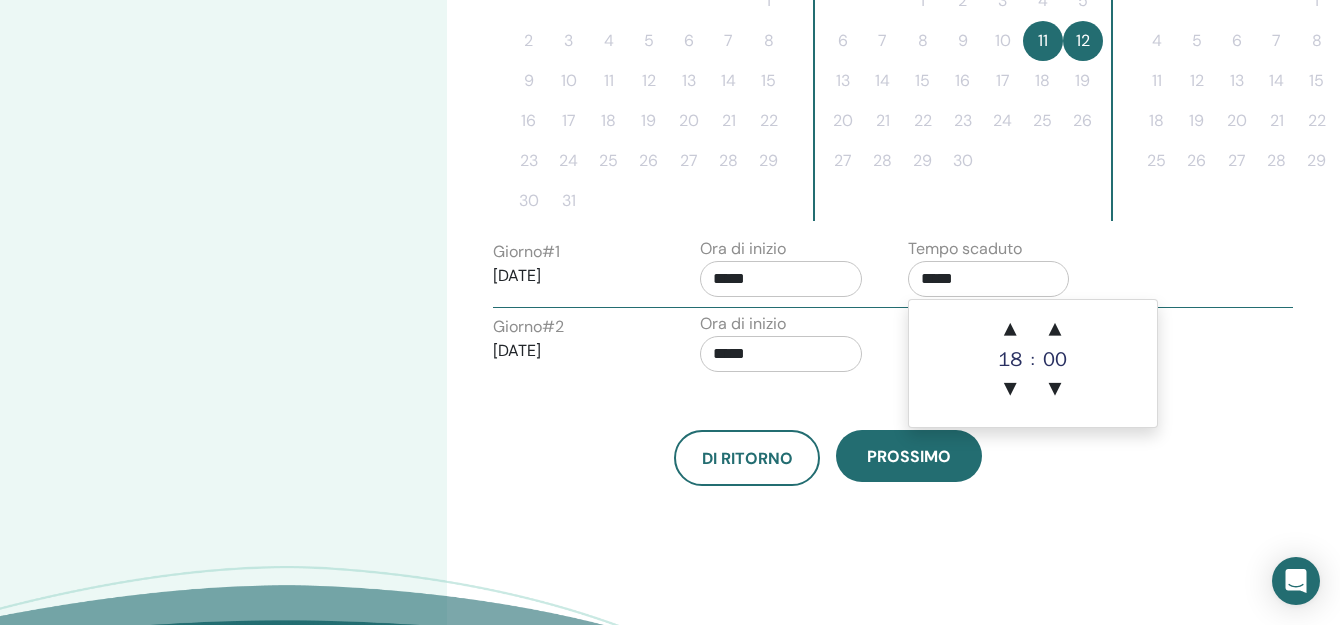 click on "Di ritorno Prossimo" at bounding box center [828, 458] 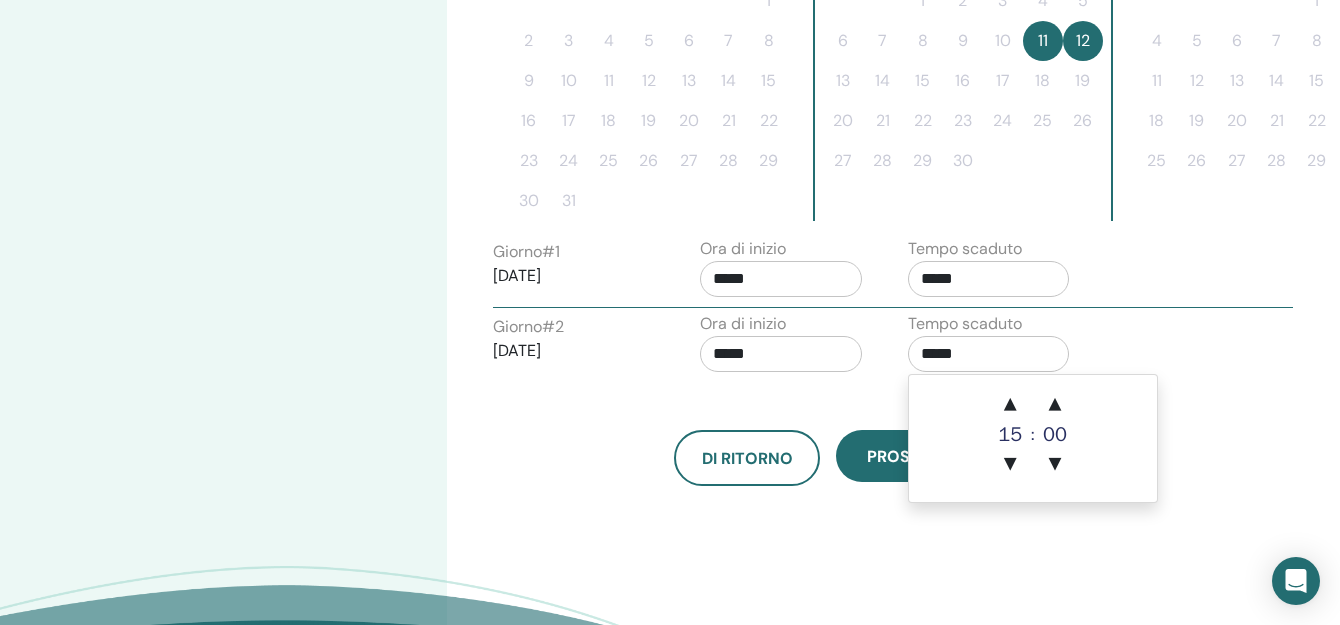 click on "*****" at bounding box center [989, 354] 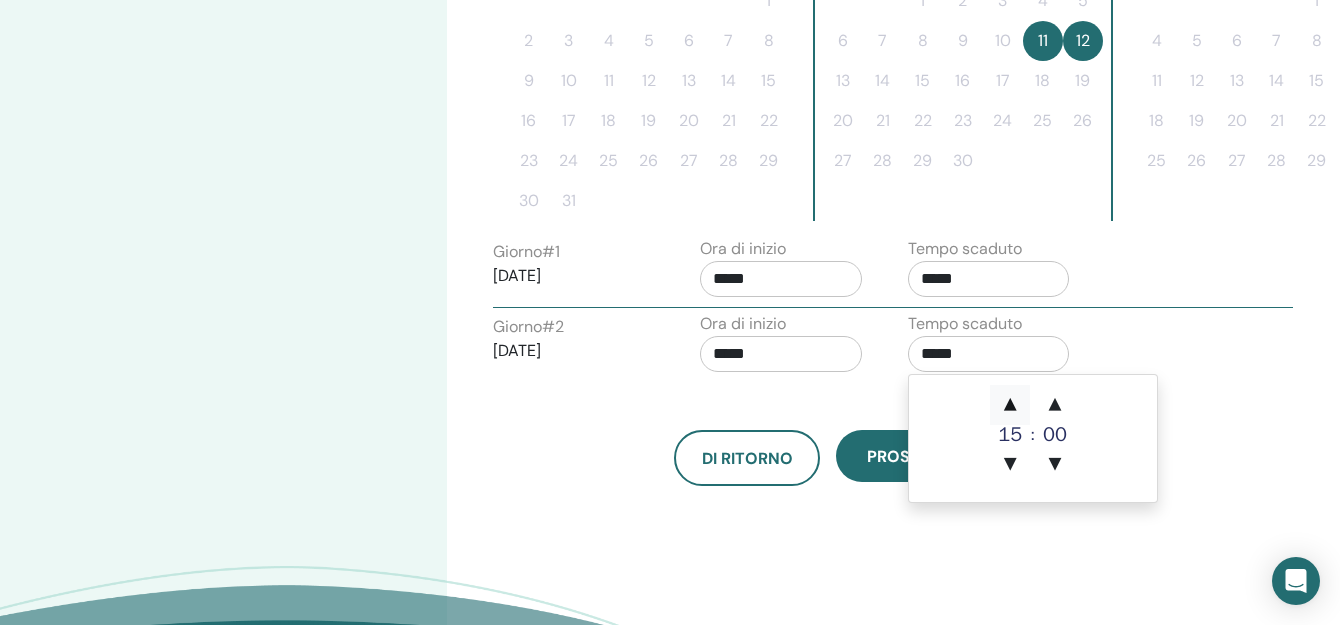 click on "▲" at bounding box center [1010, 405] 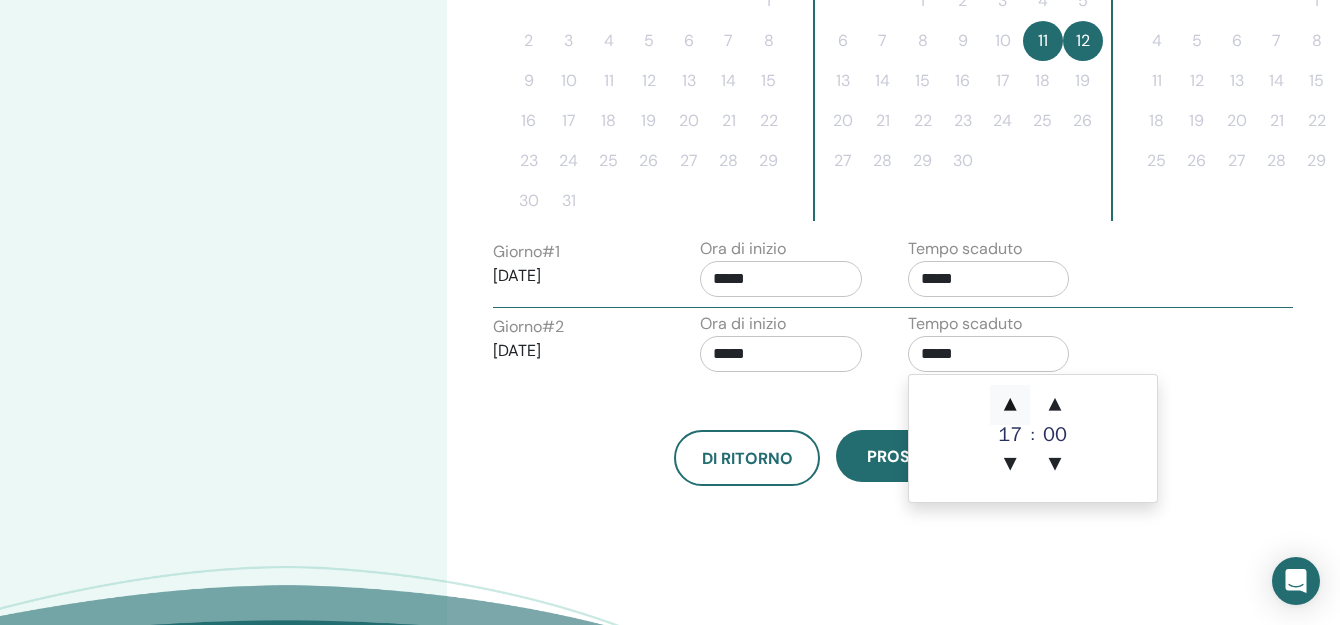 click on "▲" at bounding box center (1010, 405) 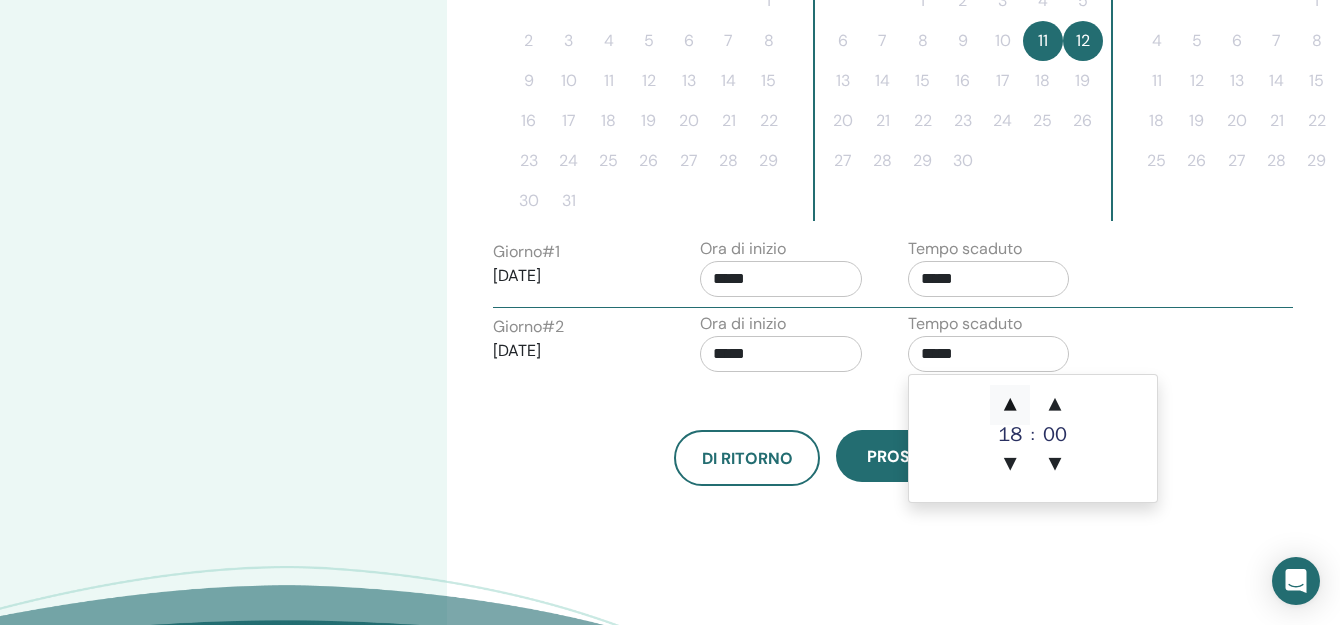 click on "▲" at bounding box center [1010, 405] 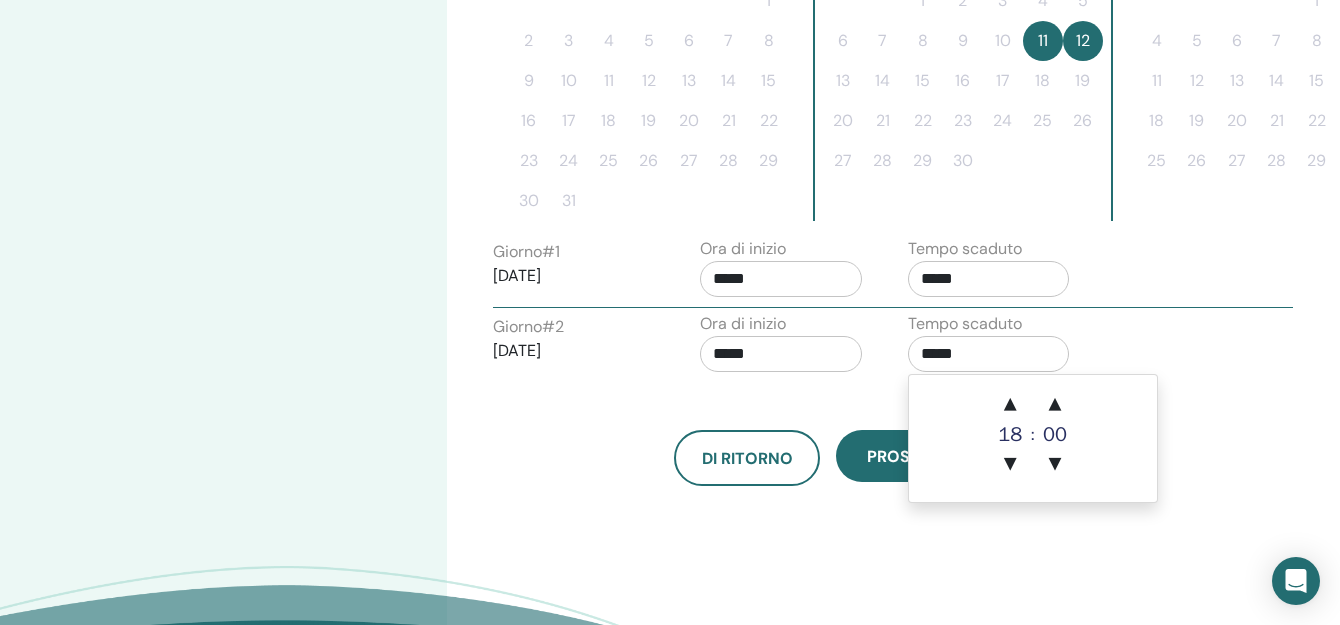 click on "▲ 18 ▼ : ▲ 00 ▼" at bounding box center [1033, 438] 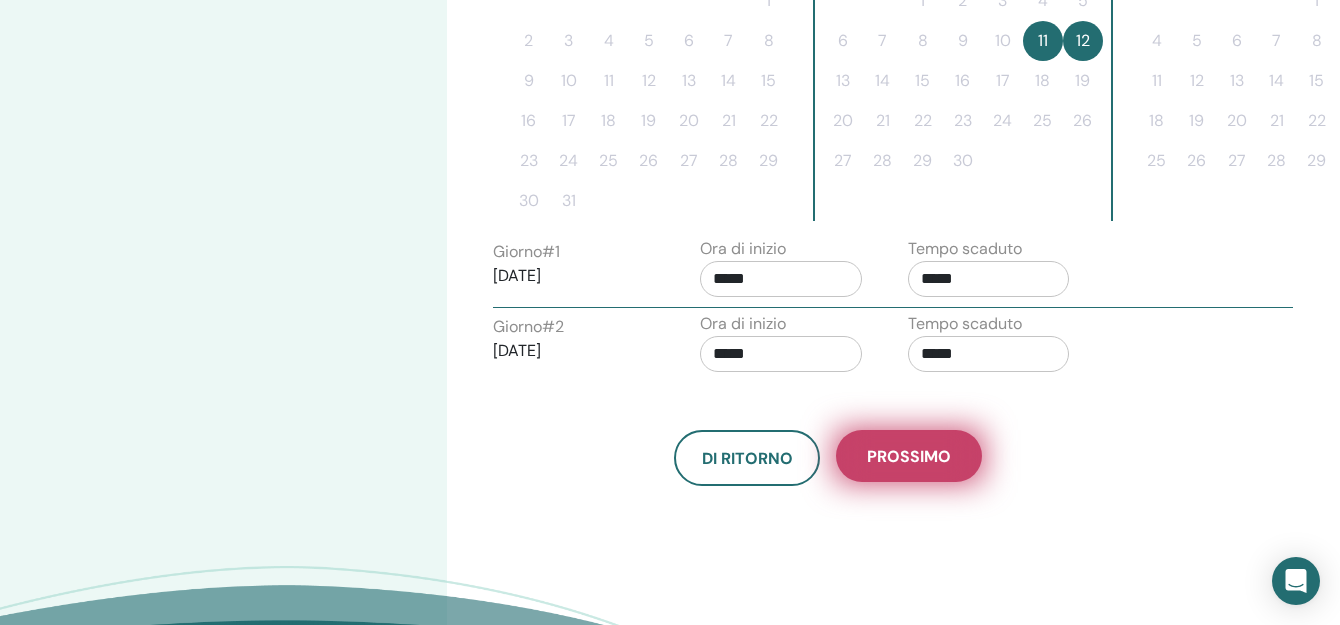 click on "Prossimo" at bounding box center (909, 456) 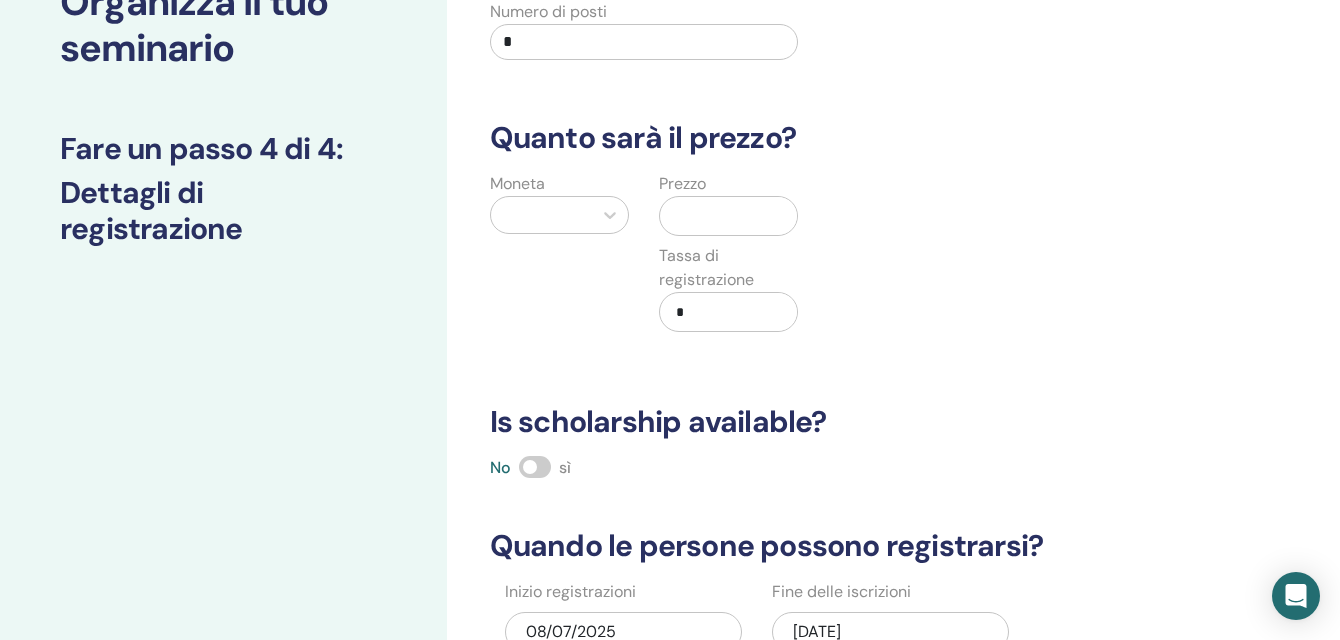 scroll, scrollTop: 0, scrollLeft: 0, axis: both 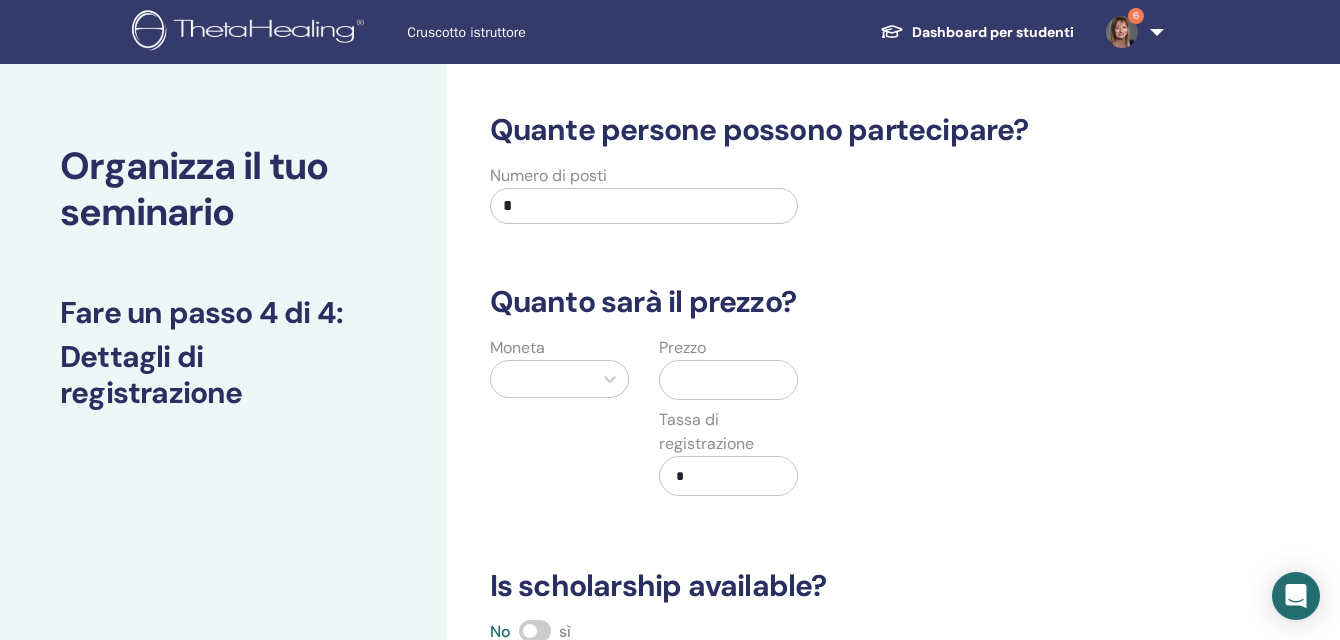 click on "*" at bounding box center [644, 206] 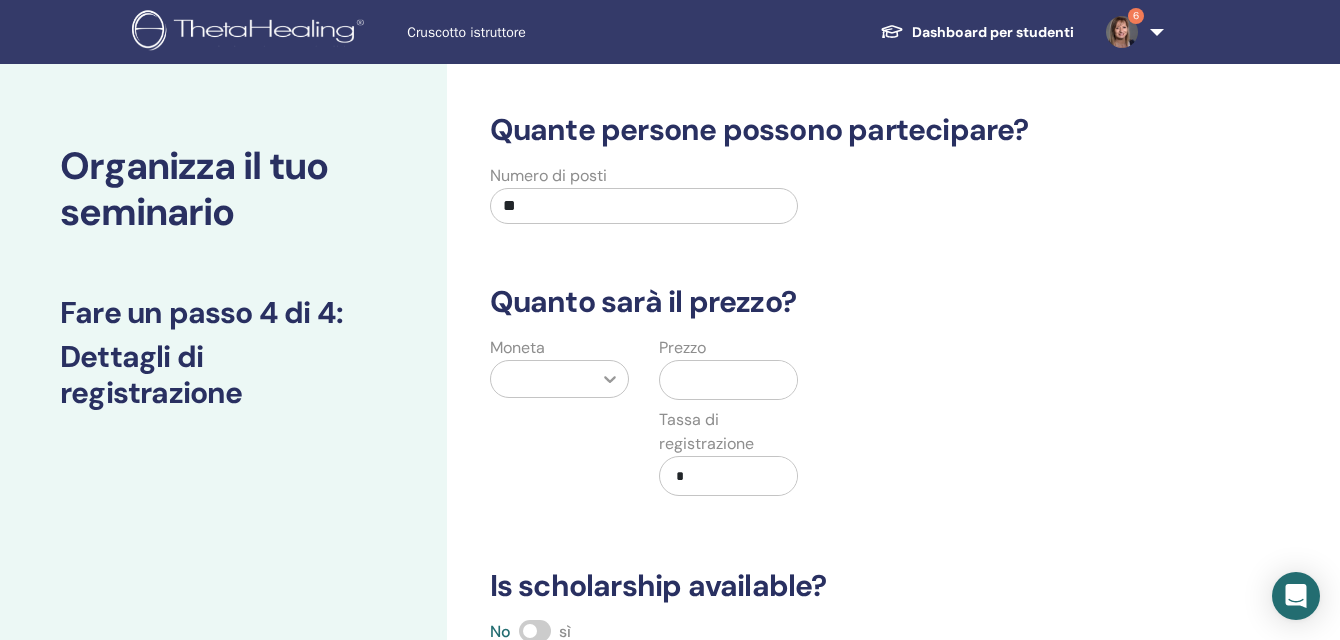 type on "**" 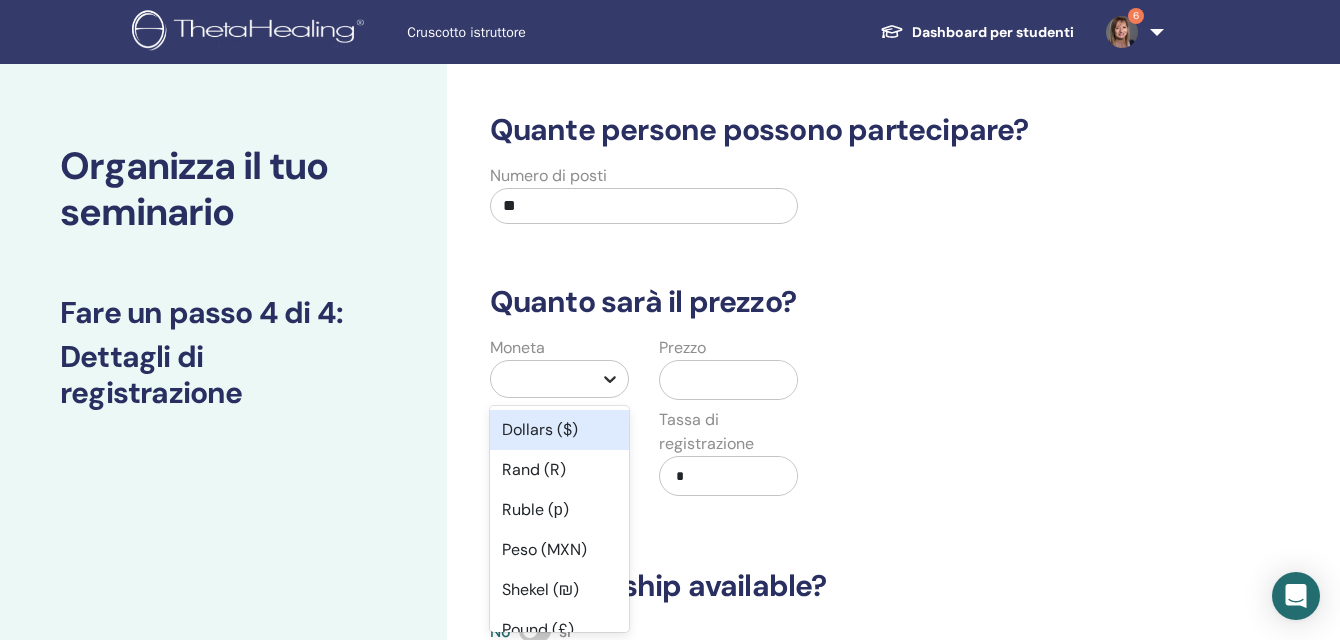 click 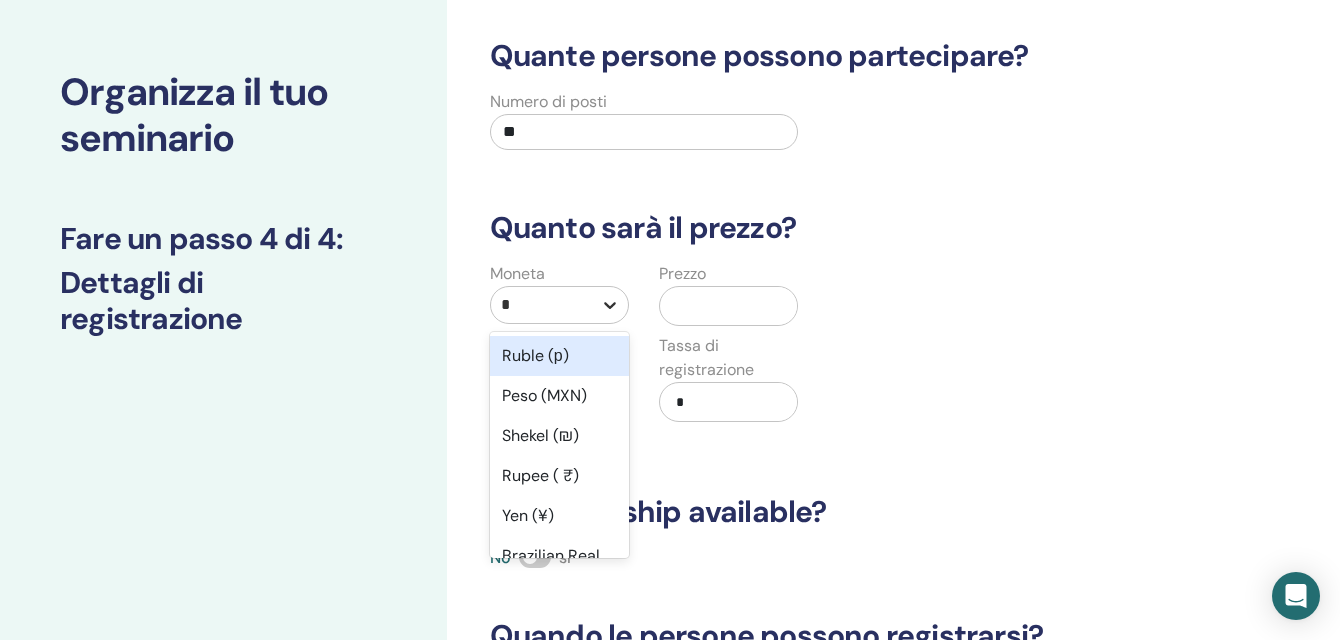 type on "**" 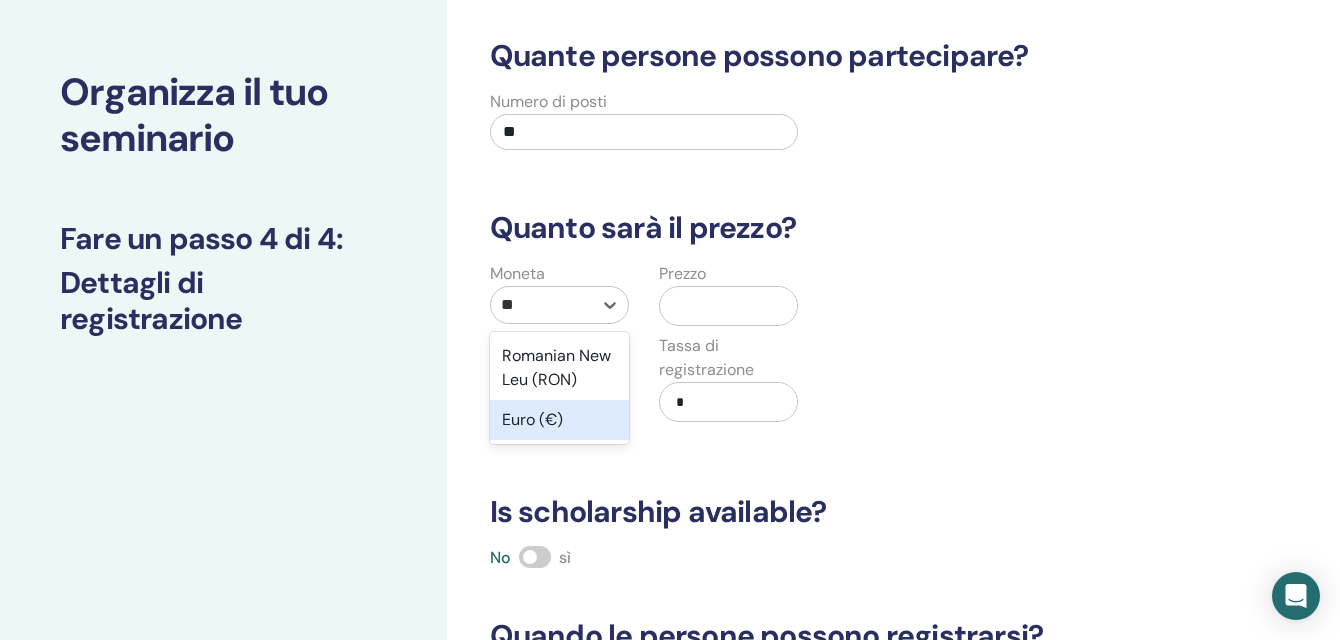 click on "Euro (€)" at bounding box center [559, 420] 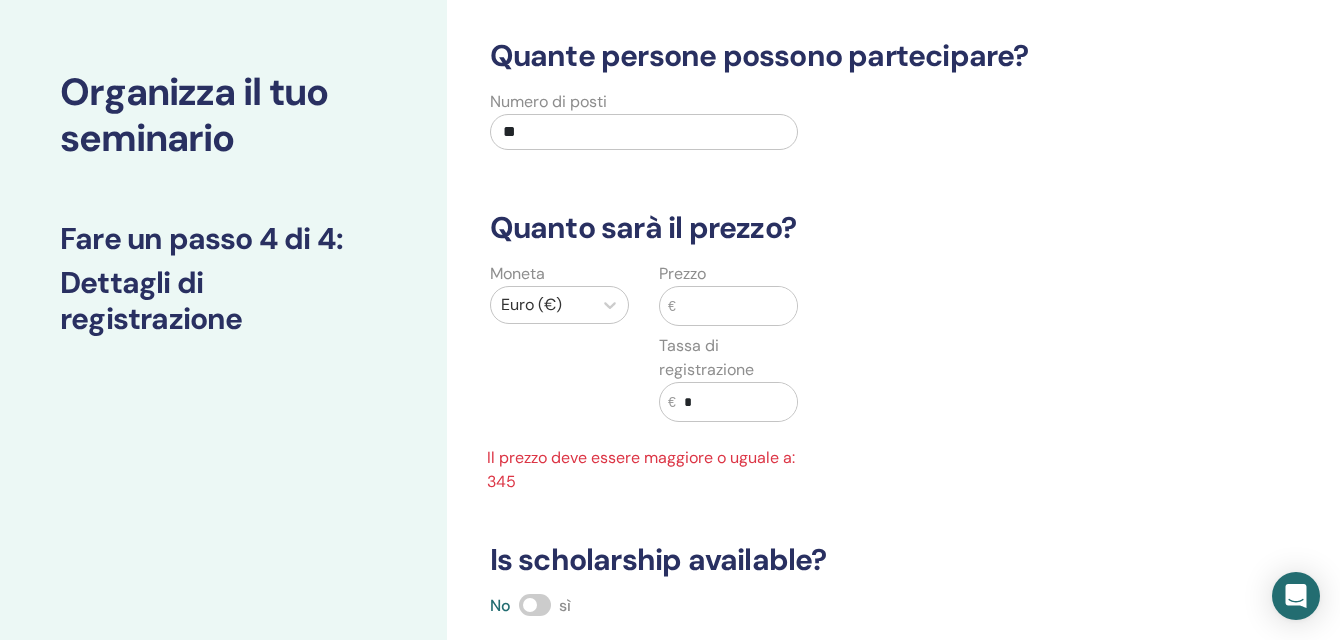 click at bounding box center [737, 306] 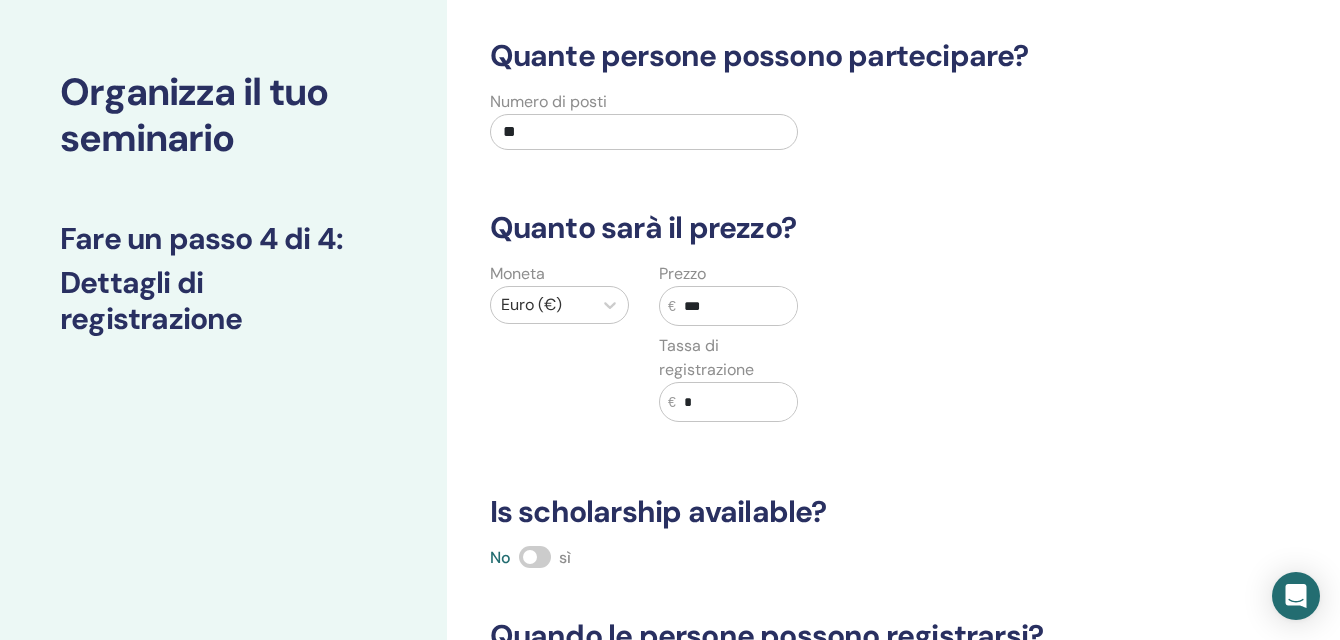 type on "***" 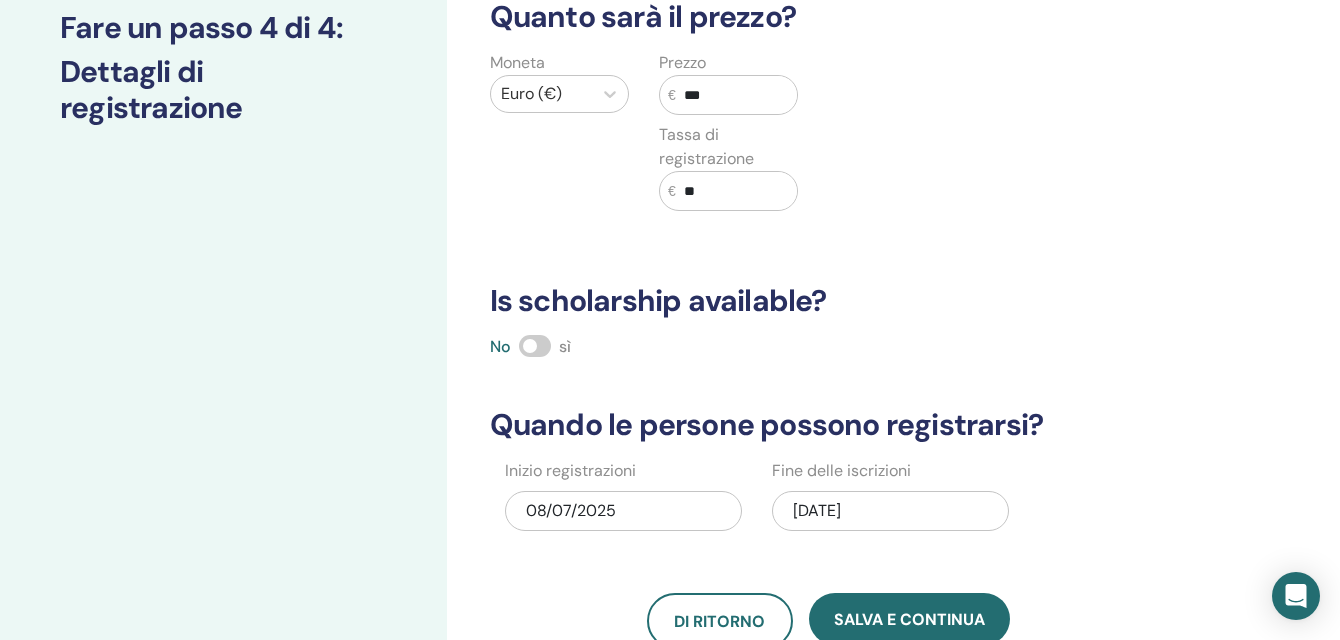 scroll, scrollTop: 374, scrollLeft: 0, axis: vertical 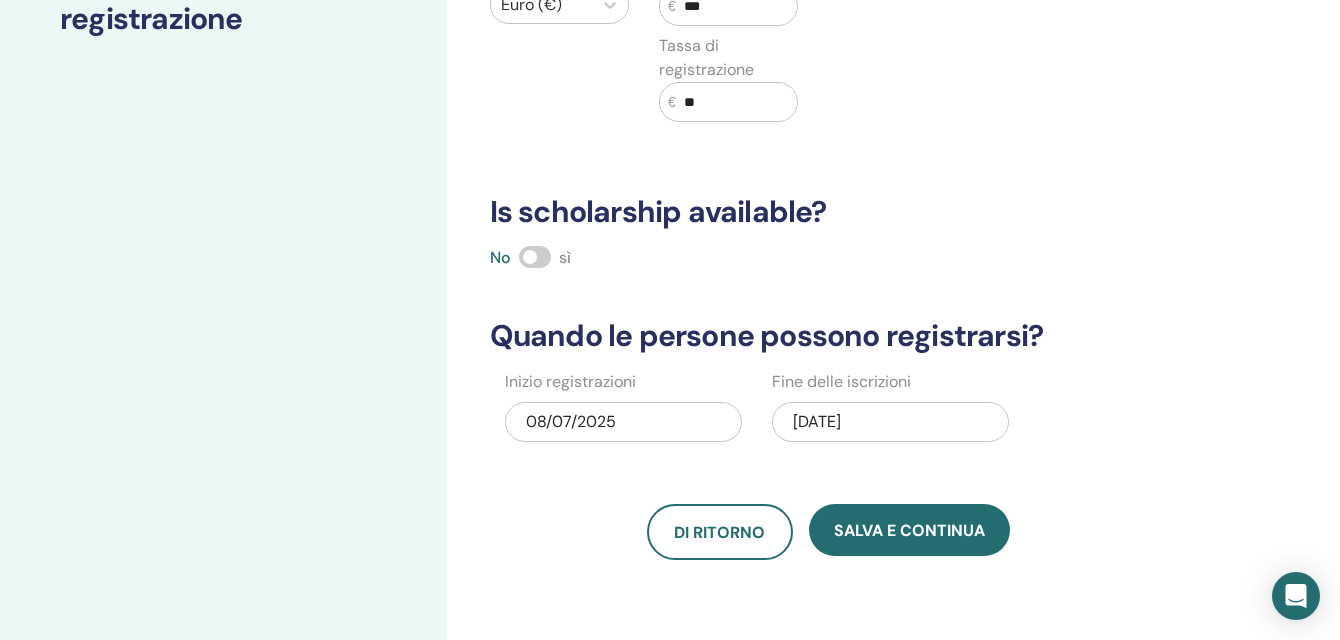 type on "**" 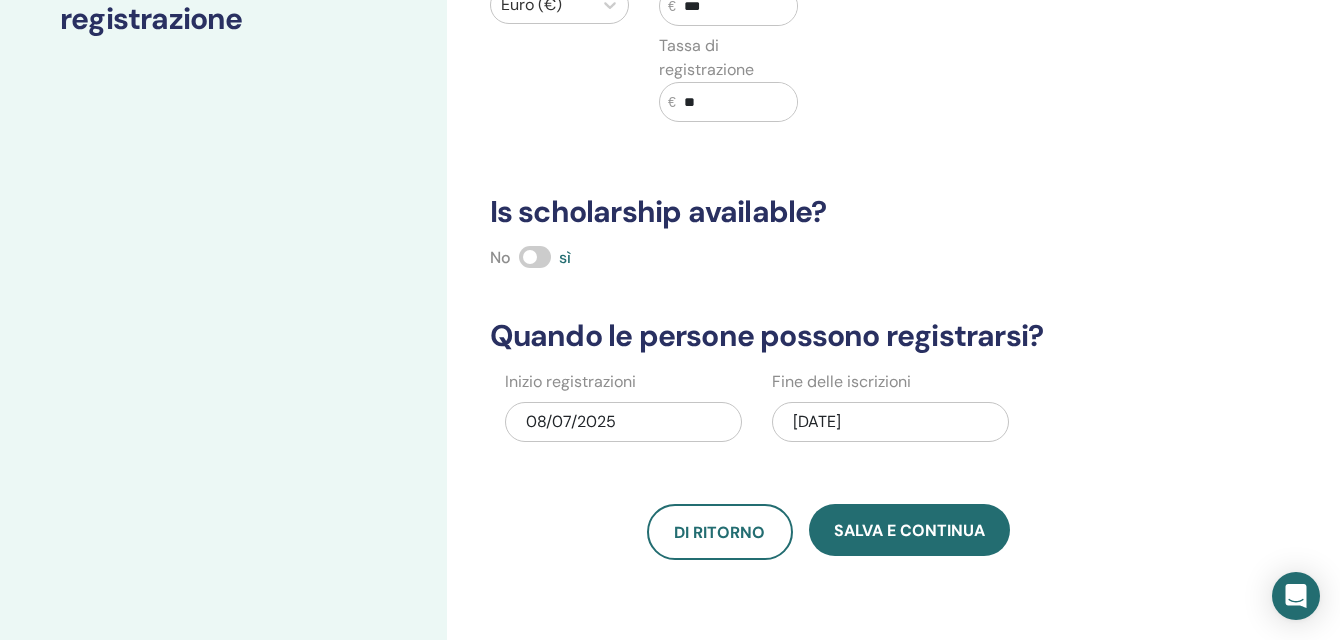 click on "08/07/2025" at bounding box center (623, 422) 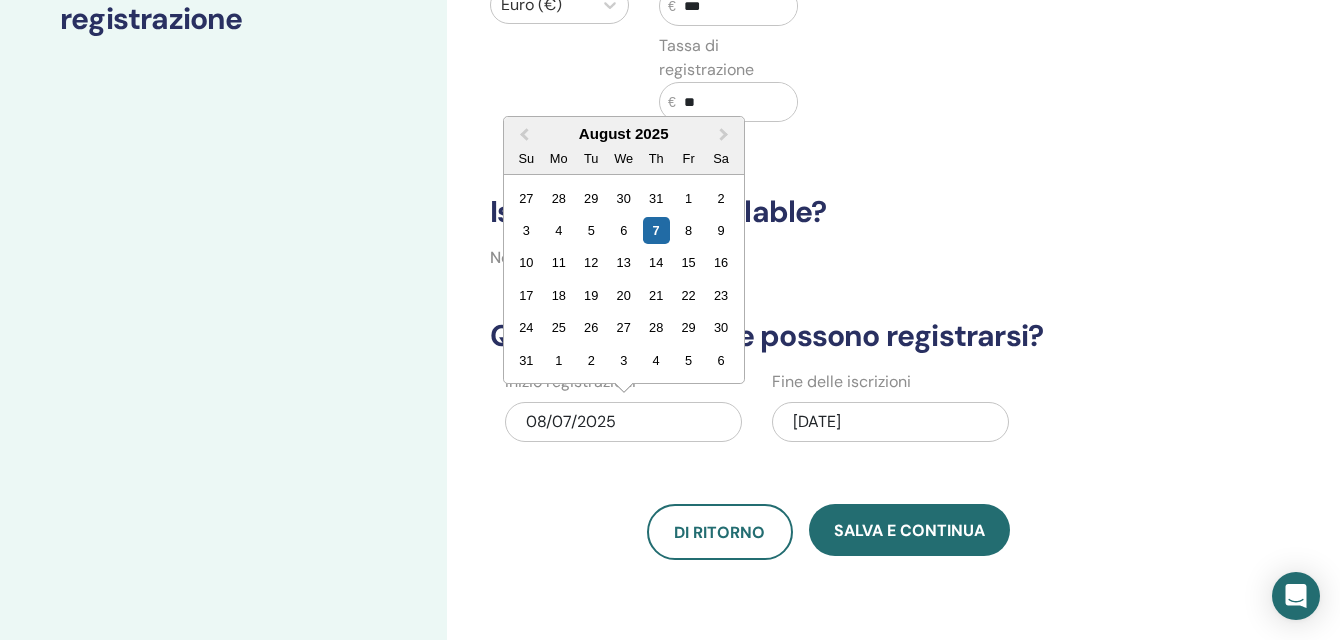 click on "04/12/2026" at bounding box center (890, 422) 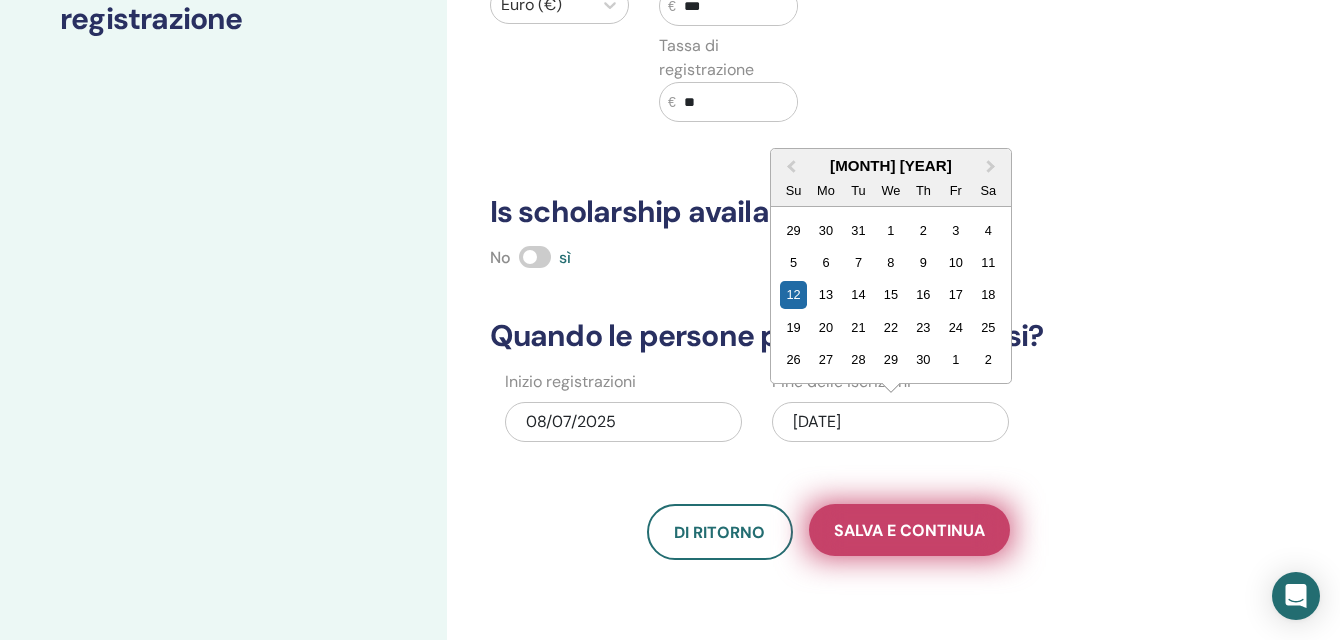 click on "Salva e continua" at bounding box center (909, 530) 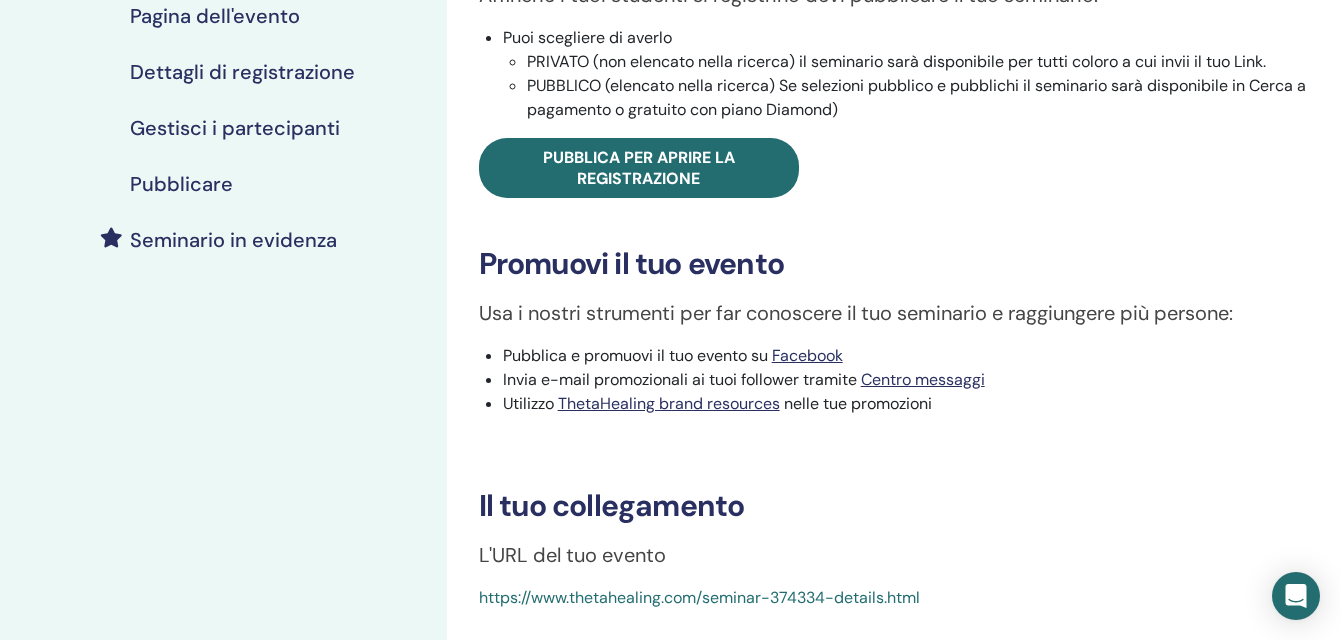scroll, scrollTop: 500, scrollLeft: 0, axis: vertical 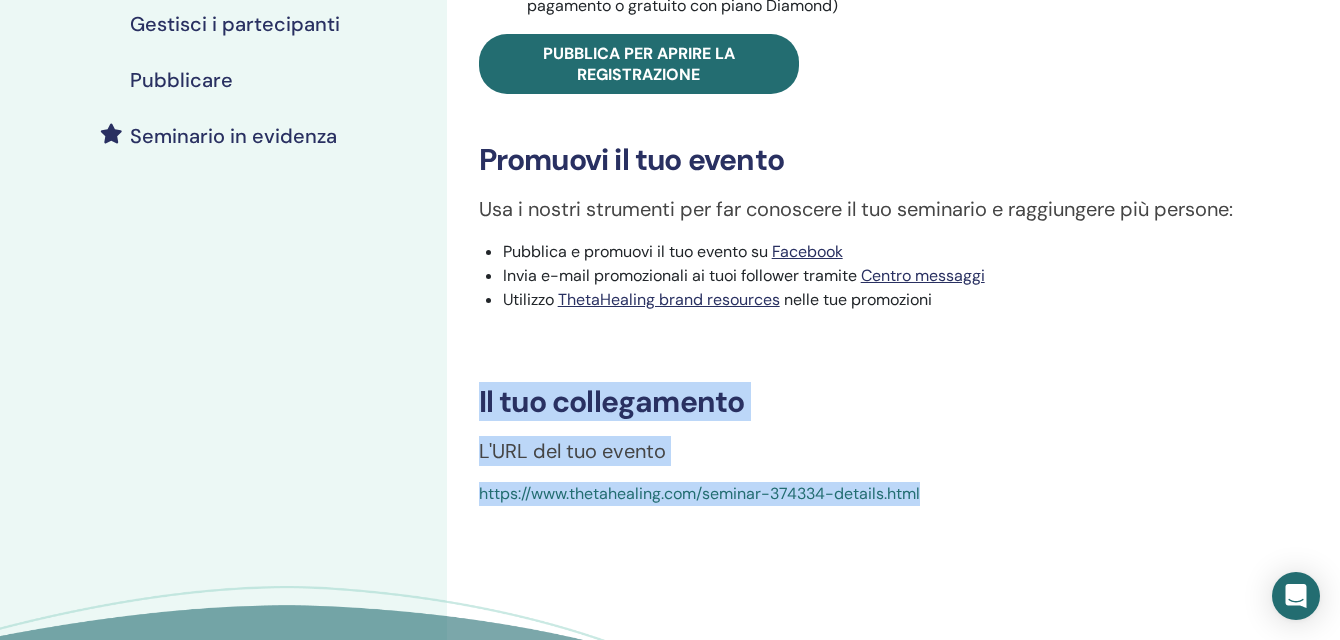 drag, startPoint x: 479, startPoint y: 401, endPoint x: 949, endPoint y: 493, distance: 478.91962 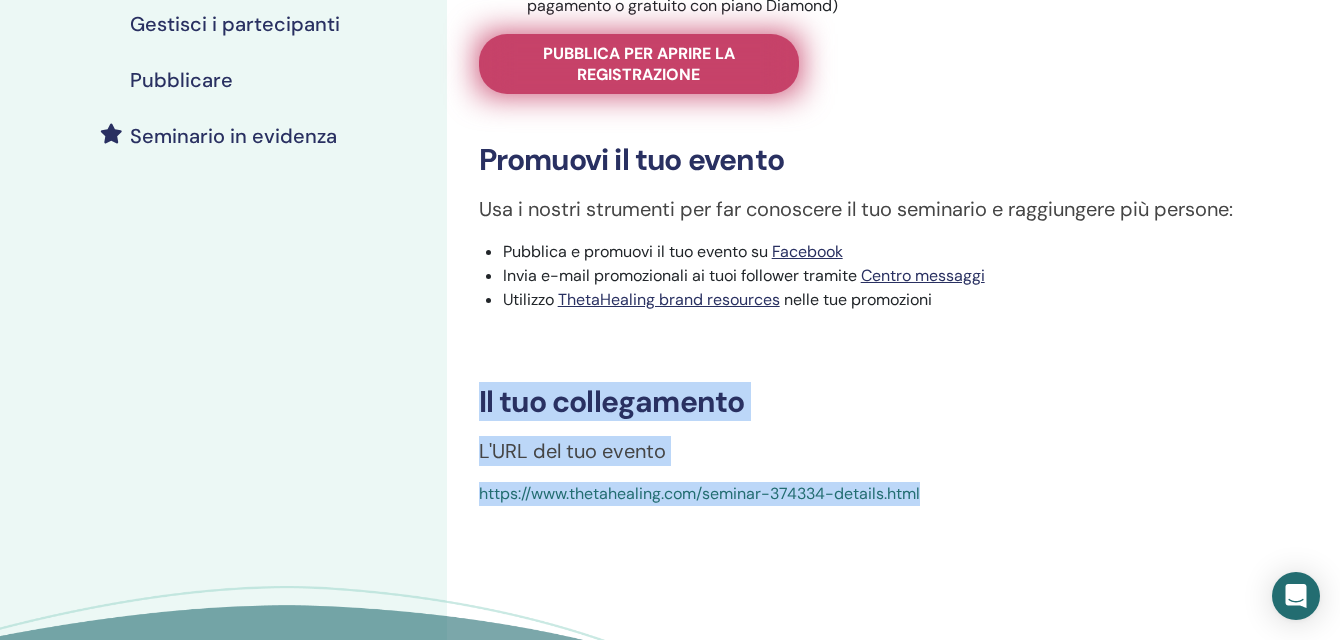 click on "Pubblica per aprire la registrazione" at bounding box center [639, 64] 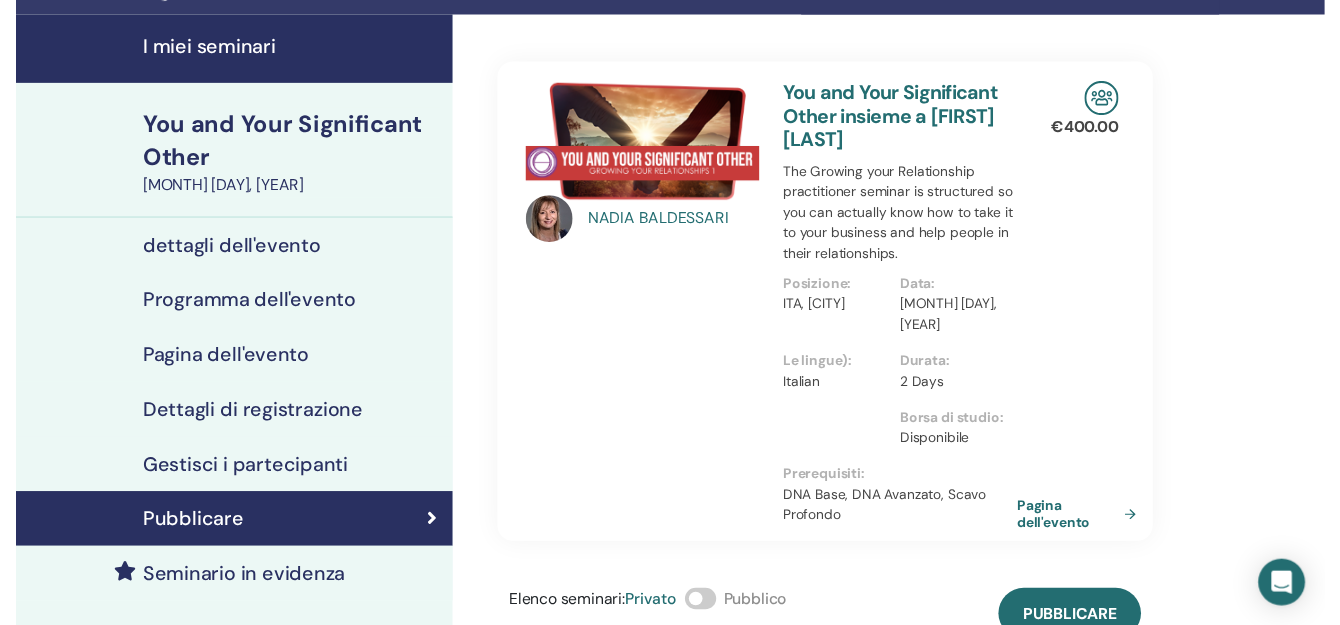 scroll, scrollTop: 0, scrollLeft: 0, axis: both 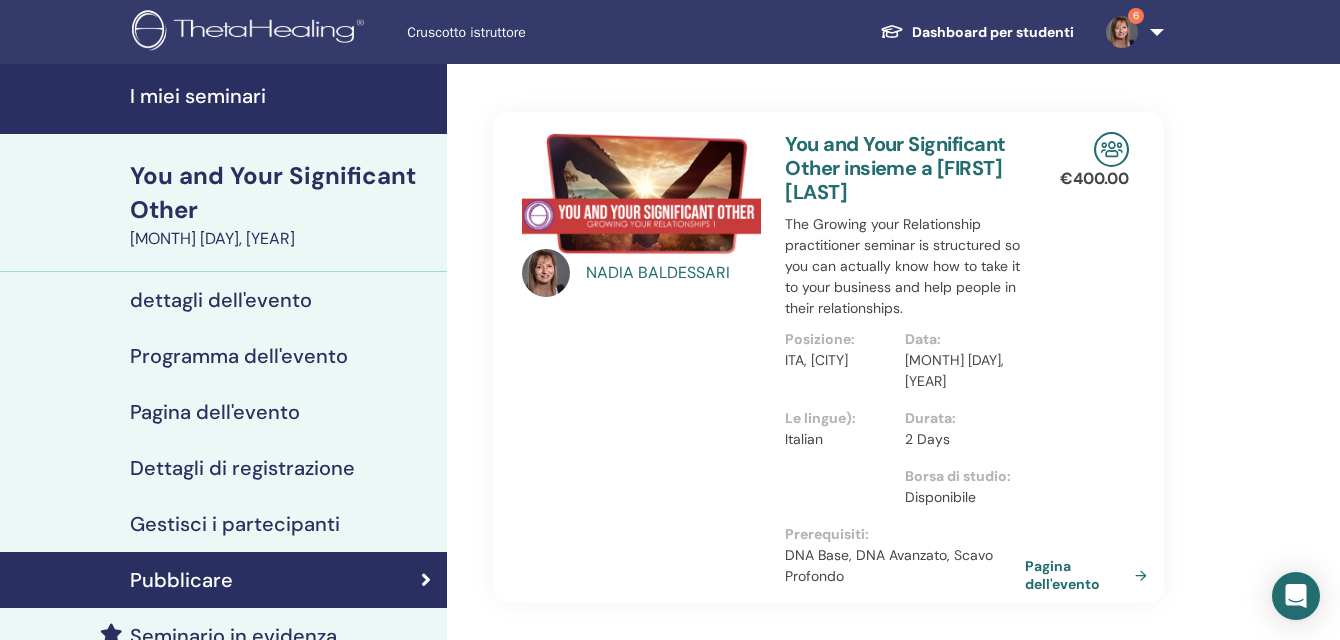 click on "Programma dell'evento" at bounding box center (239, 356) 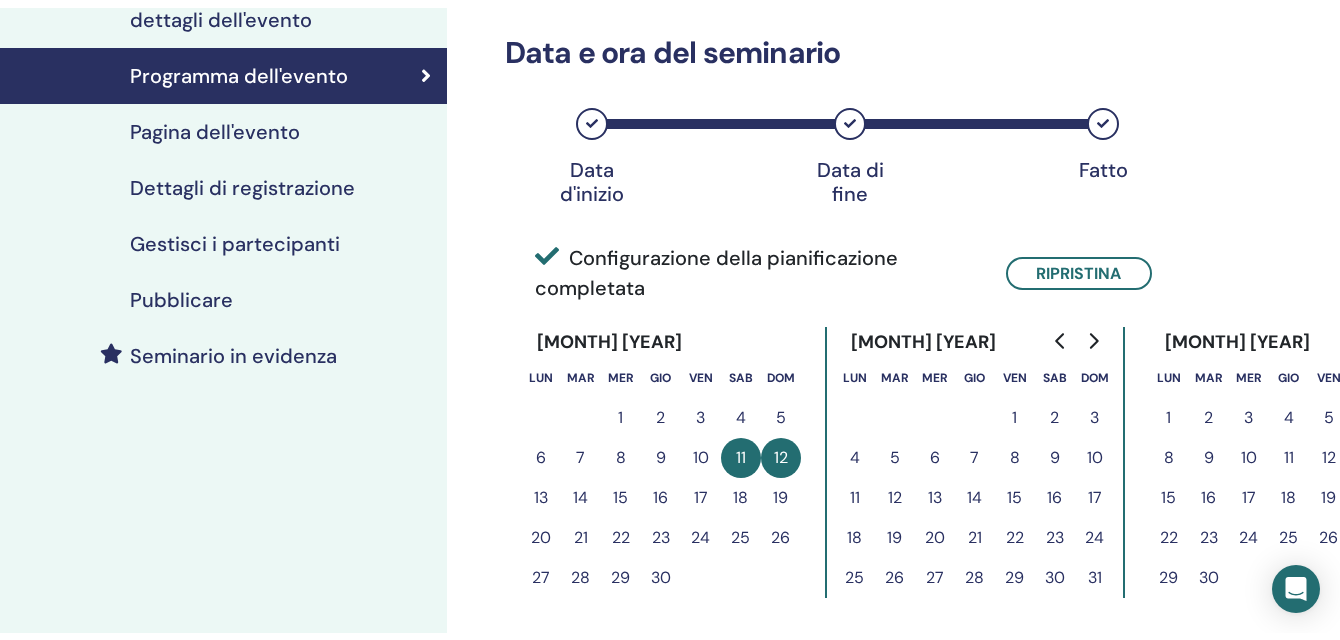 scroll, scrollTop: 300, scrollLeft: 0, axis: vertical 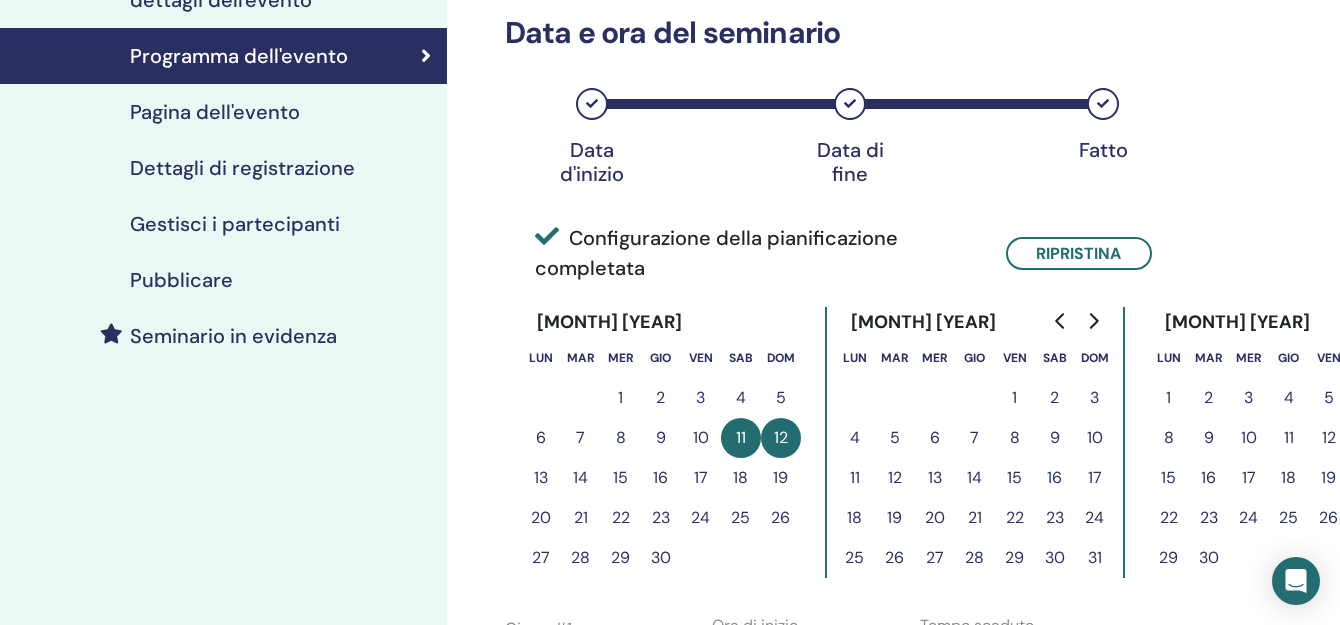 click on "Pagina dell'evento" at bounding box center (215, 112) 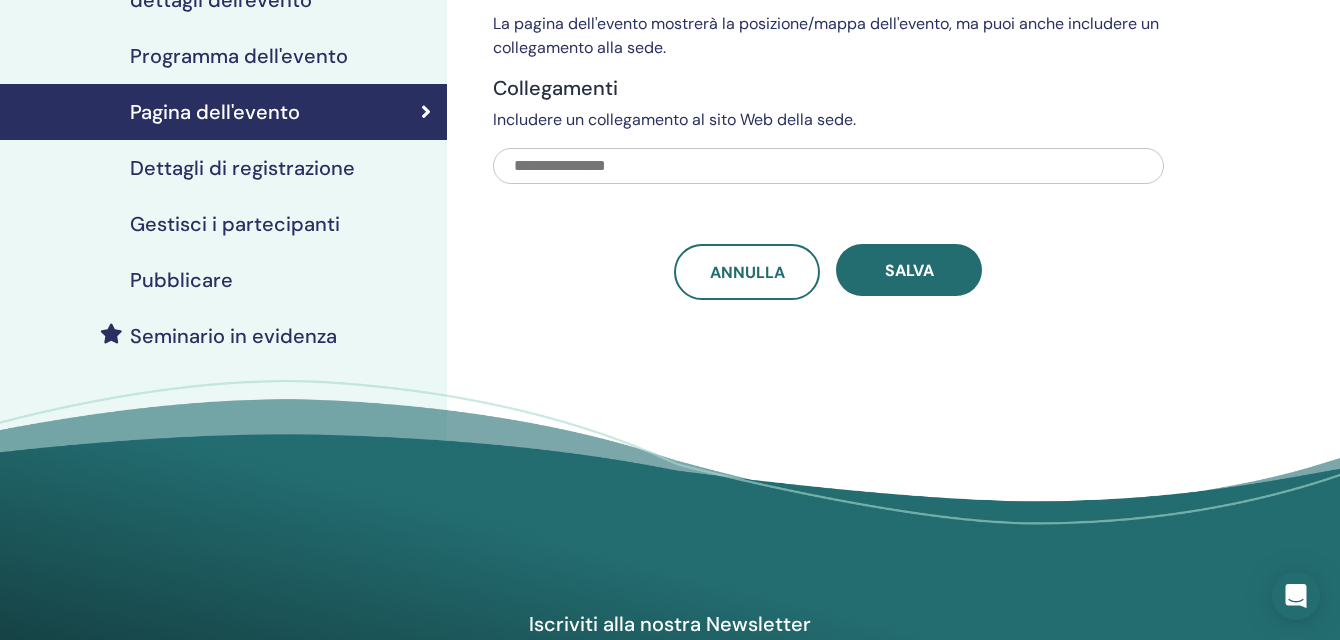click at bounding box center (828, 166) 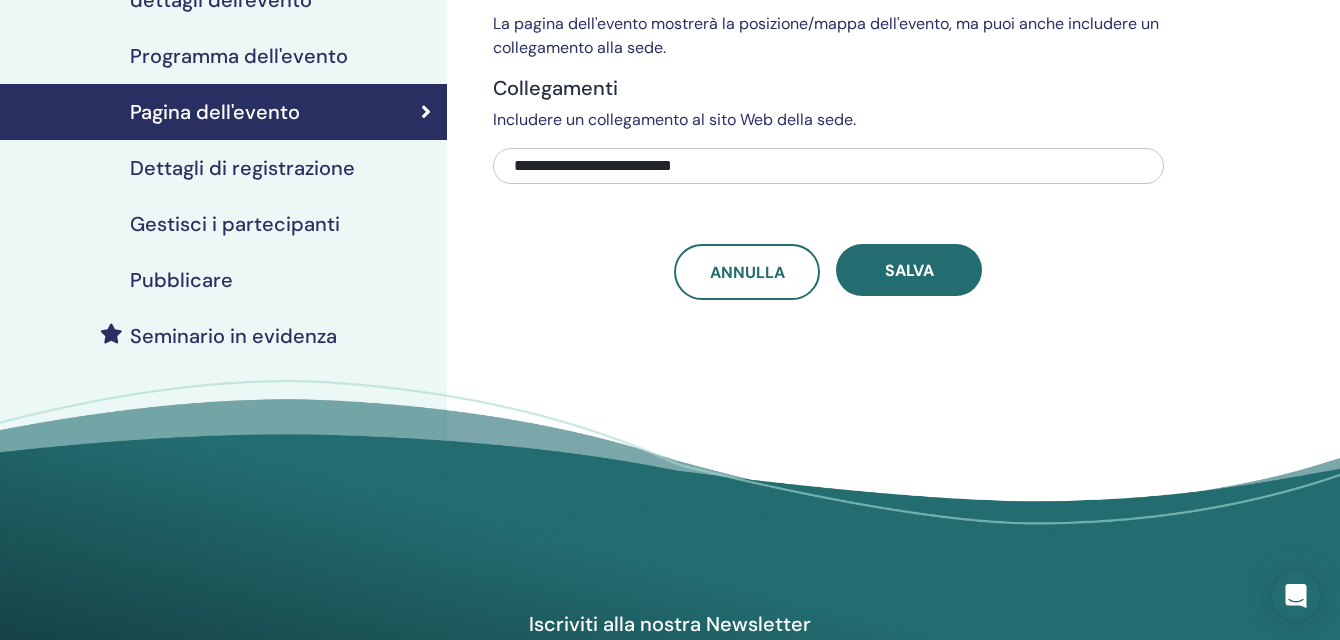 click on "**********" at bounding box center [828, 166] 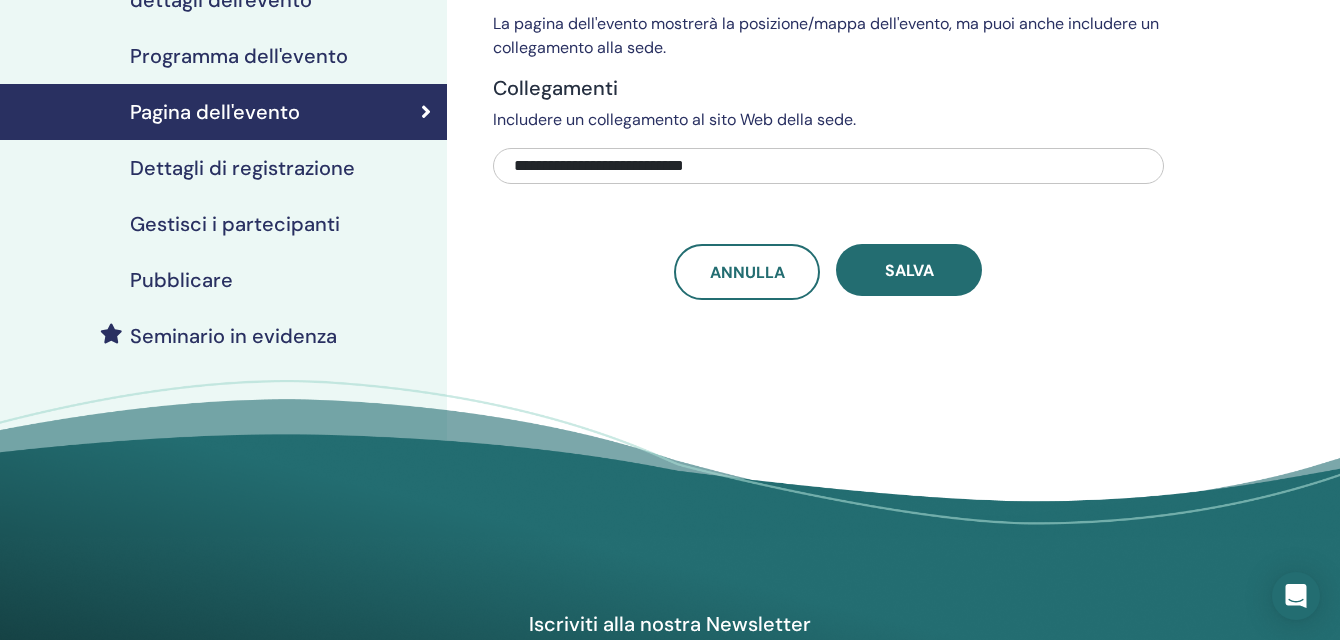 type on "**********" 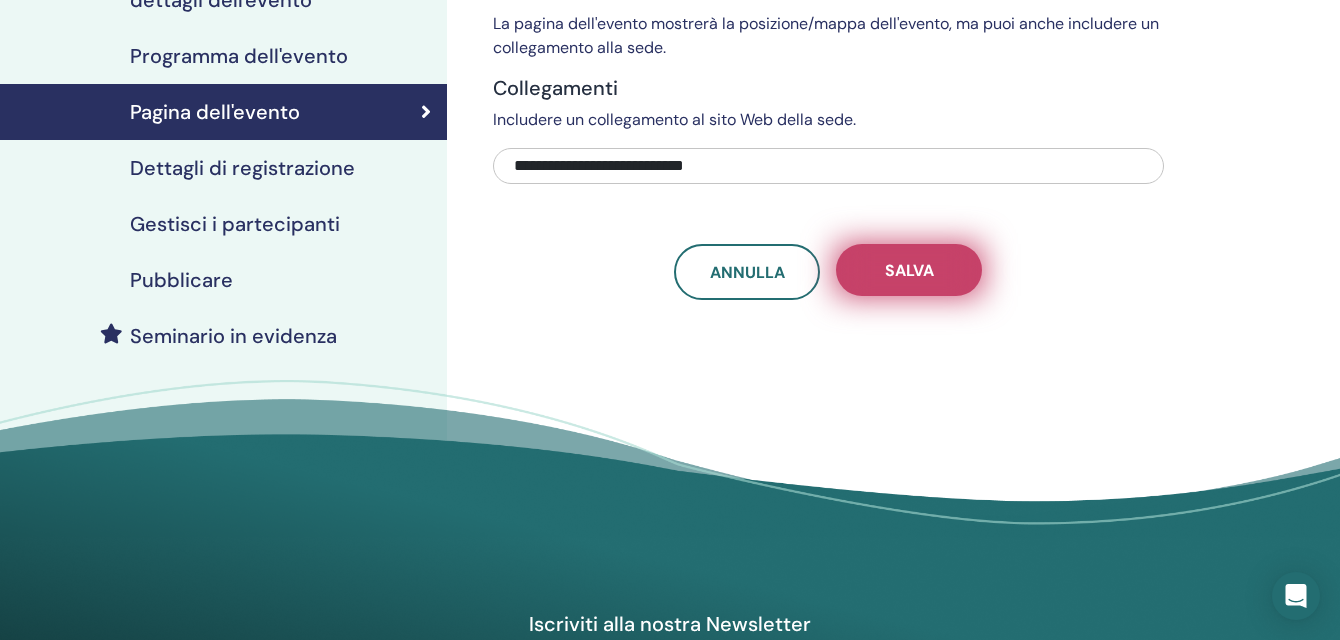 click on "Salva" at bounding box center (909, 270) 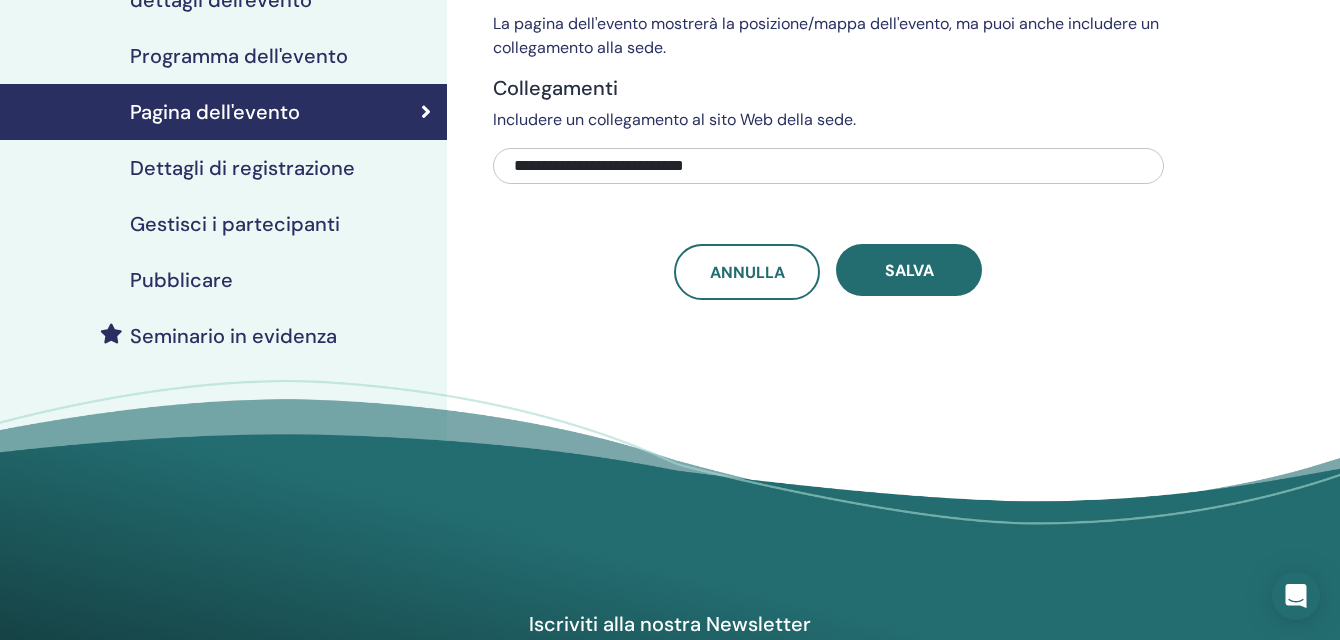 click on "Dettagli di registrazione" at bounding box center (242, 168) 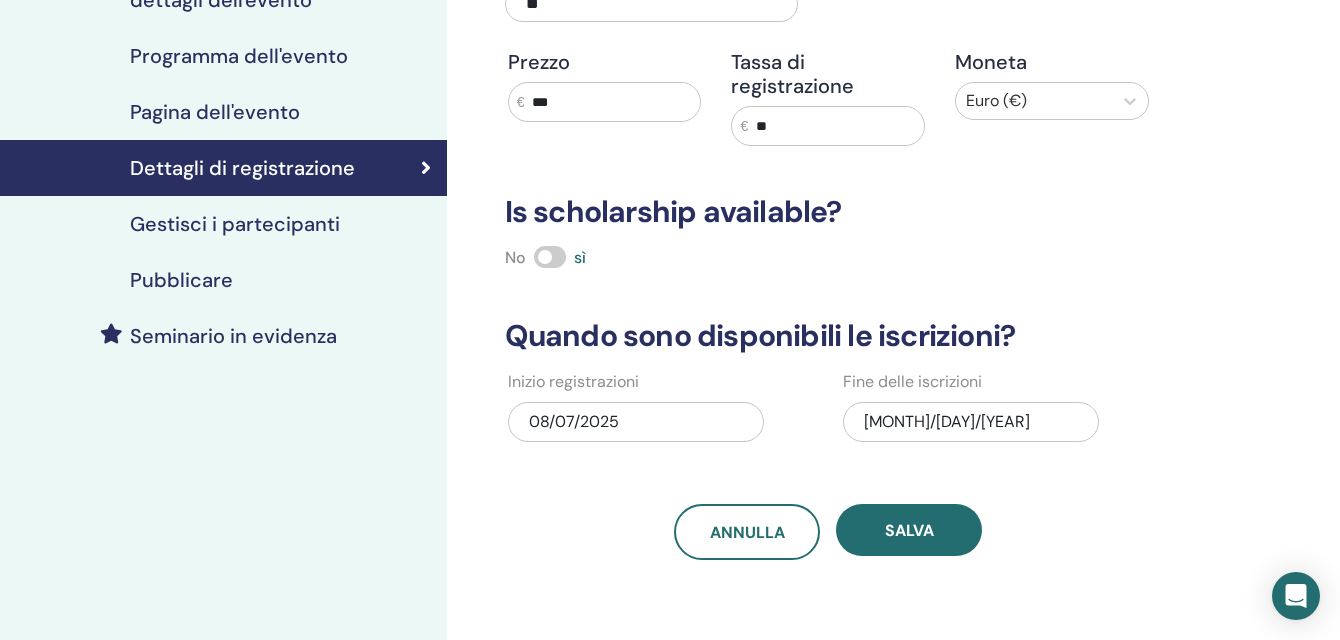 click on "Pubblicare" at bounding box center [181, 280] 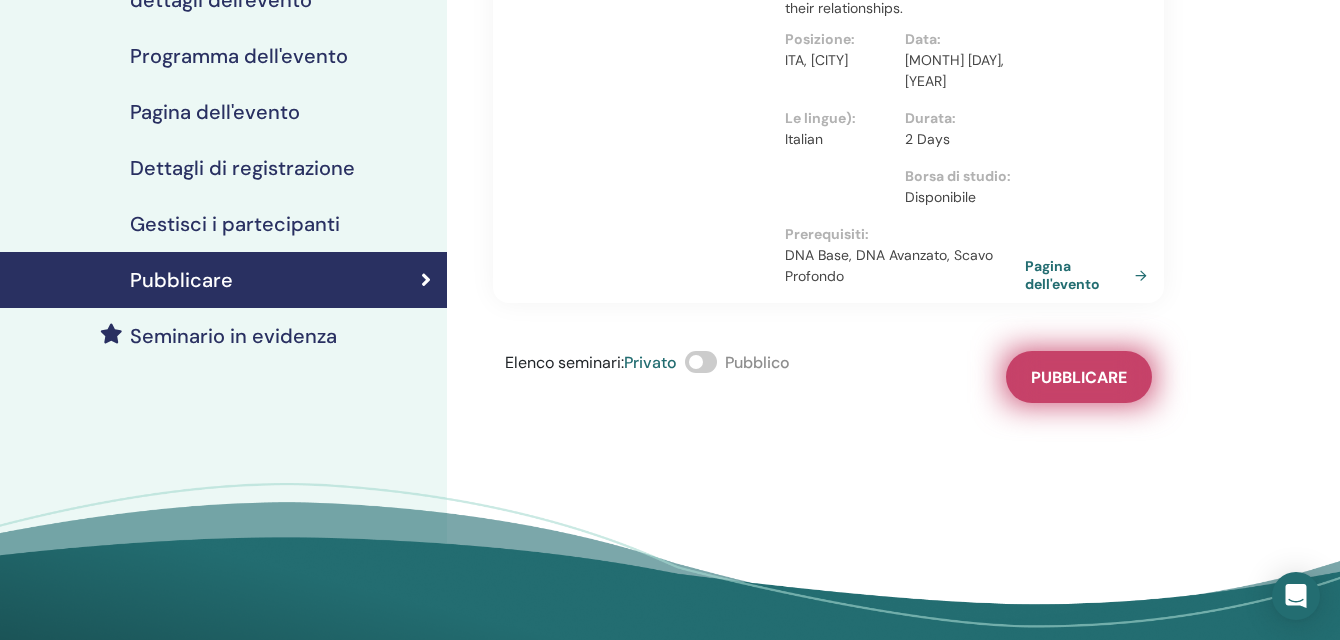 click on "Pubblicare" at bounding box center (1079, 377) 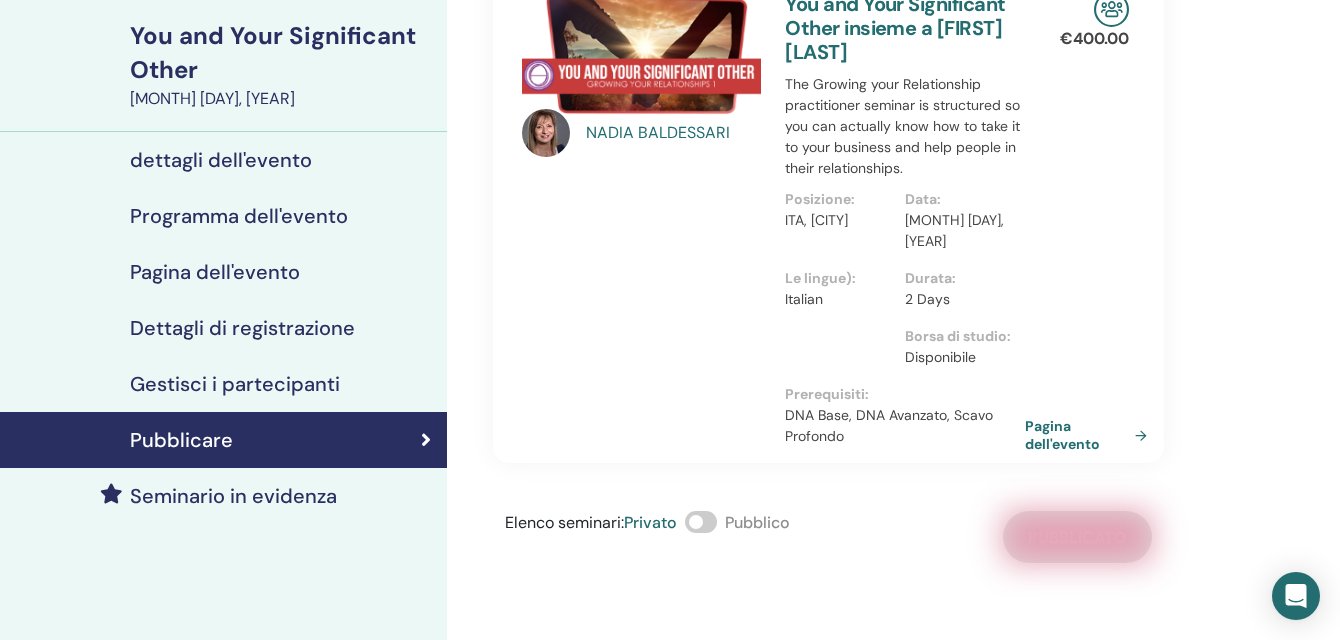 scroll, scrollTop: 0, scrollLeft: 0, axis: both 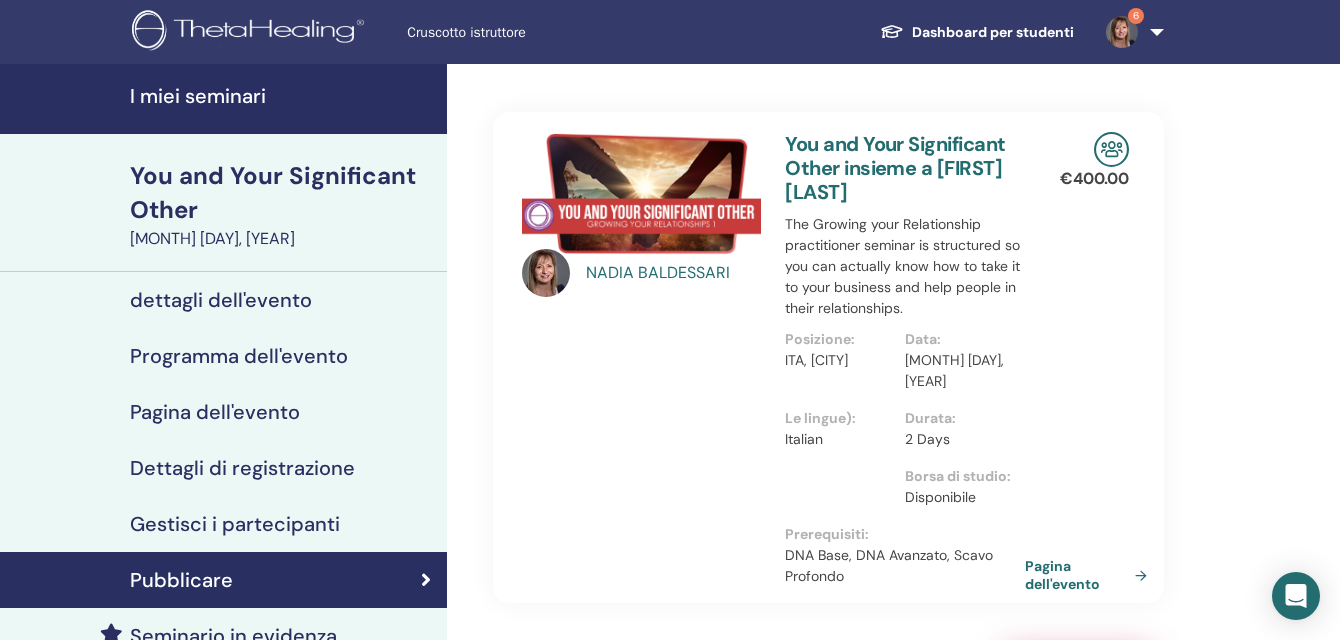click on "I miei seminari" at bounding box center [282, 96] 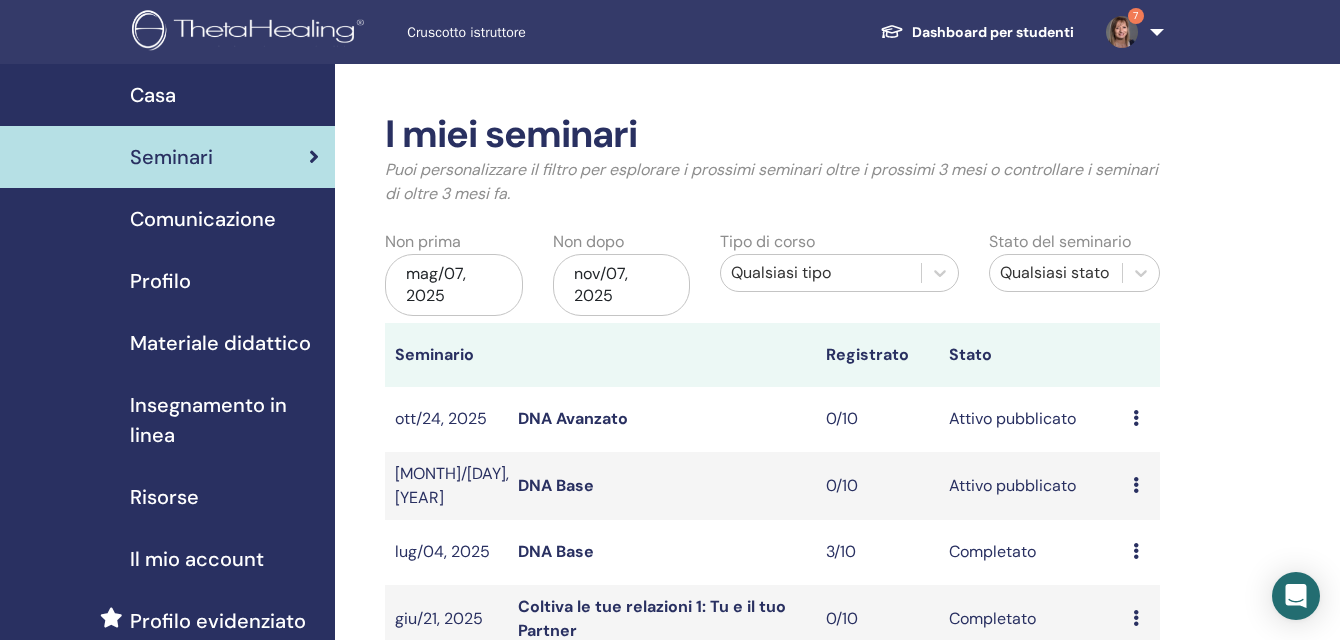 scroll, scrollTop: 0, scrollLeft: 0, axis: both 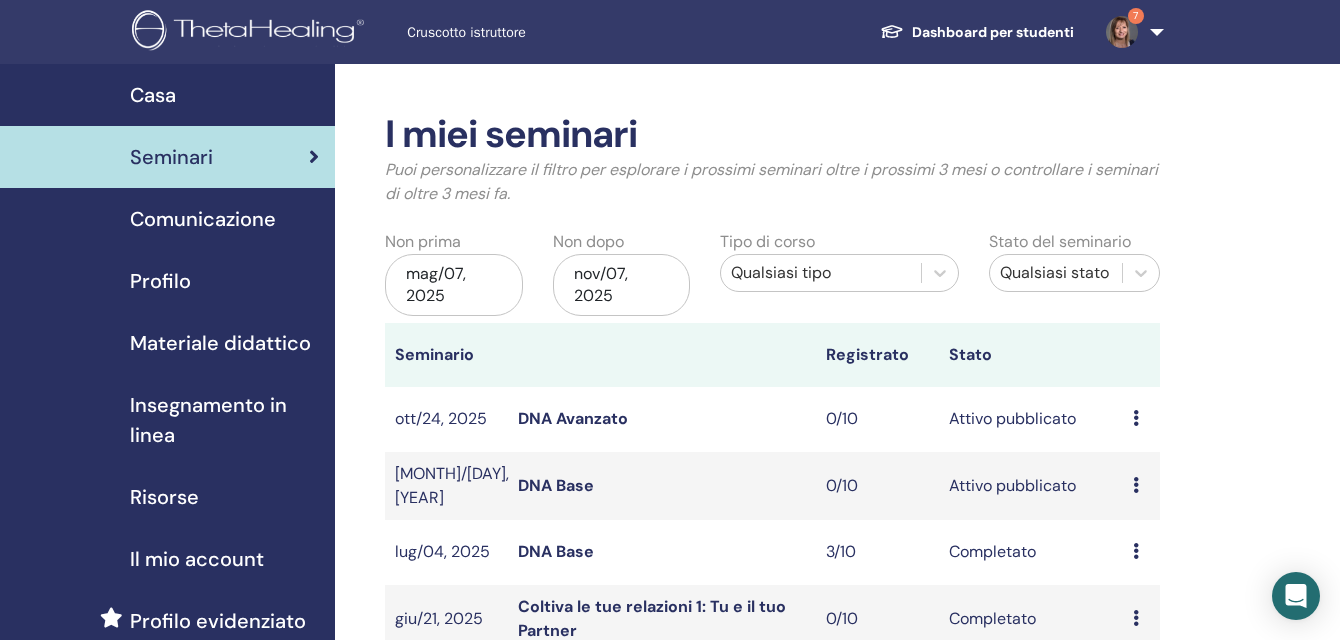 click on "mag/07, 2025" at bounding box center [454, 285] 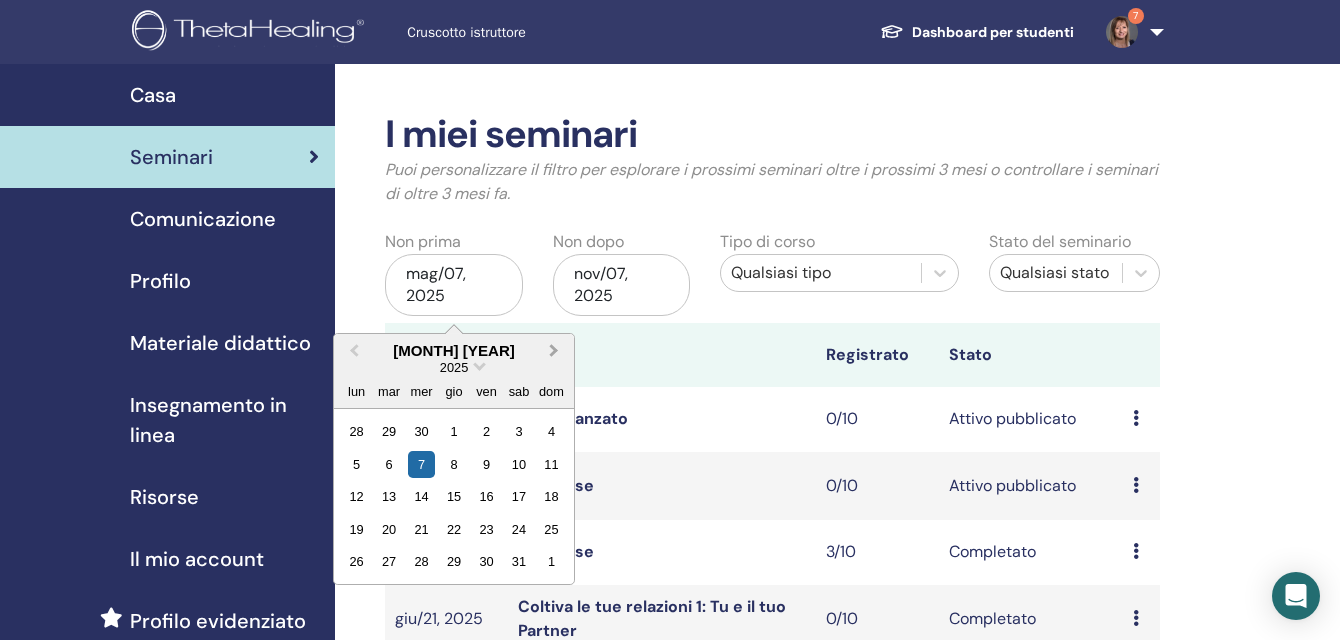 click on "Next Month" at bounding box center (554, 350) 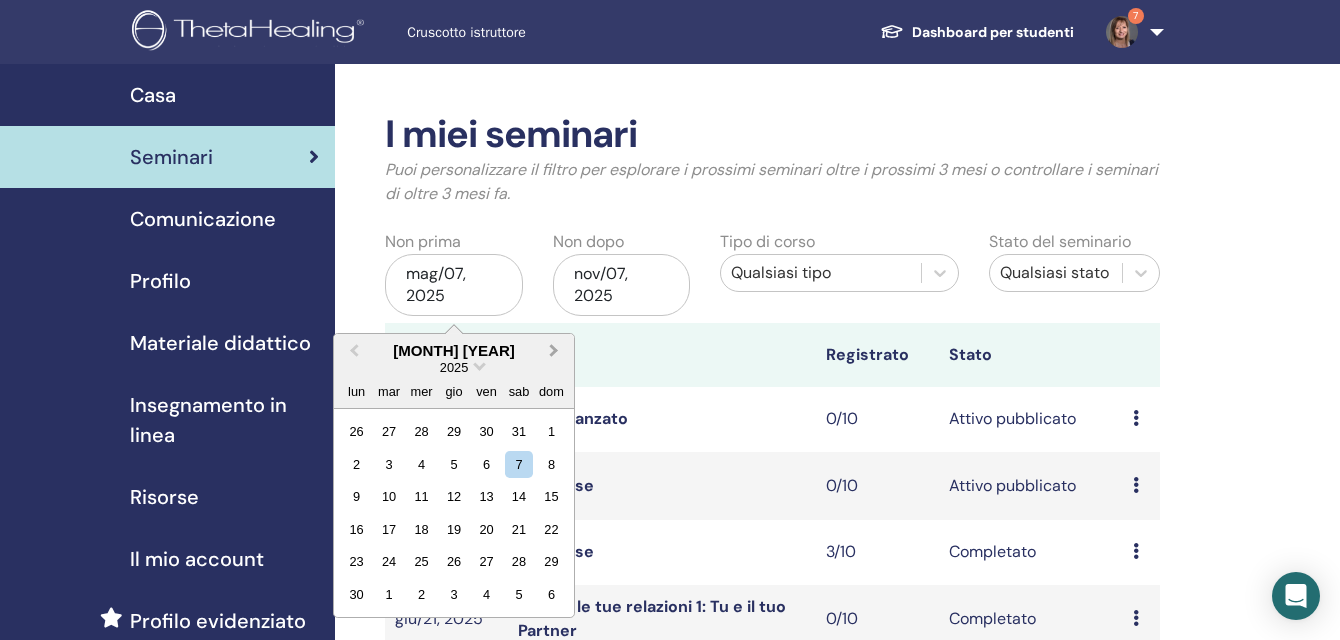 click on "Next Month" at bounding box center [554, 350] 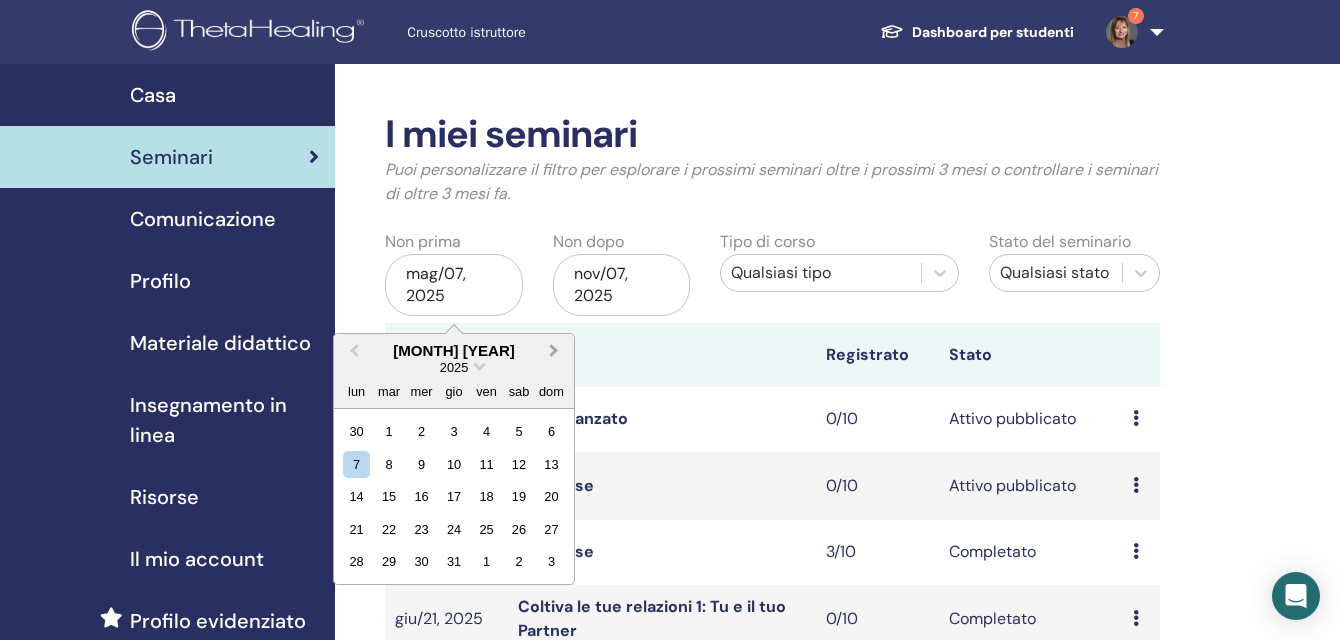 click on "Next Month" at bounding box center (554, 350) 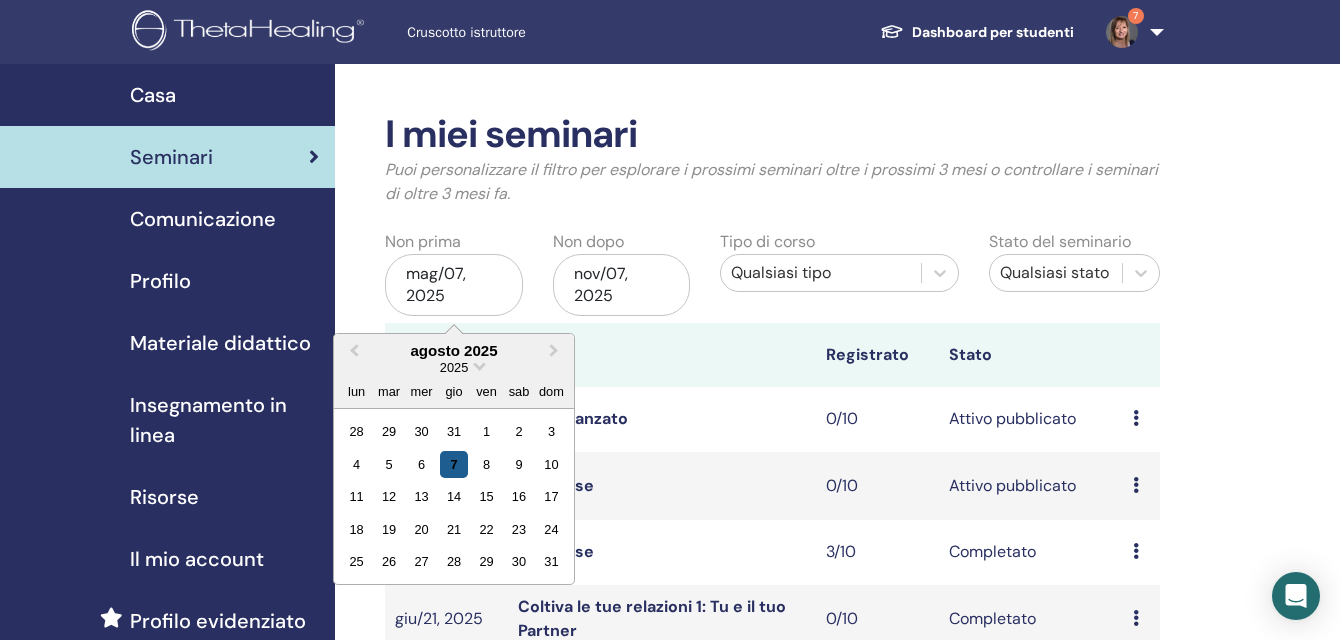 click on "7" at bounding box center (453, 464) 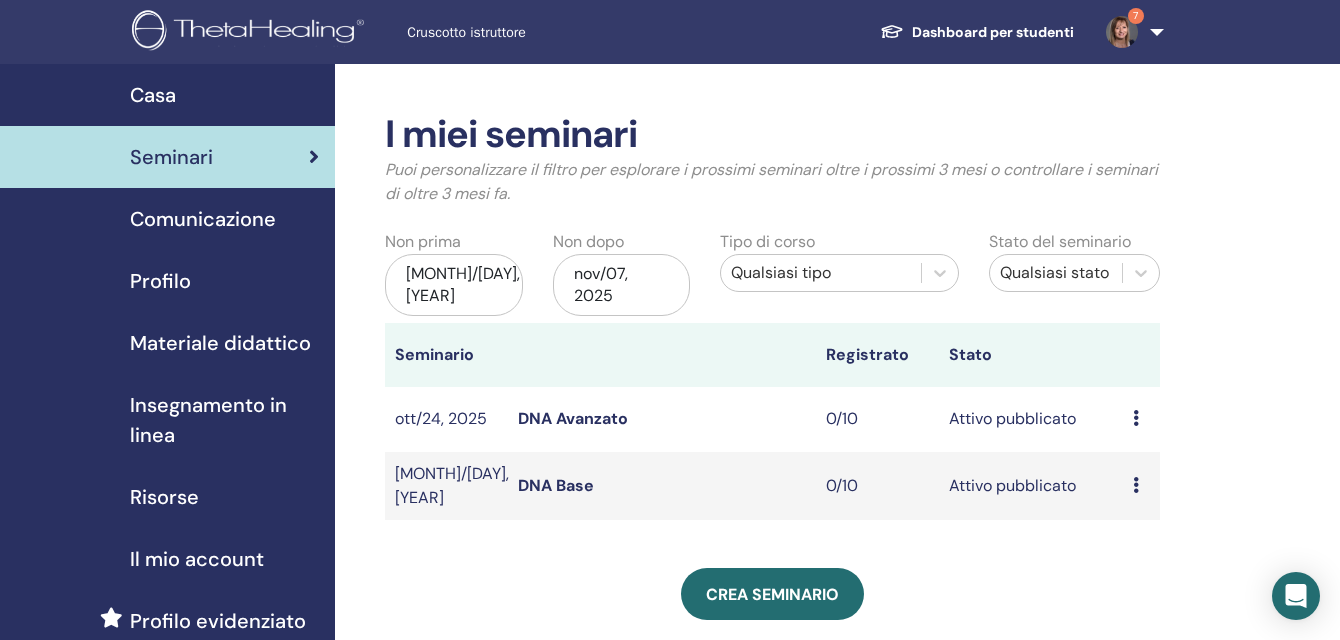 click on "nov/07, 2025" at bounding box center (622, 285) 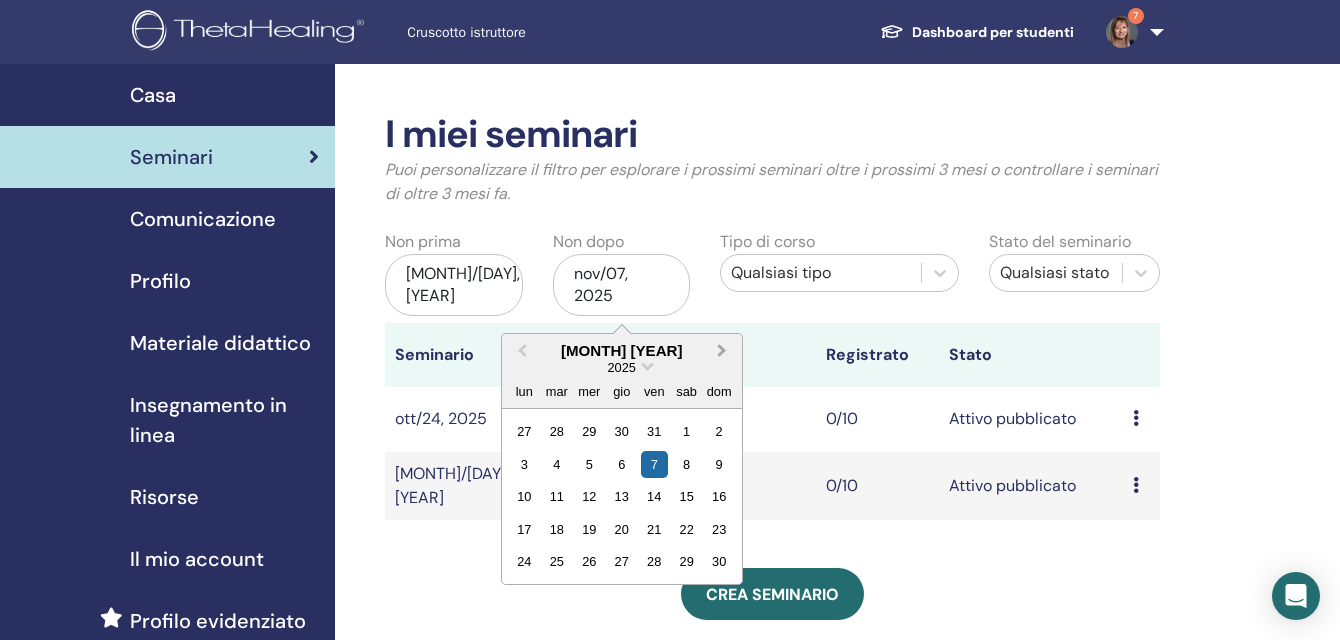 click on "Next Month" at bounding box center (722, 350) 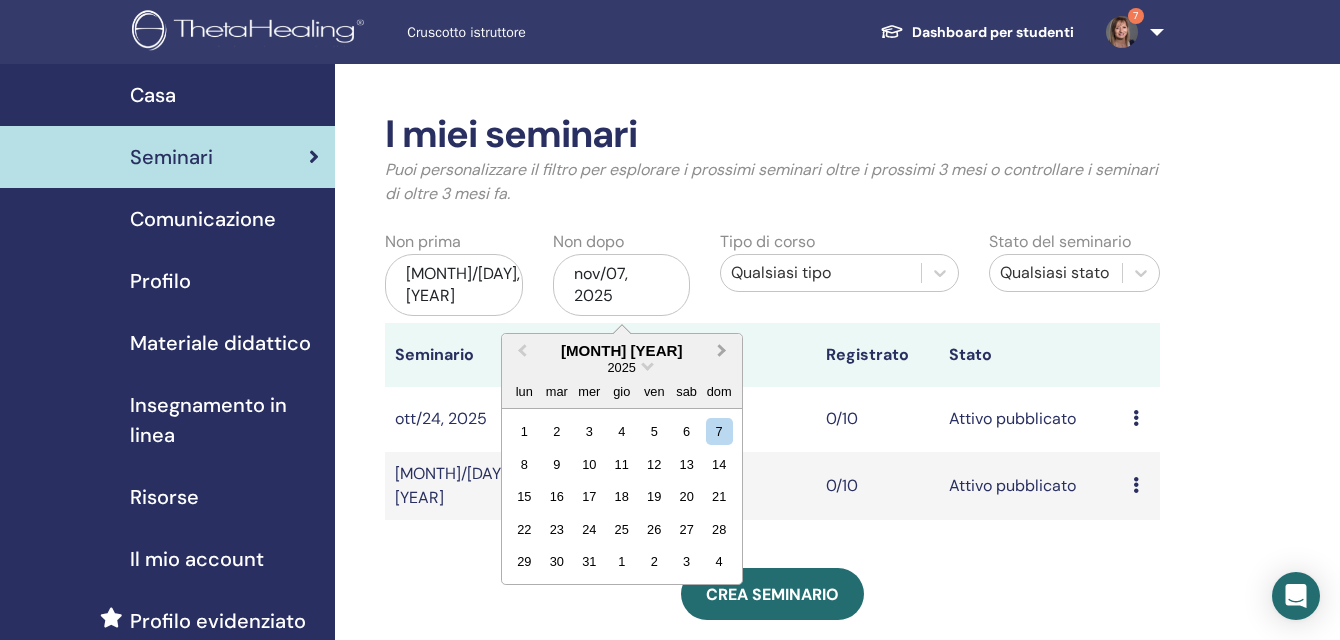 click on "Next Month" at bounding box center [722, 350] 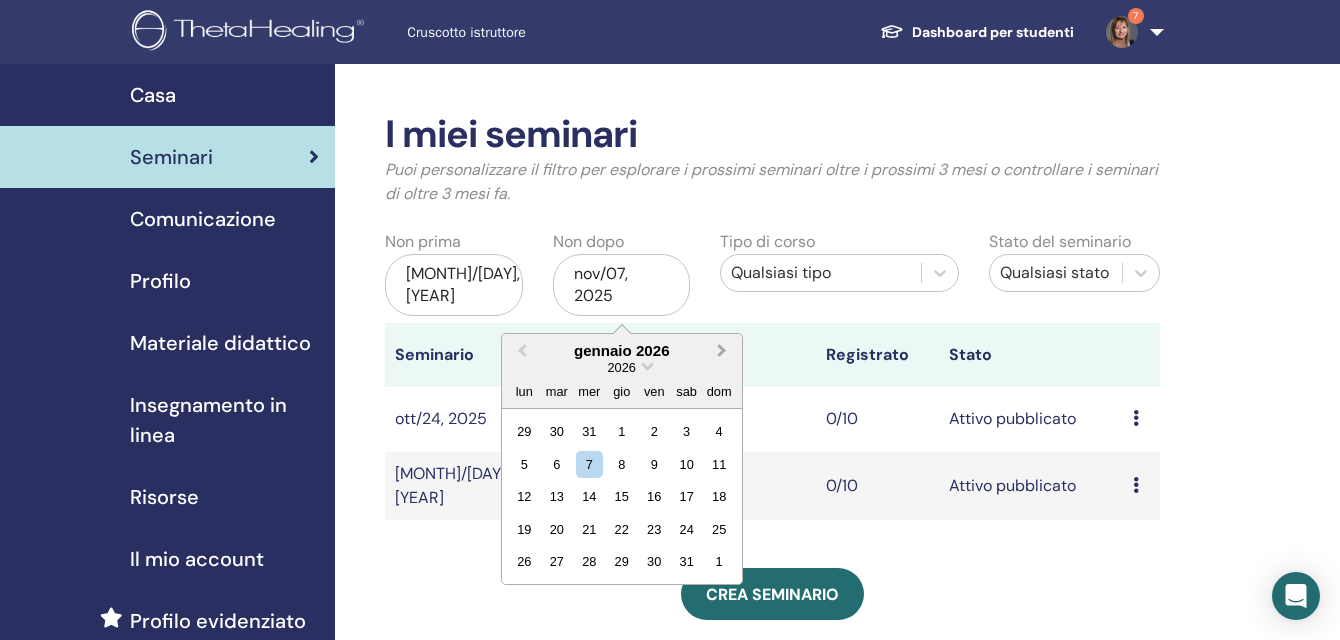click on "Next Month" at bounding box center [722, 350] 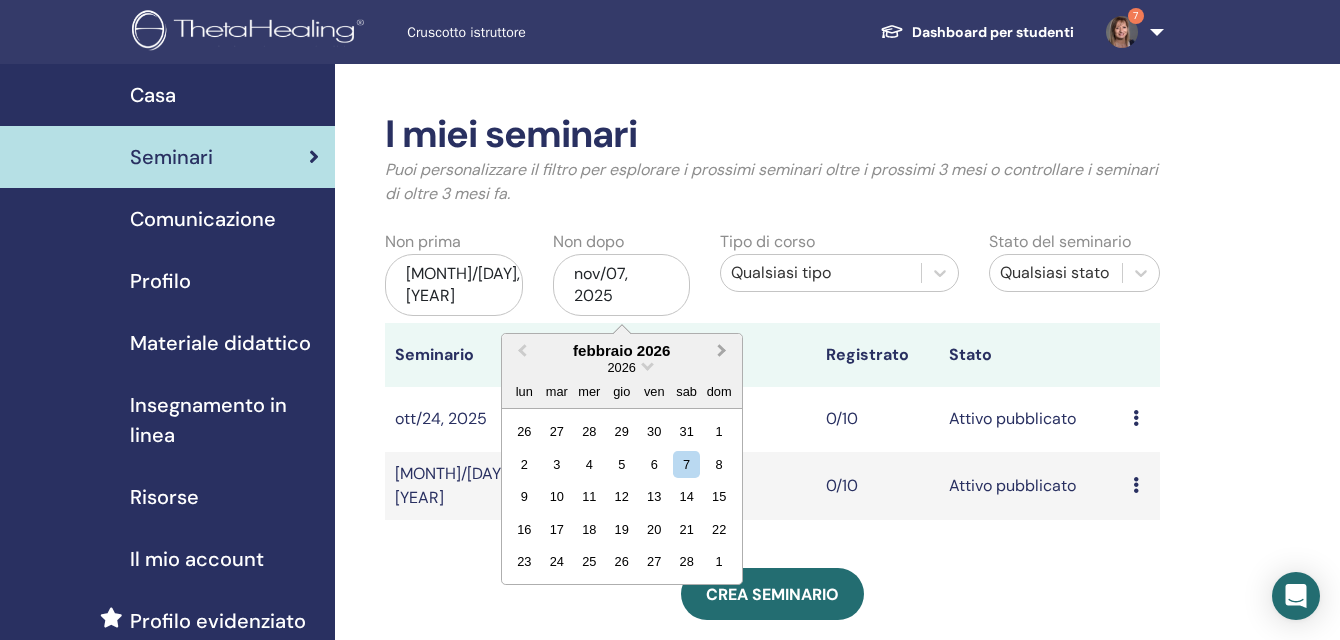 click on "Next Month" at bounding box center [722, 350] 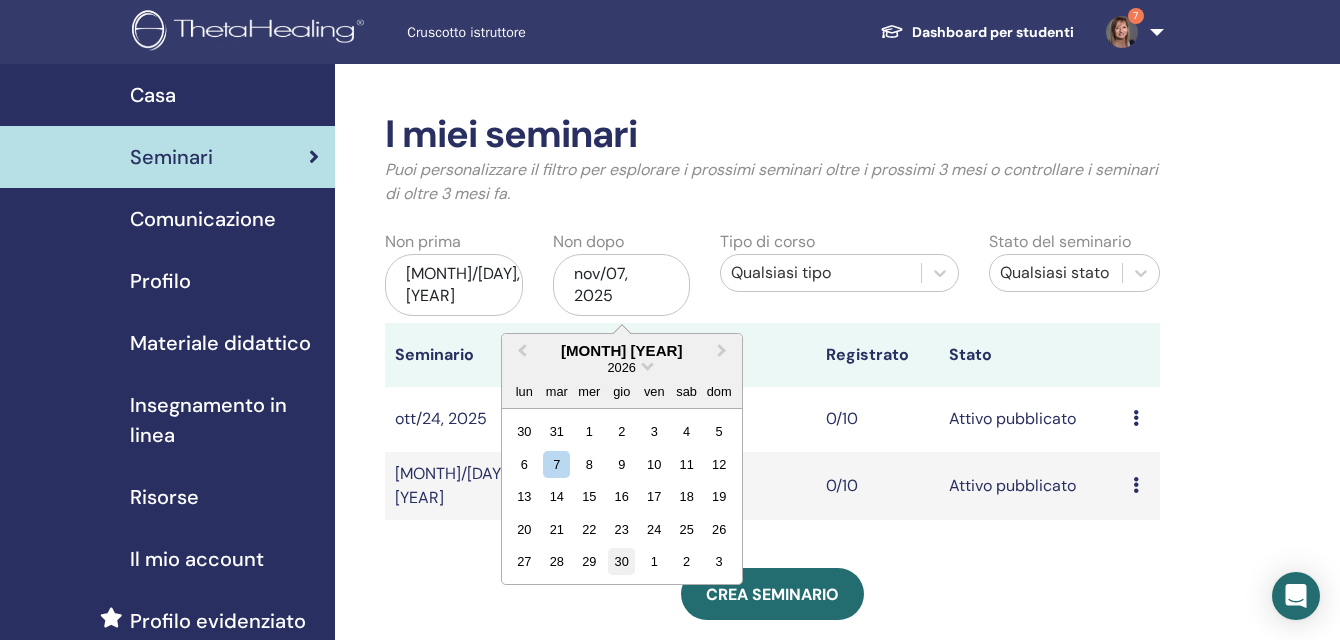 click on "30" at bounding box center (621, 561) 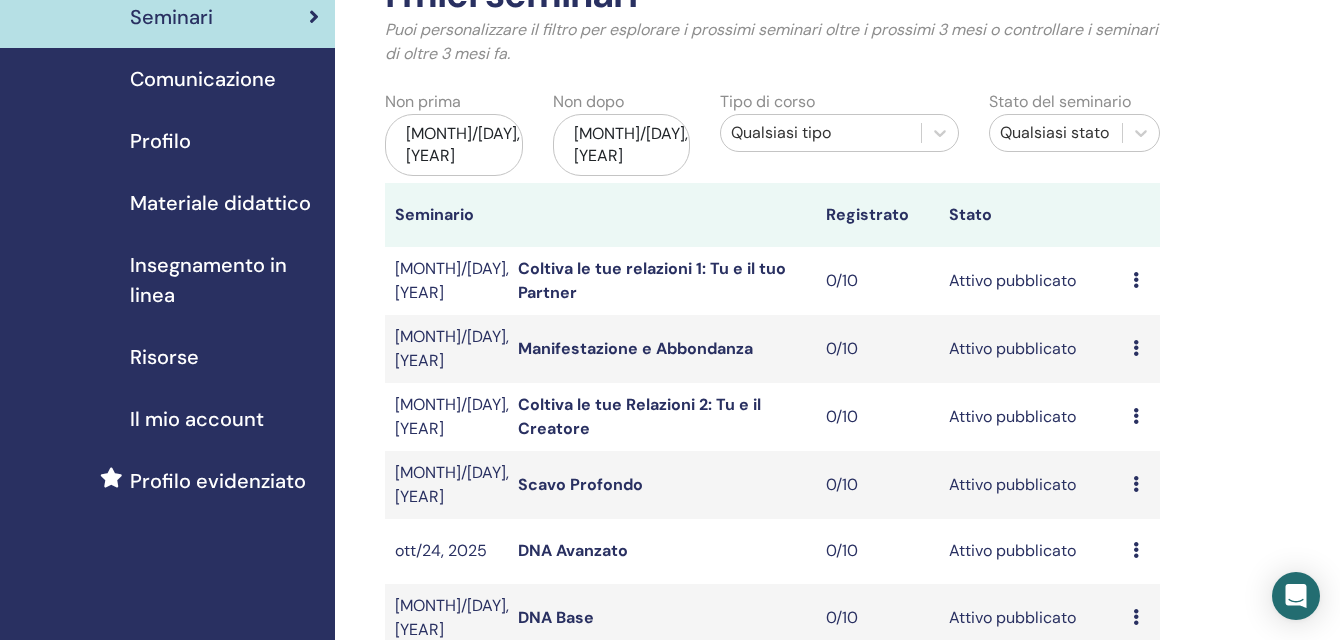 scroll, scrollTop: 0, scrollLeft: 0, axis: both 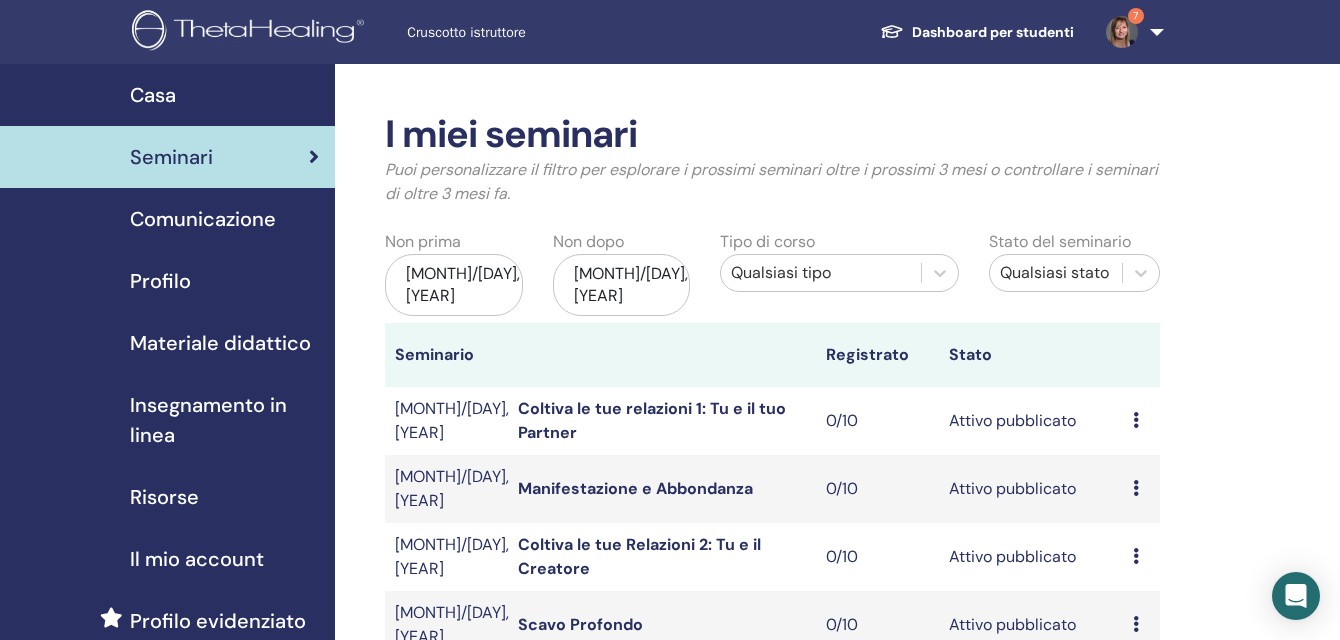 click on "7" at bounding box center [1136, 16] 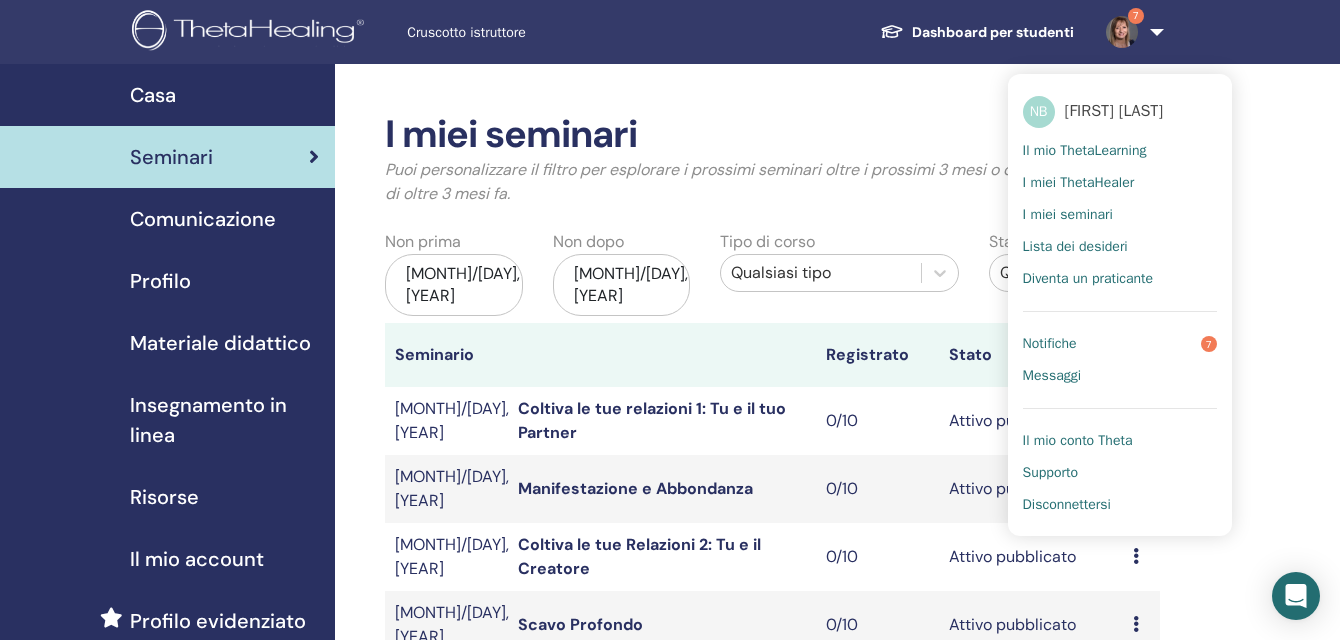 click on "7" at bounding box center (1209, 344) 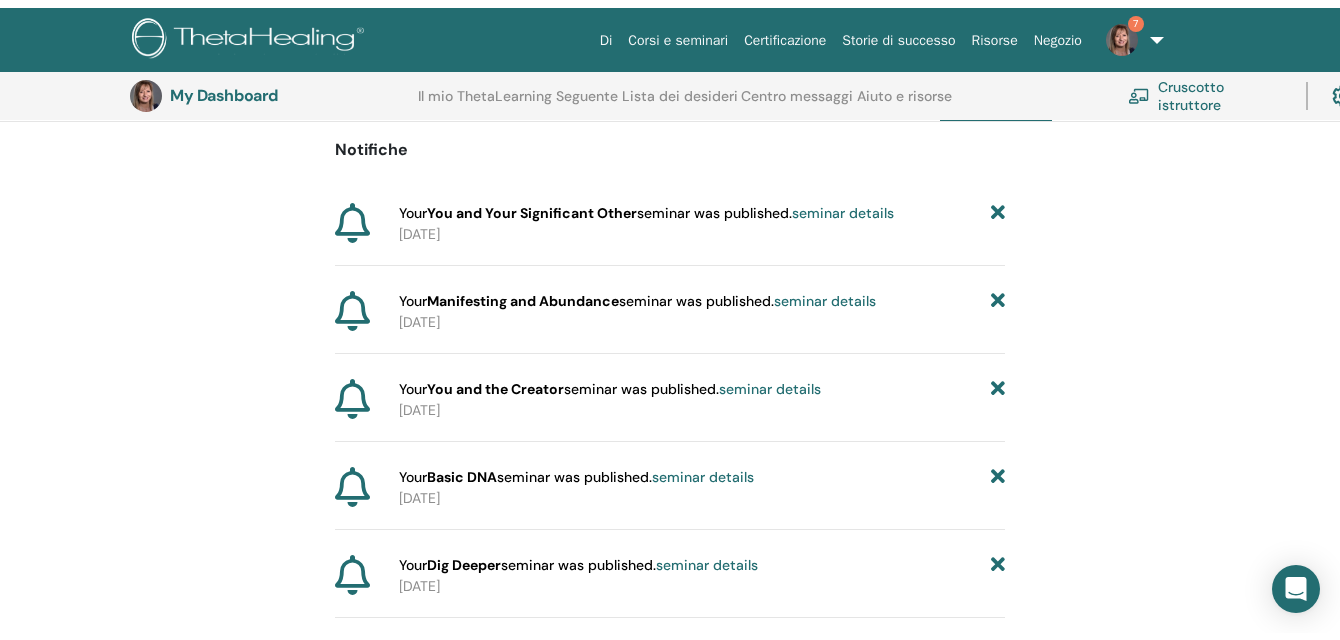 scroll, scrollTop: 0, scrollLeft: 0, axis: both 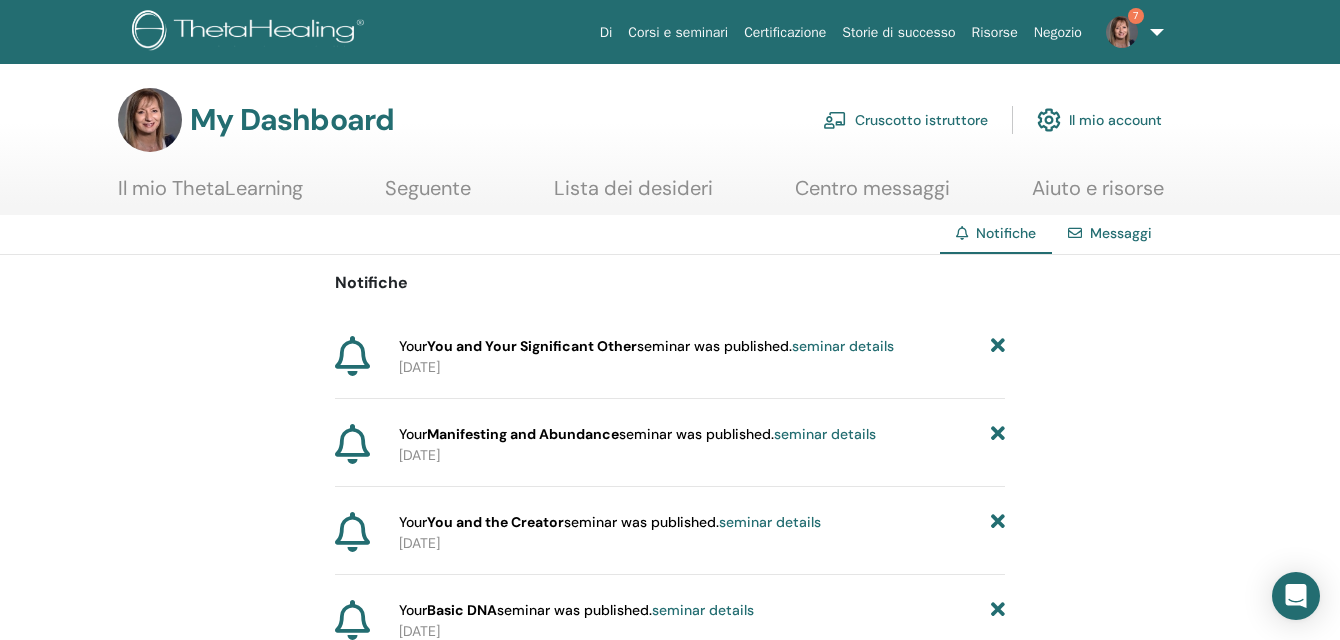 click on "7" at bounding box center (1131, 32) 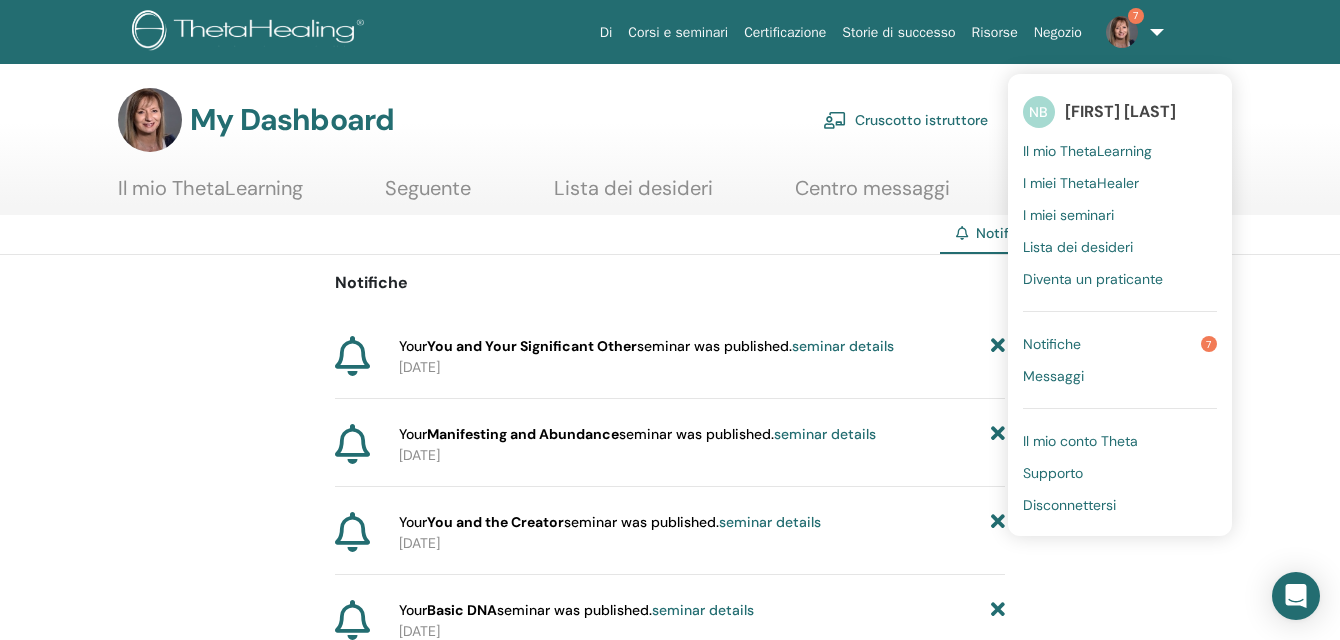 click on "Notifiche" at bounding box center (1052, 344) 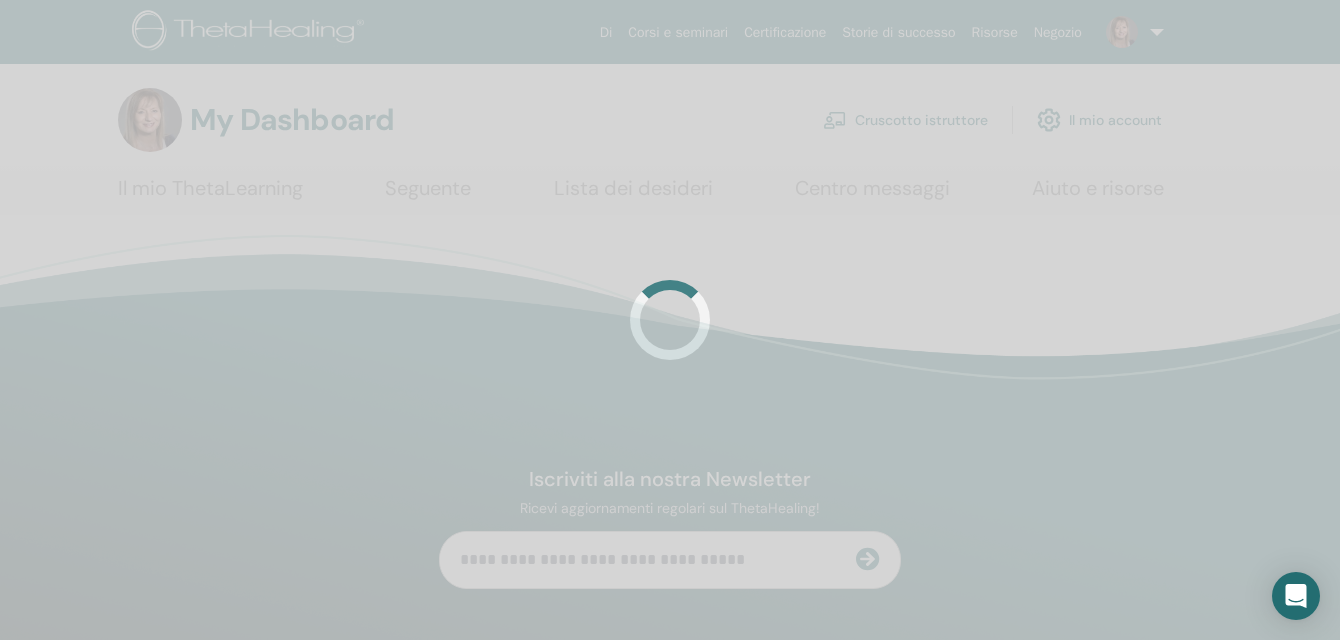 scroll, scrollTop: 0, scrollLeft: 0, axis: both 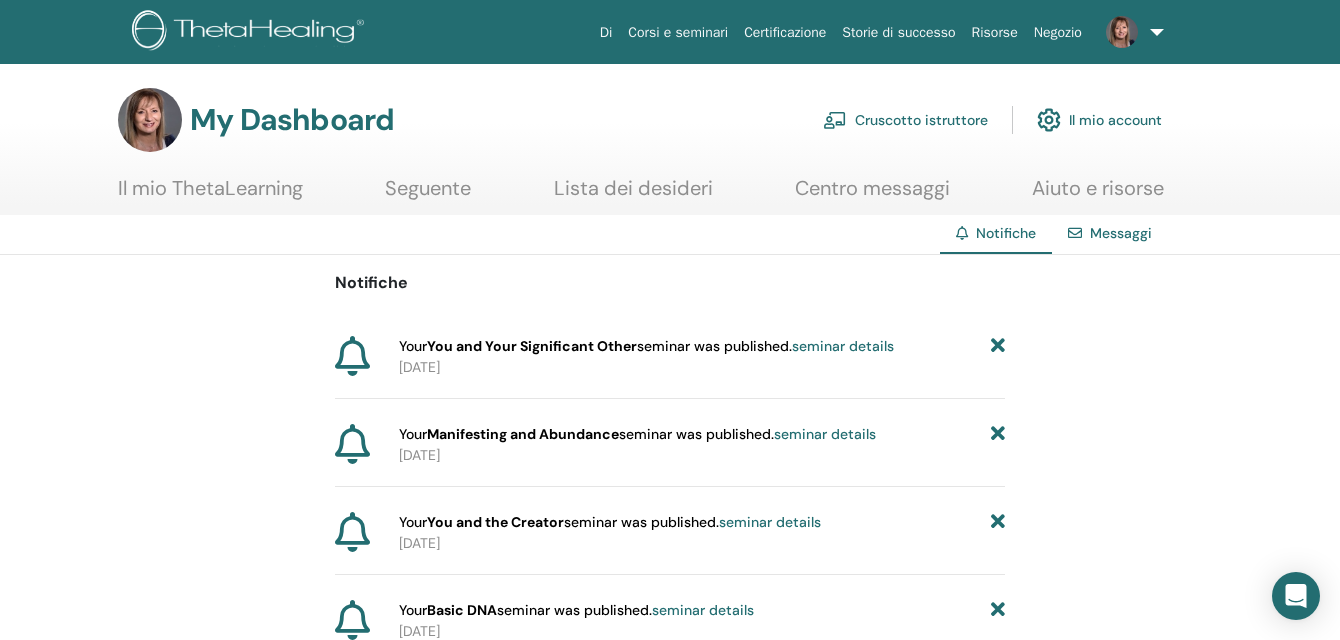 click on "Messaggi" at bounding box center [1121, 233] 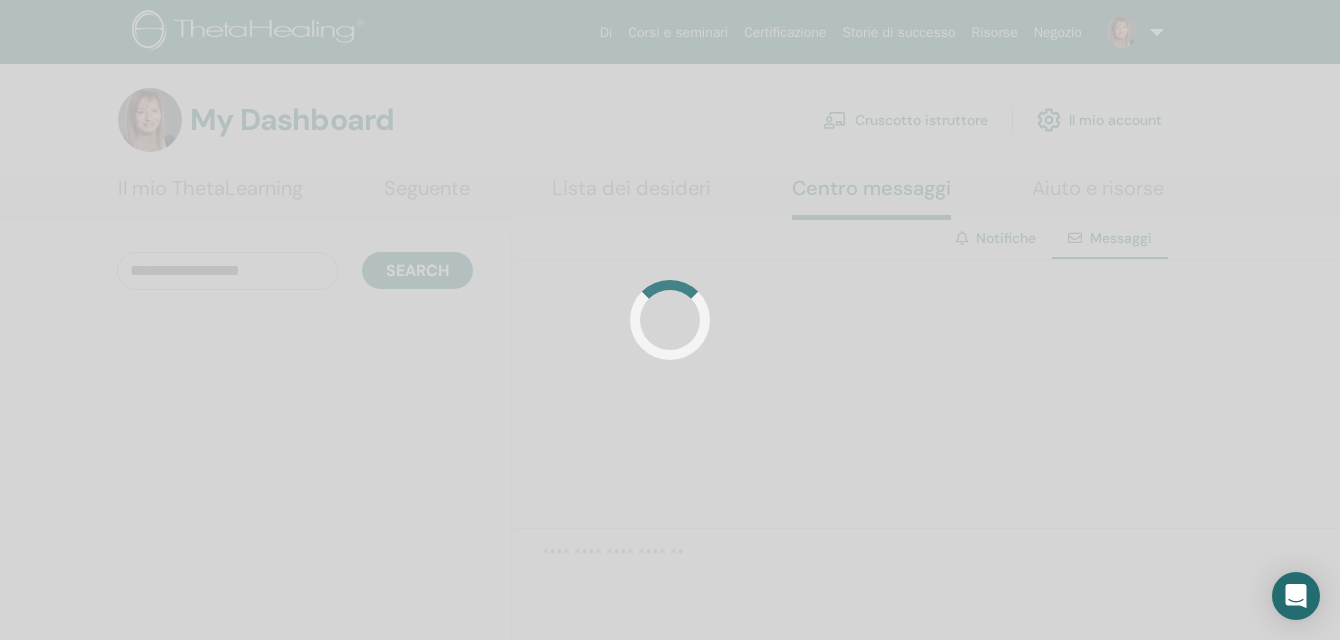 scroll, scrollTop: 0, scrollLeft: 0, axis: both 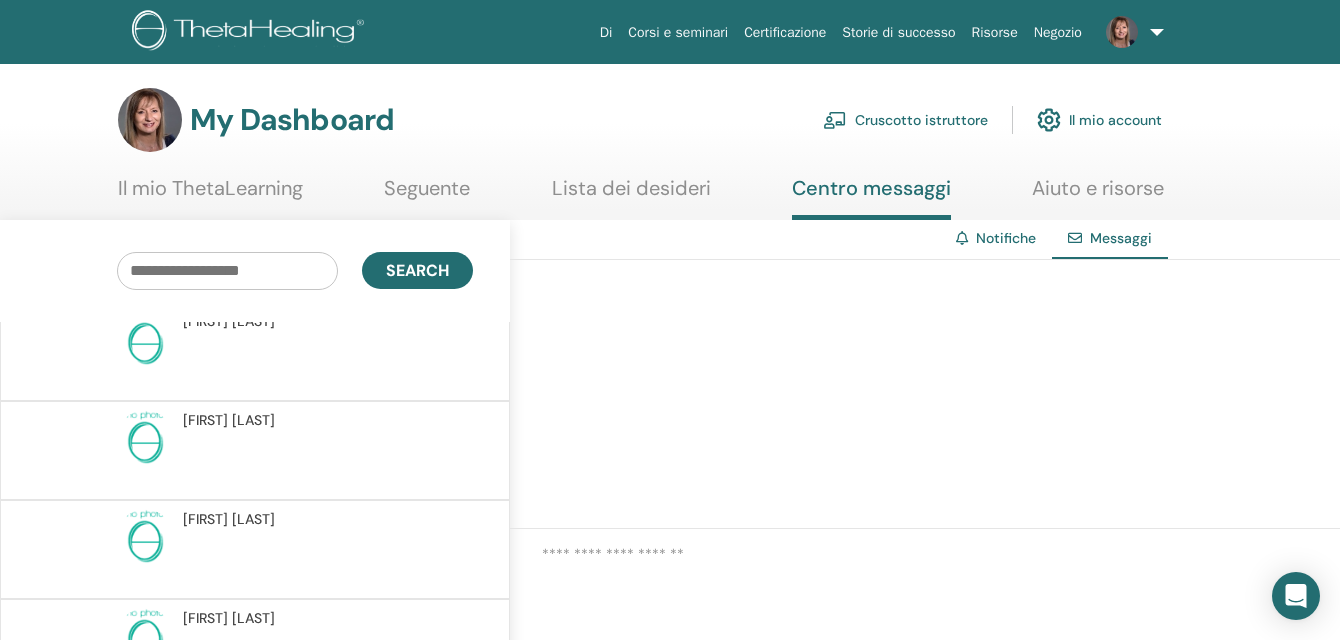 click on "Notifiche" at bounding box center (1006, 238) 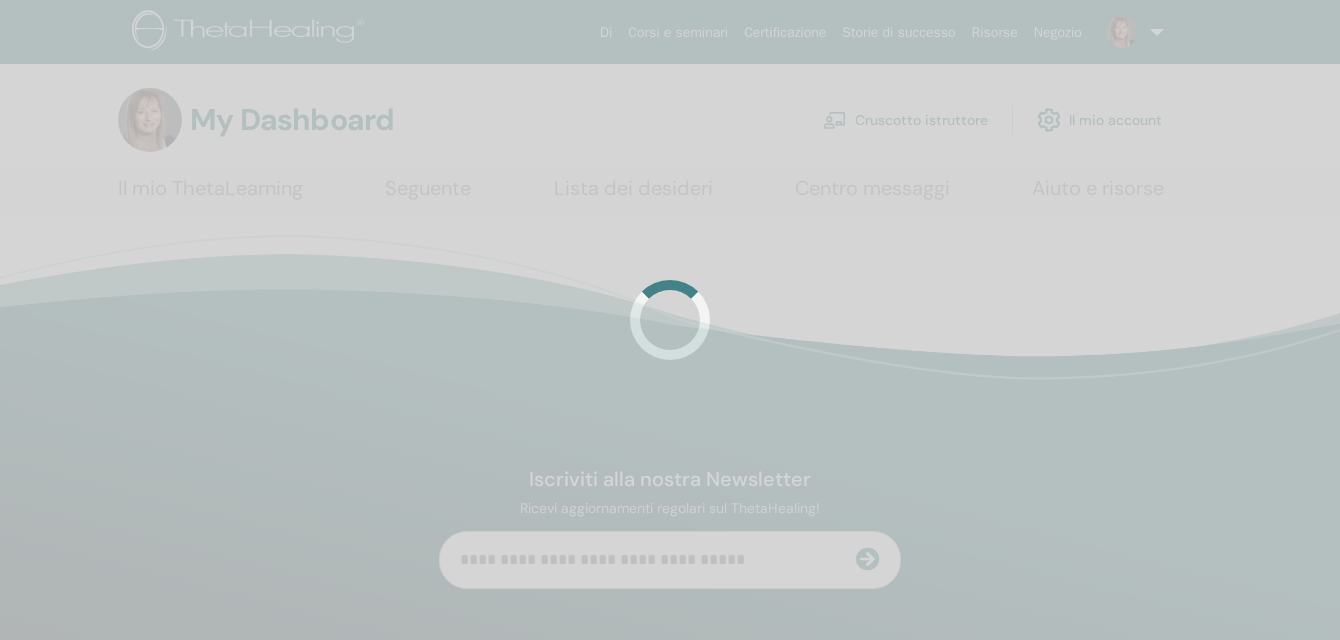 scroll, scrollTop: 0, scrollLeft: 0, axis: both 